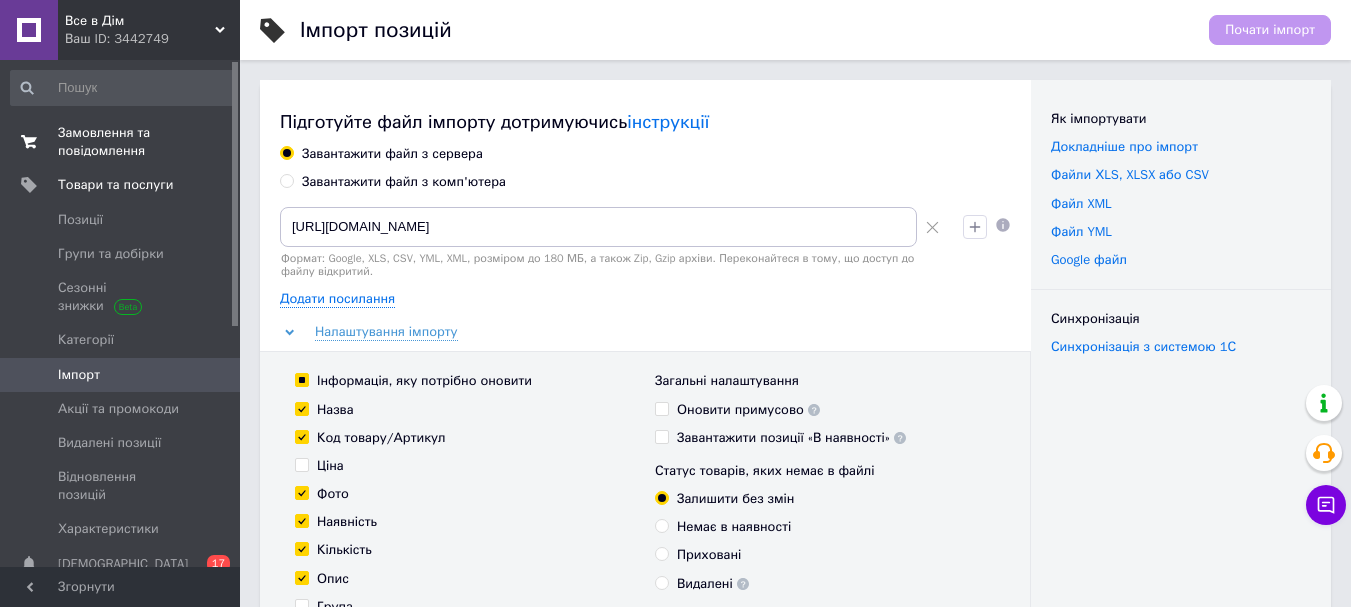 scroll, scrollTop: 1100, scrollLeft: 0, axis: vertical 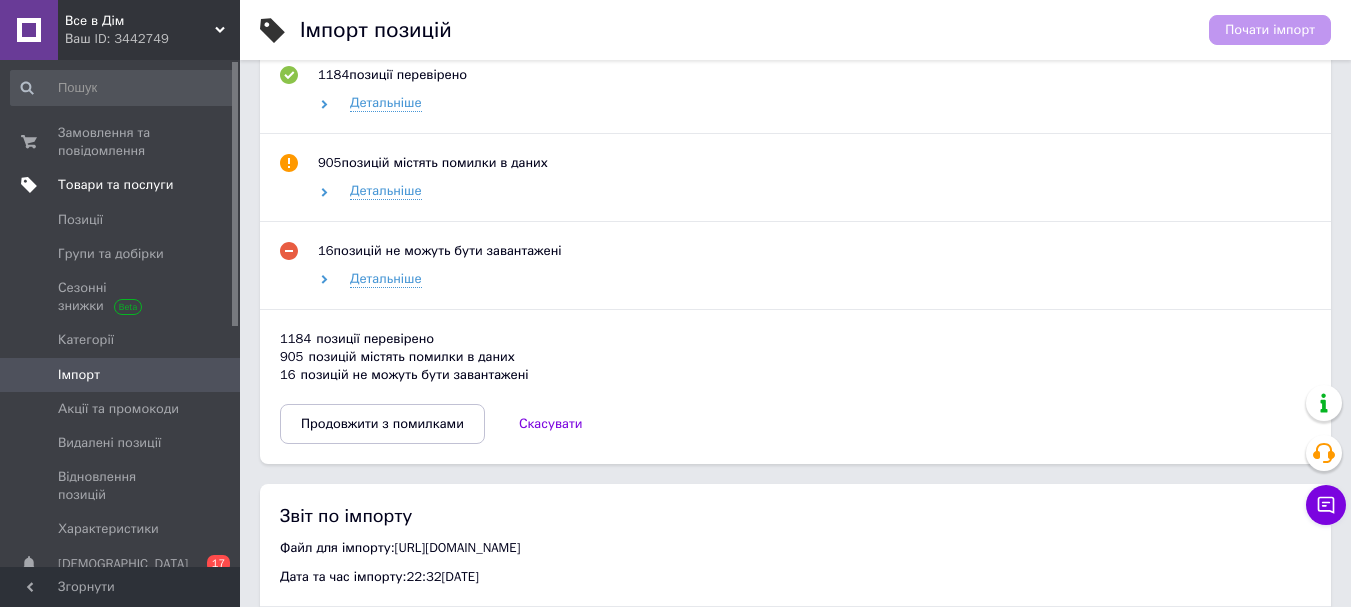 click on "Товари та послуги" at bounding box center [115, 185] 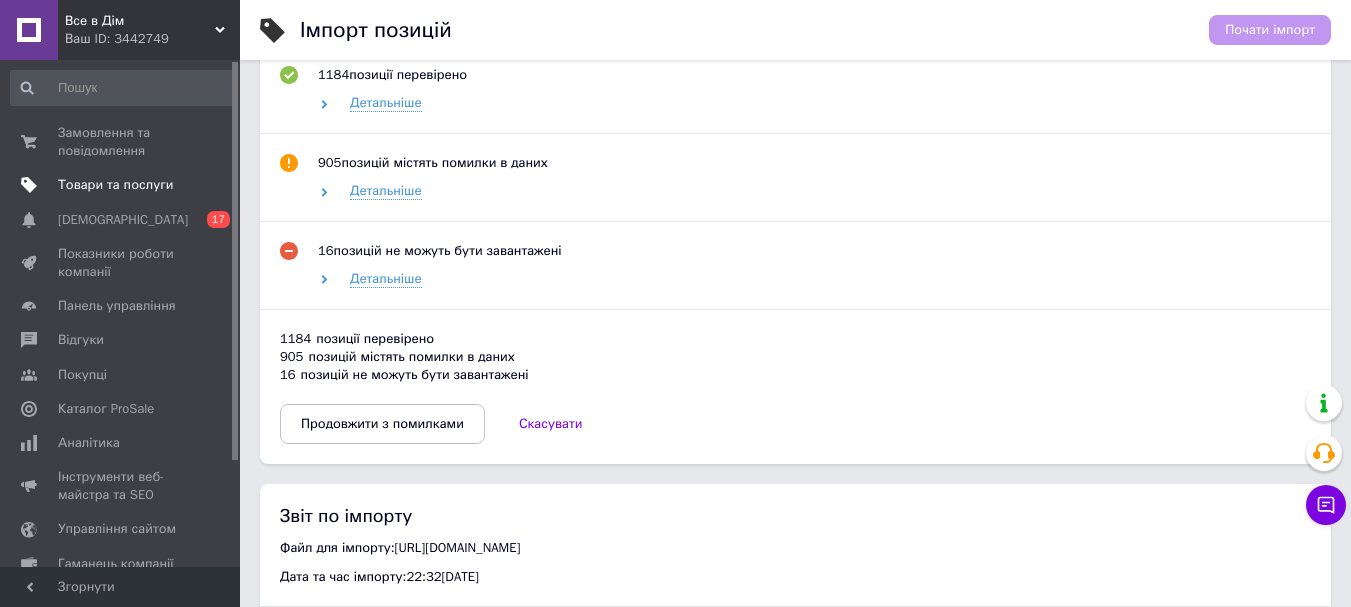 click on "Товари та послуги" at bounding box center [115, 185] 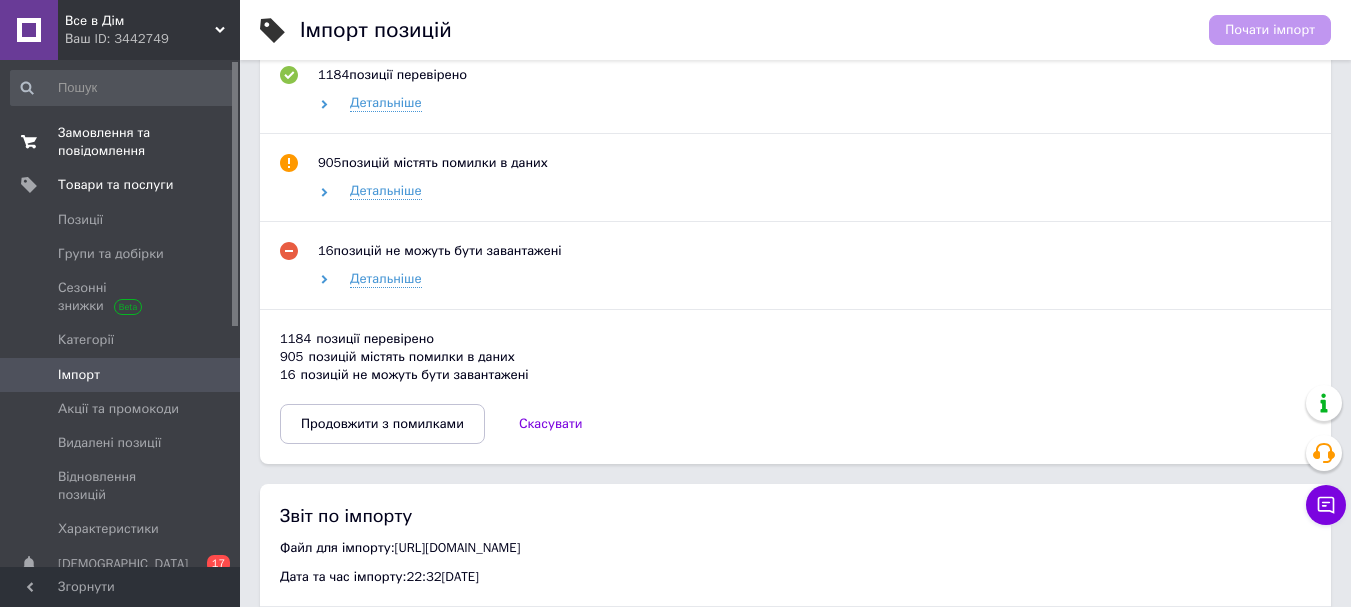 click on "Замовлення та повідомлення 0 0" at bounding box center [123, 142] 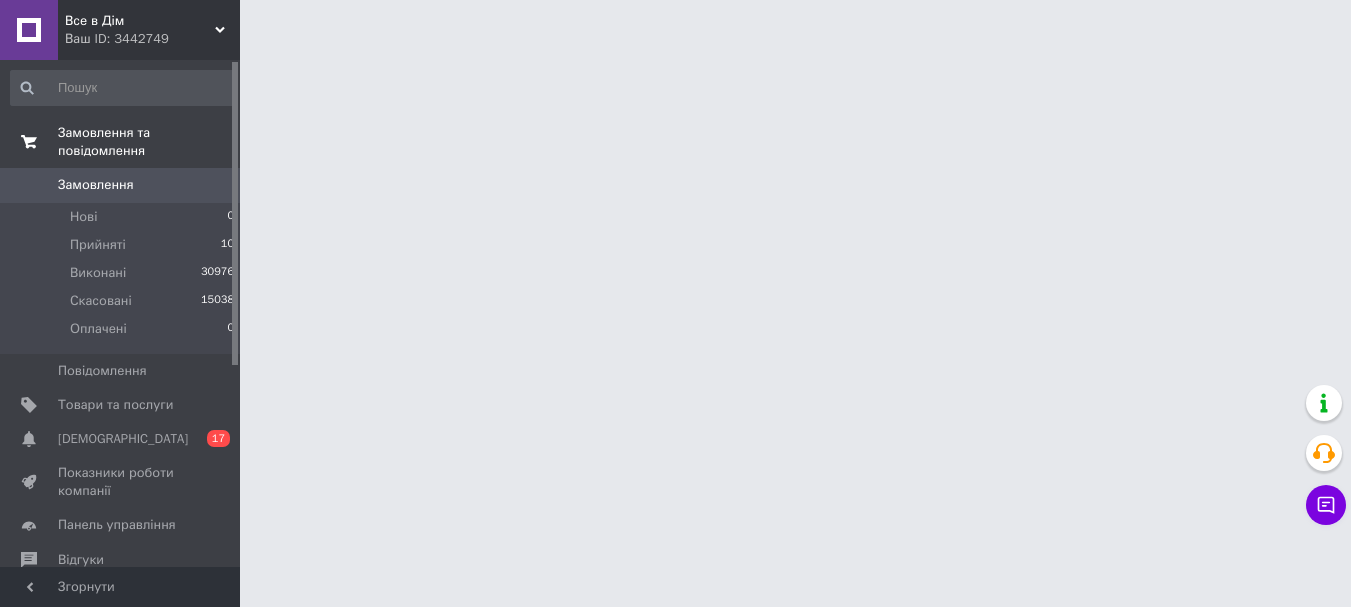 scroll, scrollTop: 0, scrollLeft: 0, axis: both 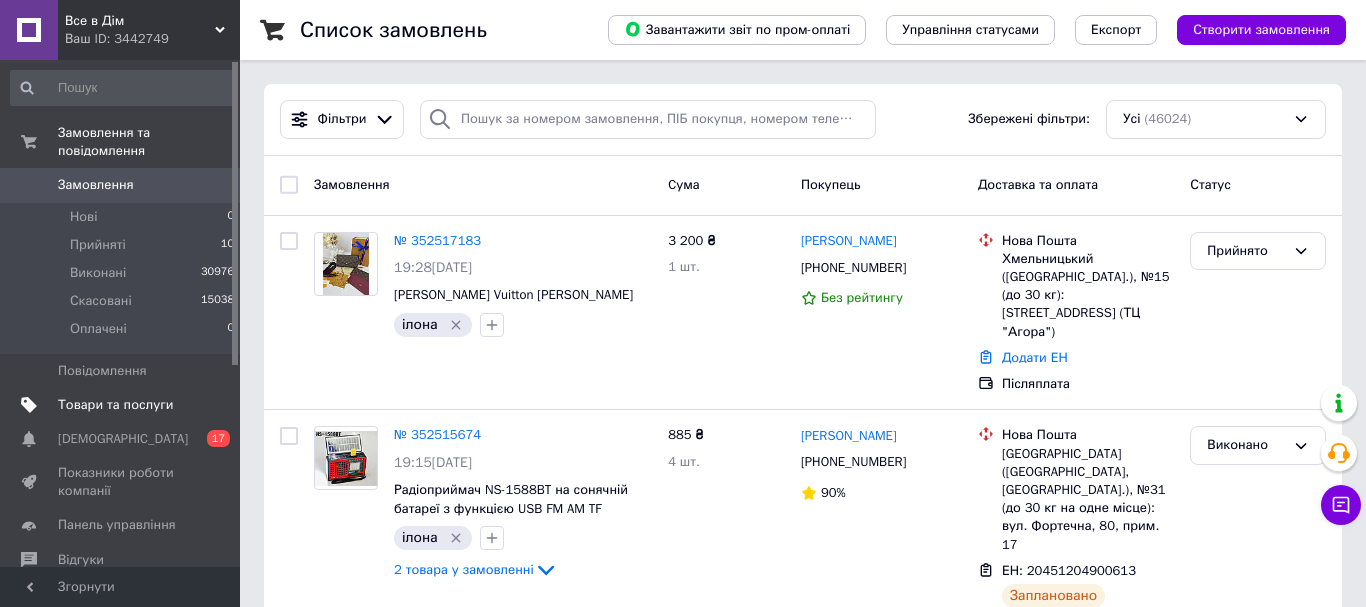 click on "Товари та послуги" at bounding box center (115, 405) 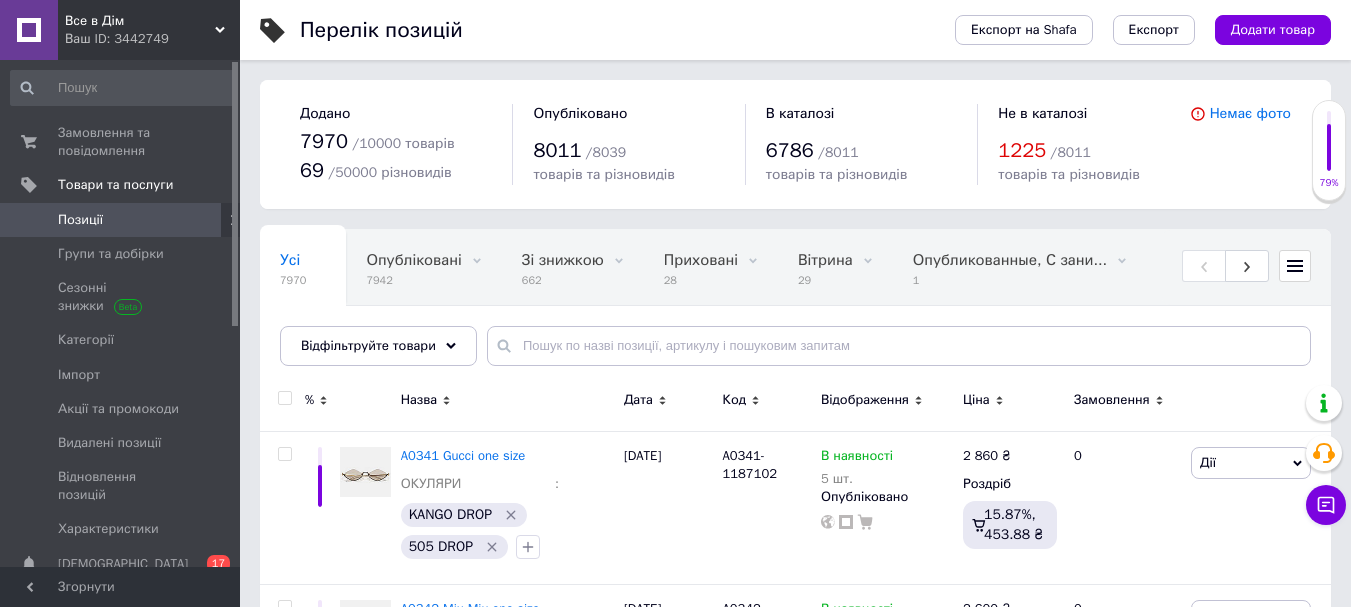 scroll, scrollTop: 0, scrollLeft: 200, axis: horizontal 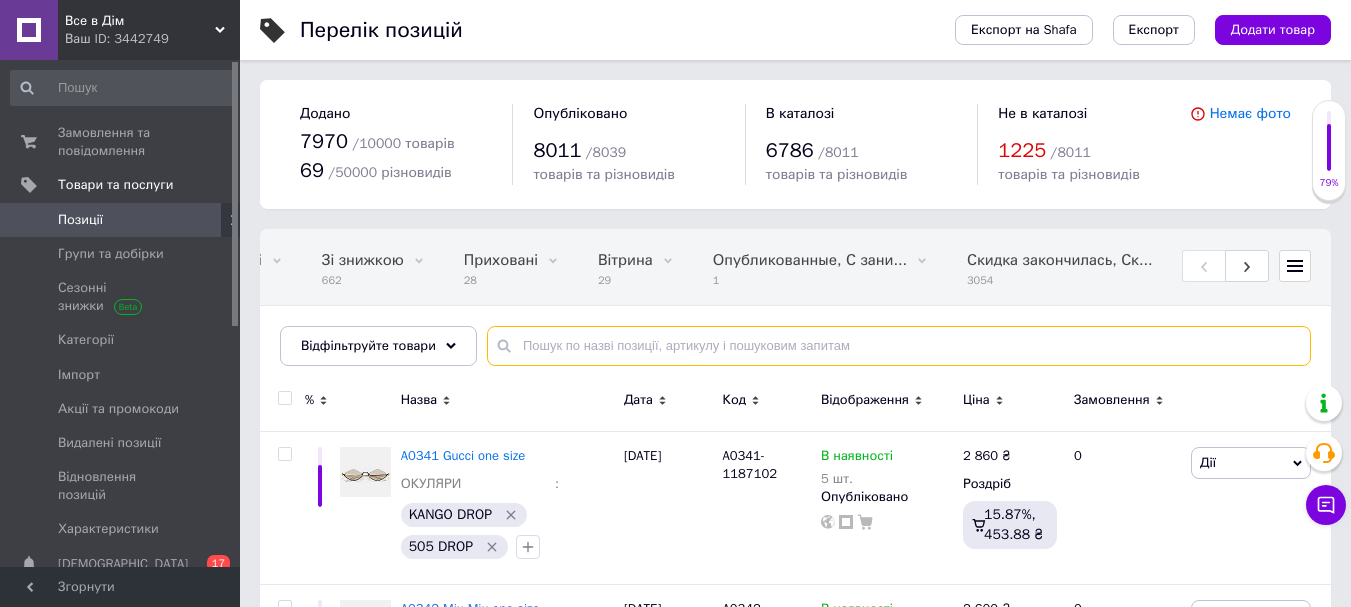 click at bounding box center (899, 346) 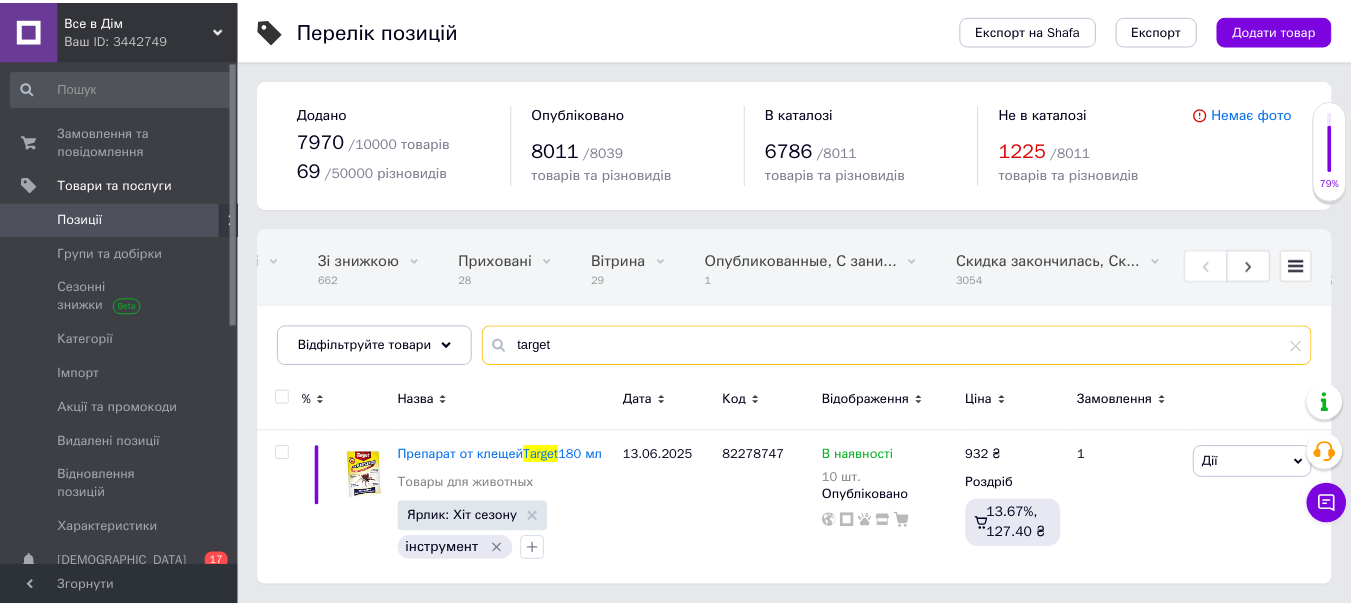 scroll, scrollTop: 0, scrollLeft: 300, axis: horizontal 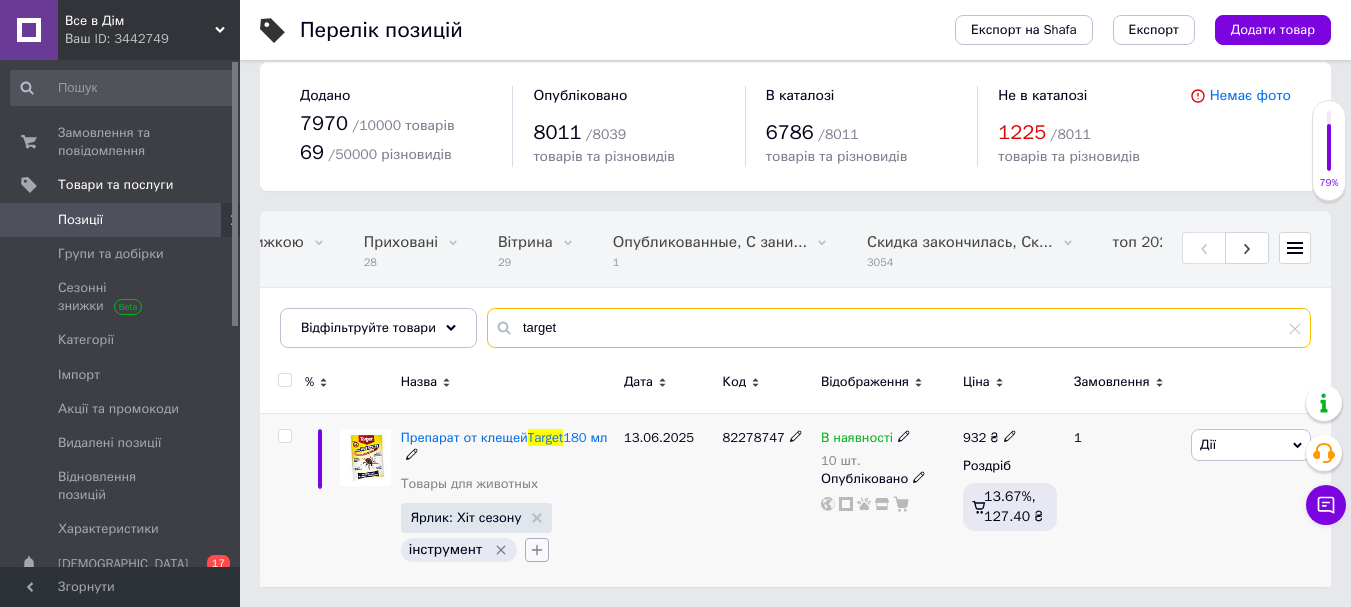 type on "target" 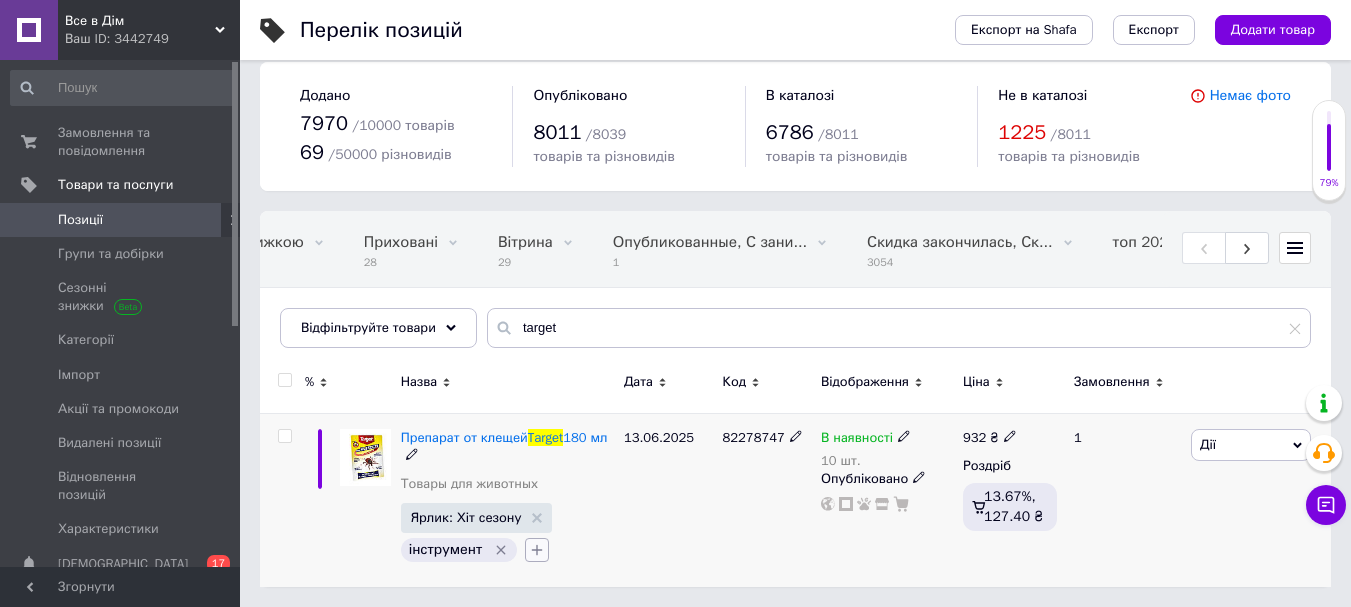 click 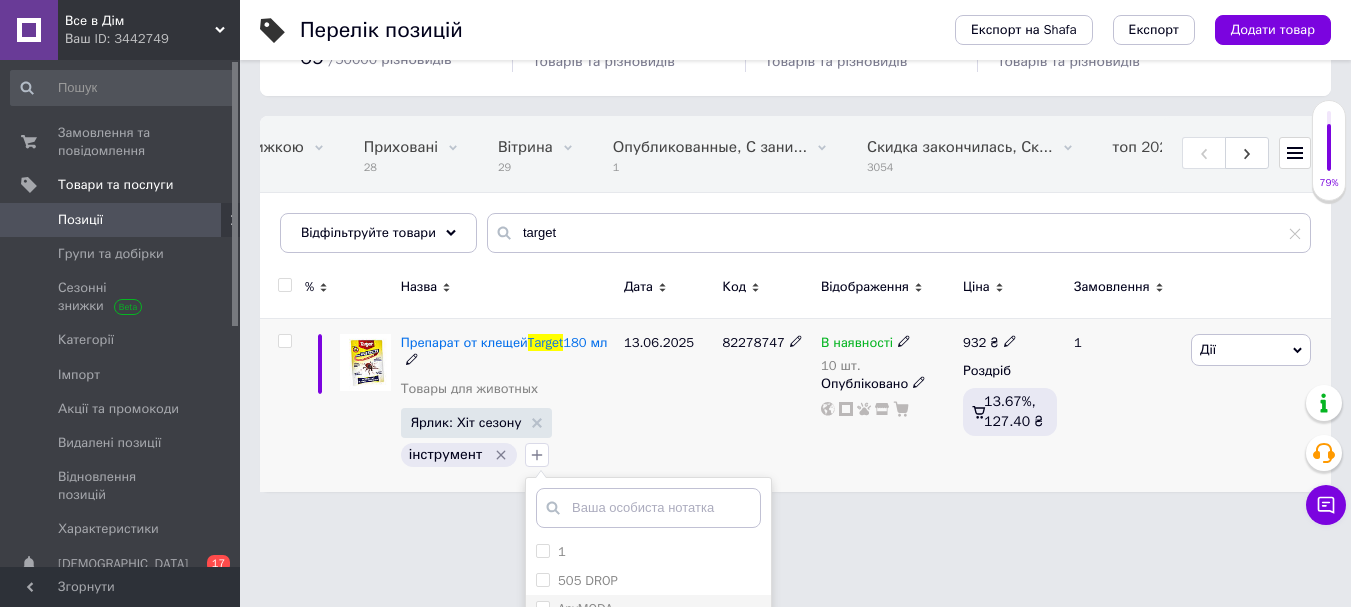 scroll, scrollTop: 234, scrollLeft: 0, axis: vertical 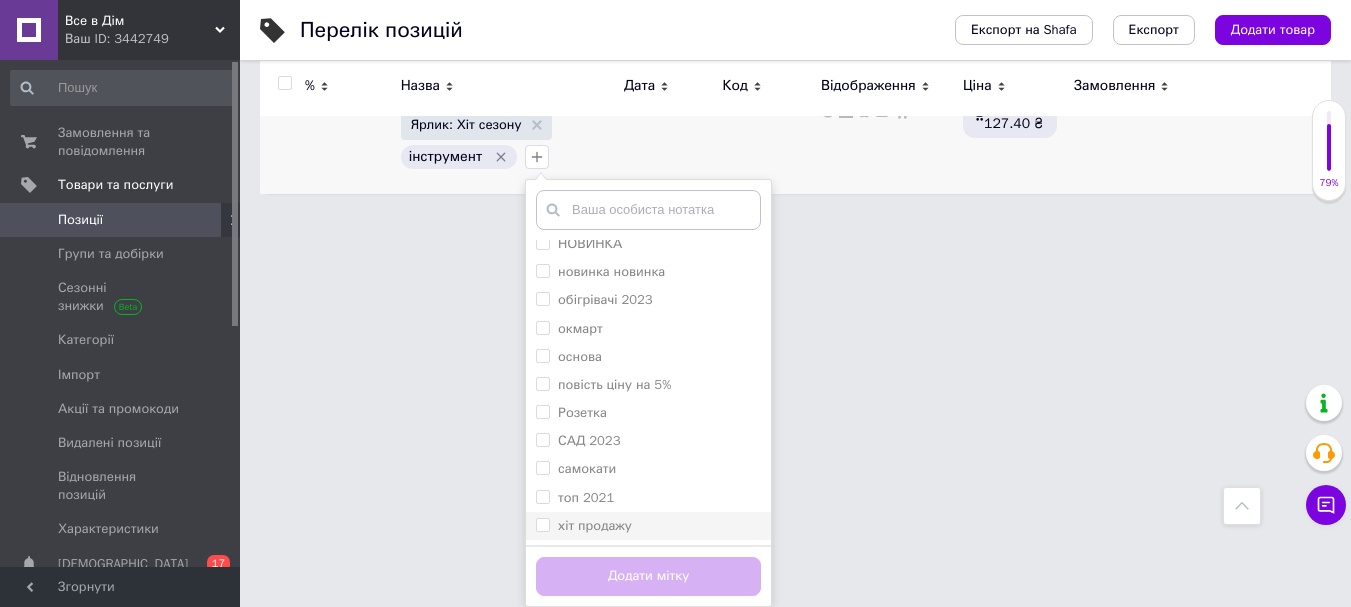 click on "хіт продажу" at bounding box center [542, 524] 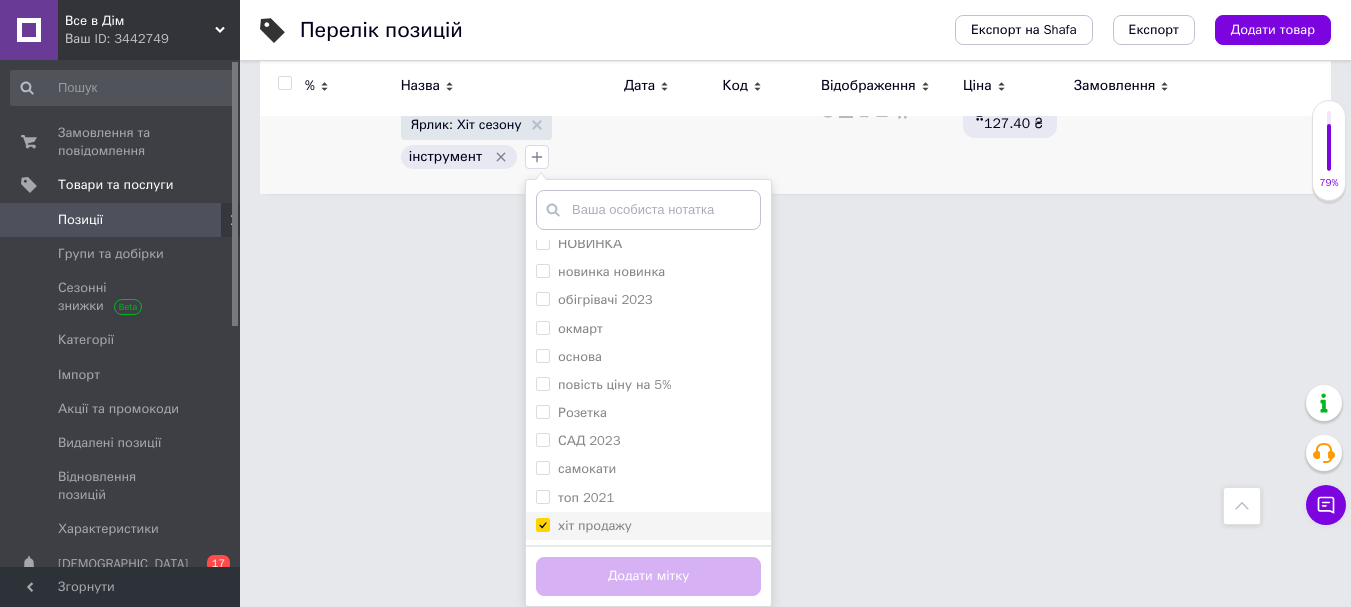 checkbox on "true" 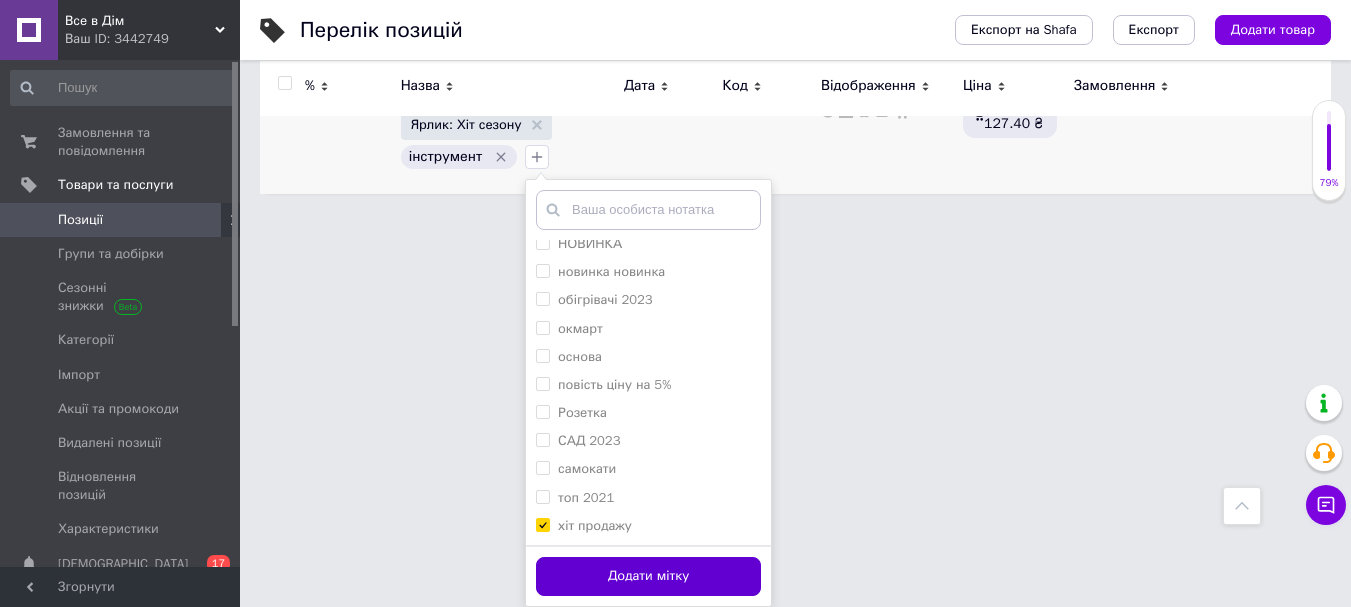 click on "Додати мітку" at bounding box center (648, 576) 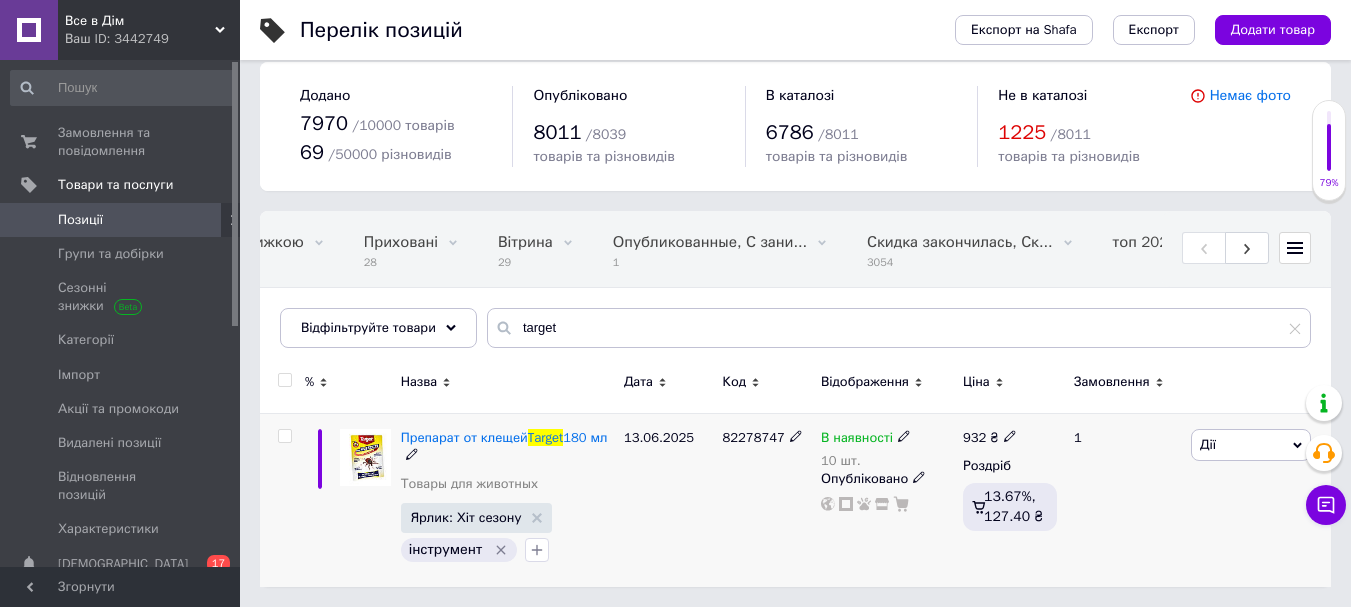 scroll, scrollTop: 50, scrollLeft: 0, axis: vertical 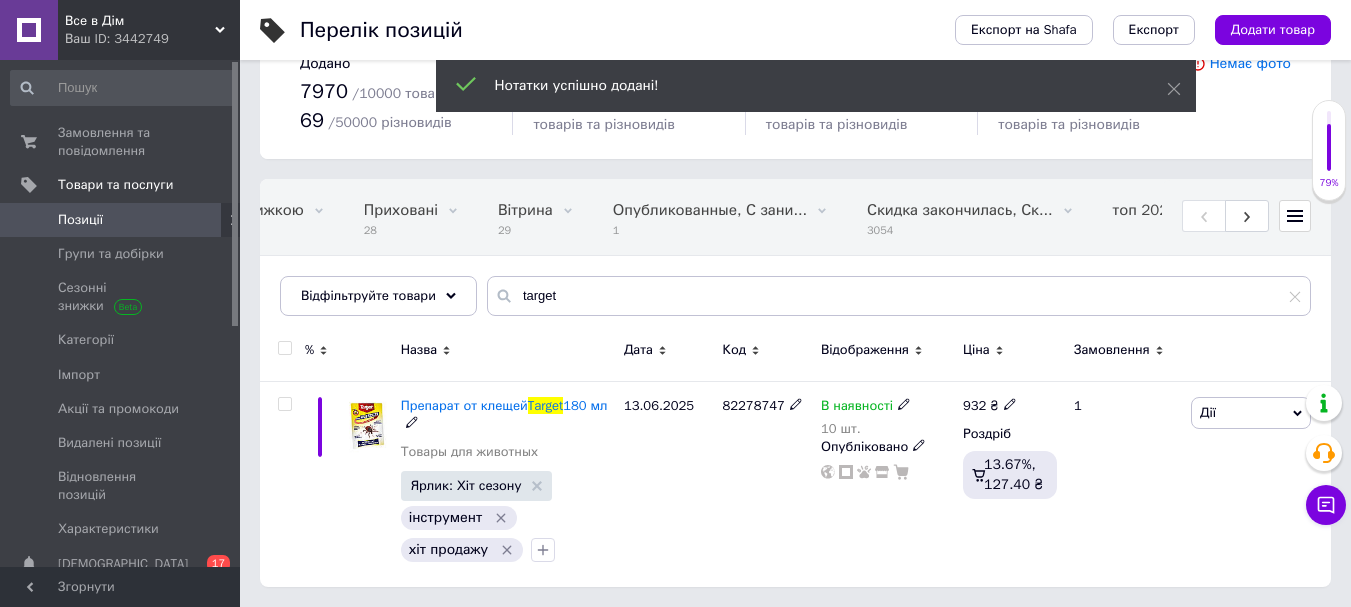 click 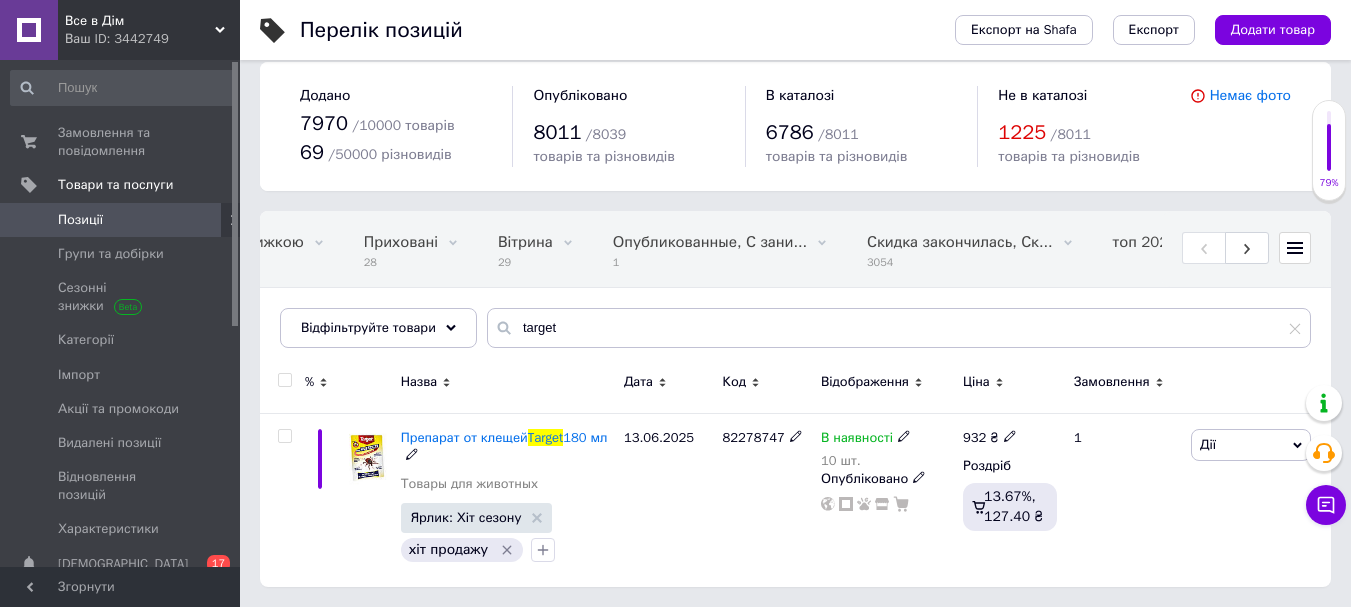 scroll, scrollTop: 0, scrollLeft: 0, axis: both 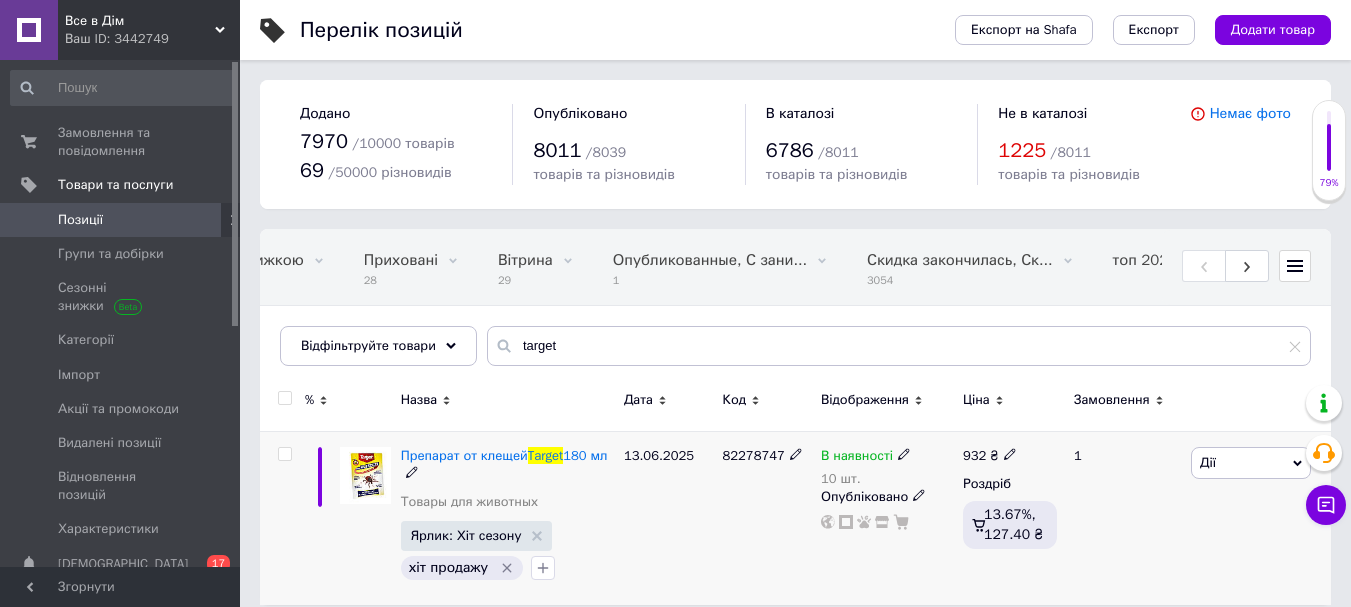 click 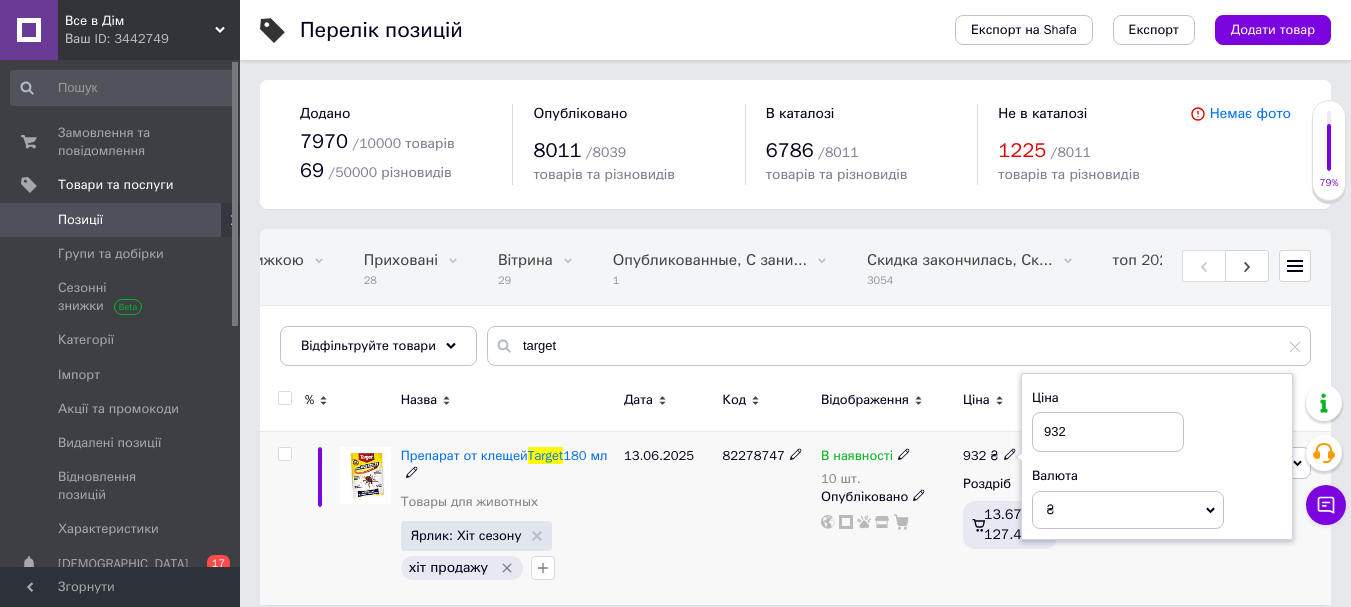 click on "932" at bounding box center [1108, 432] 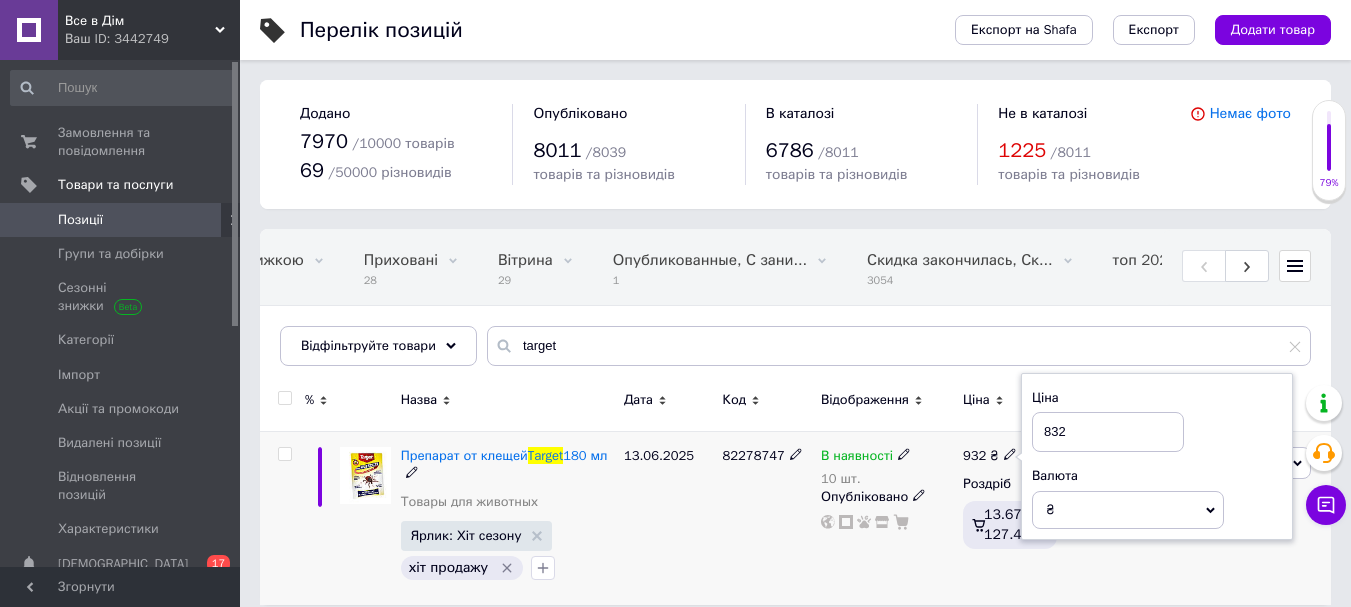 type on "832" 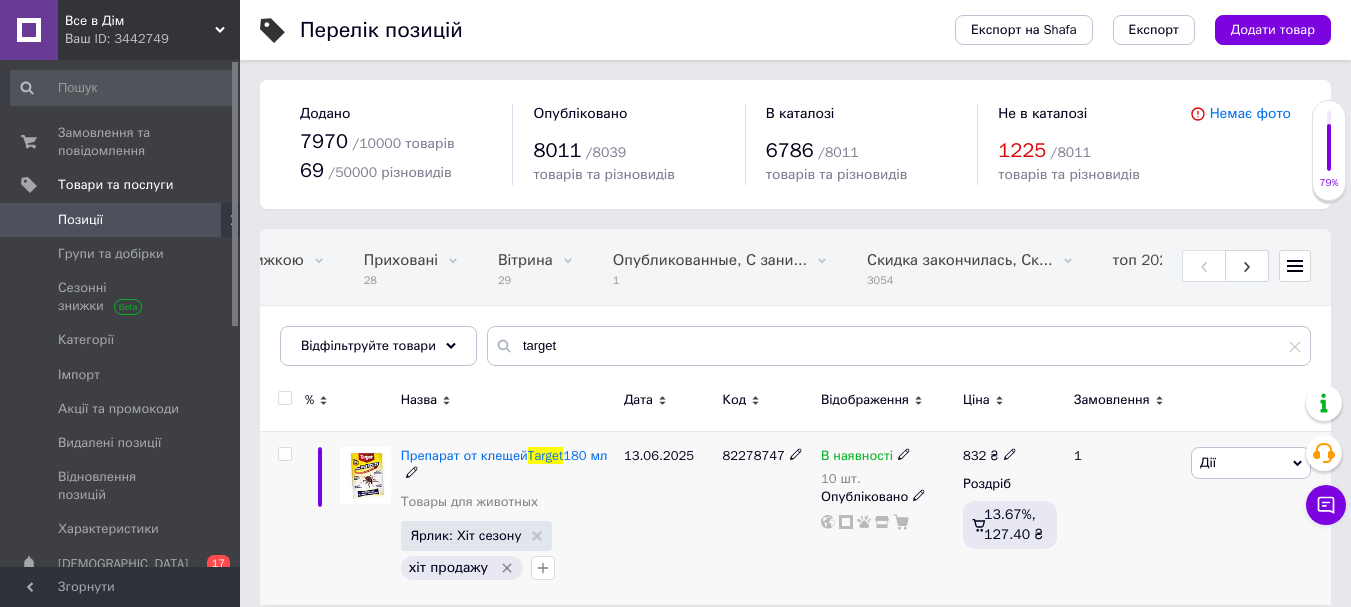 click 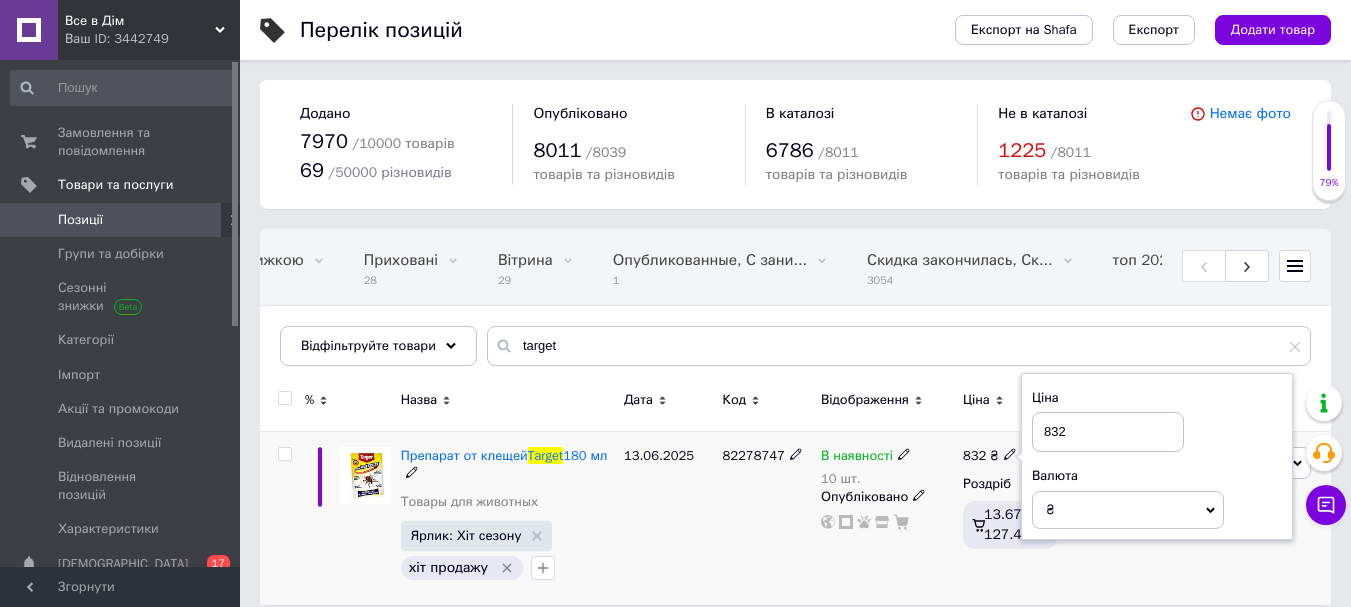 click on "832" at bounding box center (1108, 432) 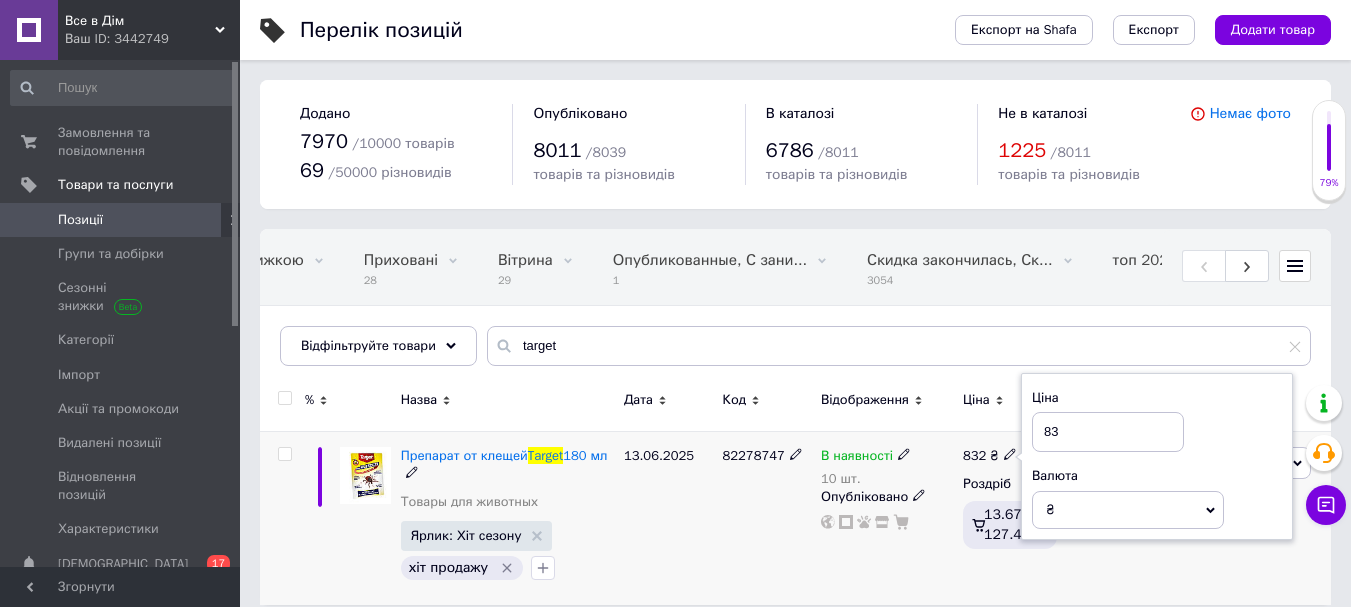 type on "8" 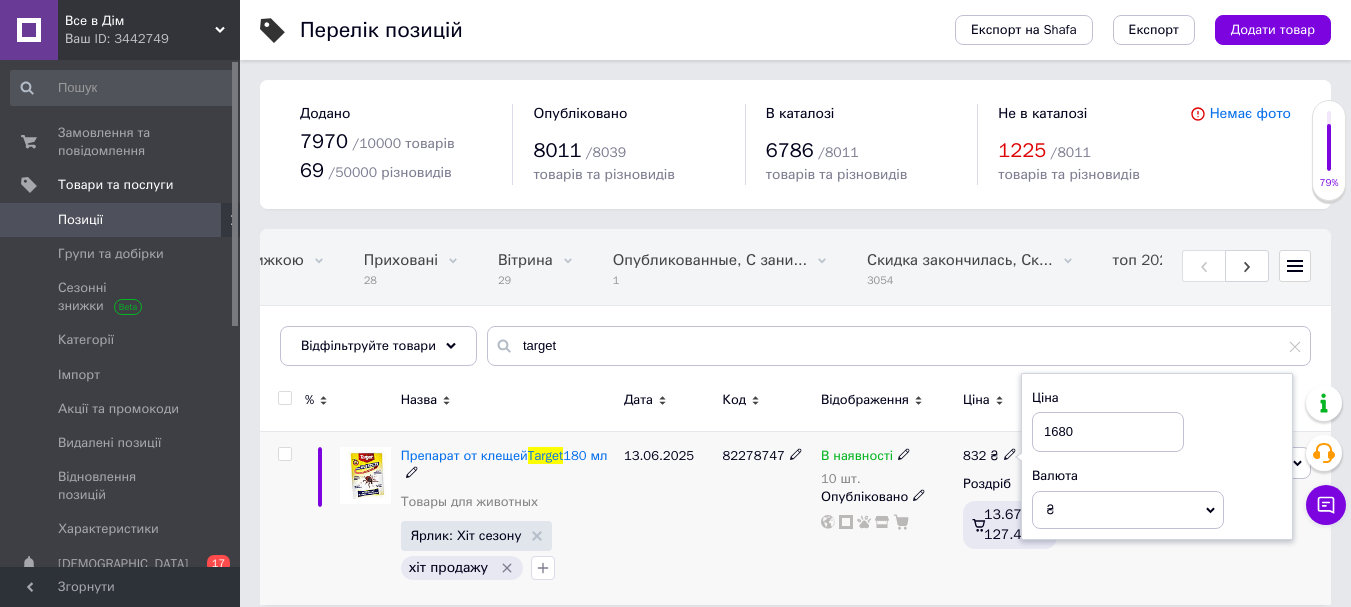 type on "1680" 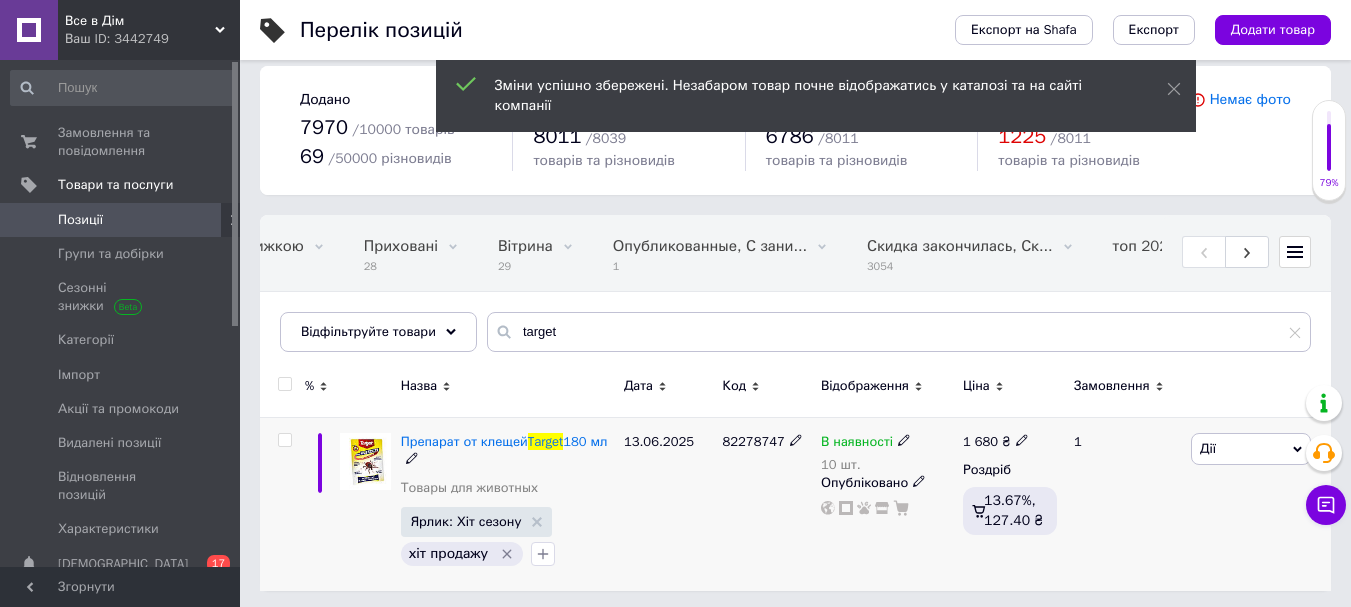 scroll, scrollTop: 18, scrollLeft: 0, axis: vertical 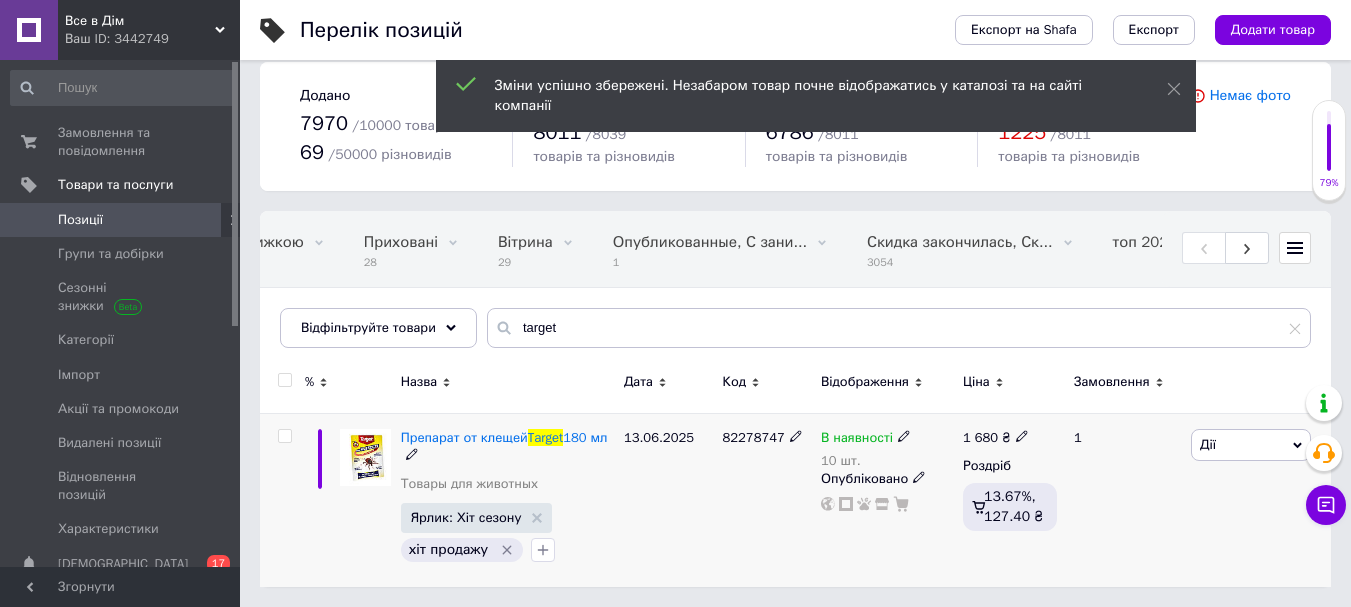 click on "Дії" at bounding box center (1251, 445) 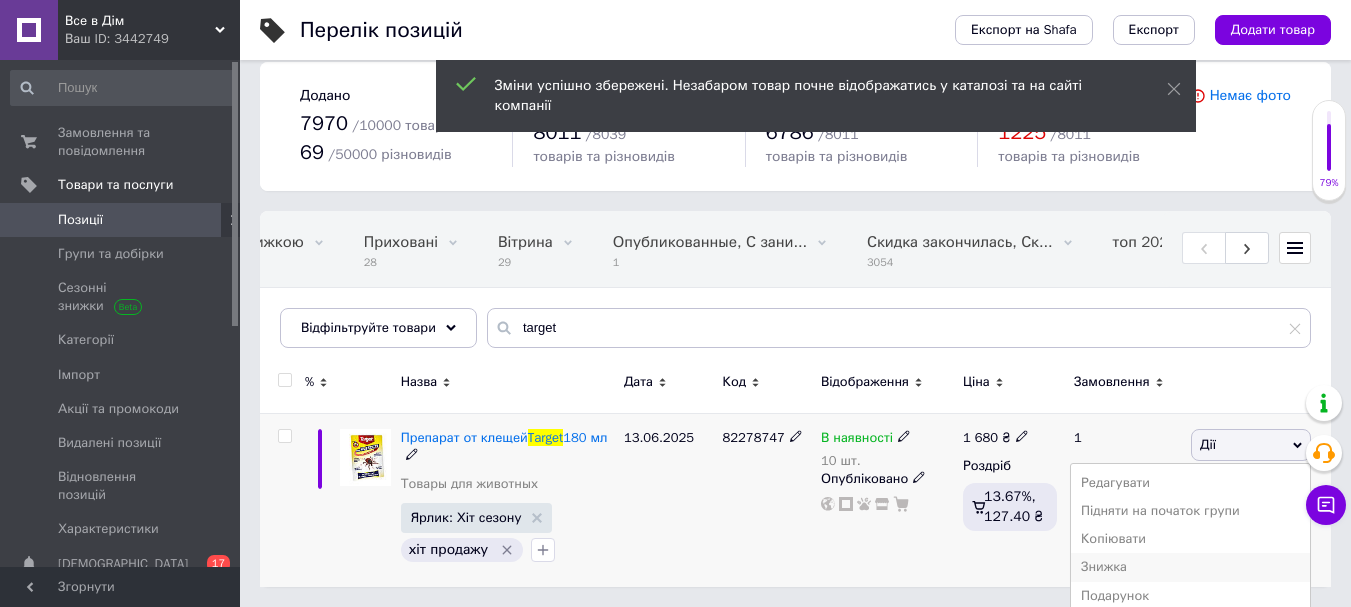 scroll, scrollTop: 118, scrollLeft: 0, axis: vertical 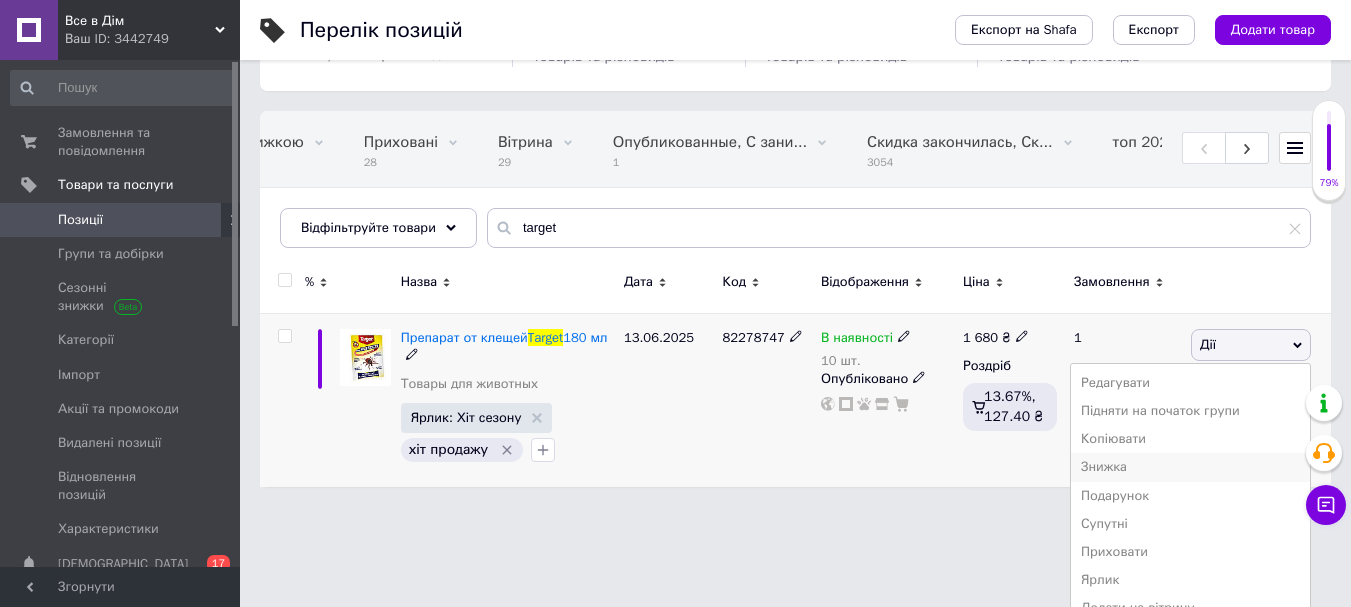 click on "Знижка" at bounding box center [1190, 467] 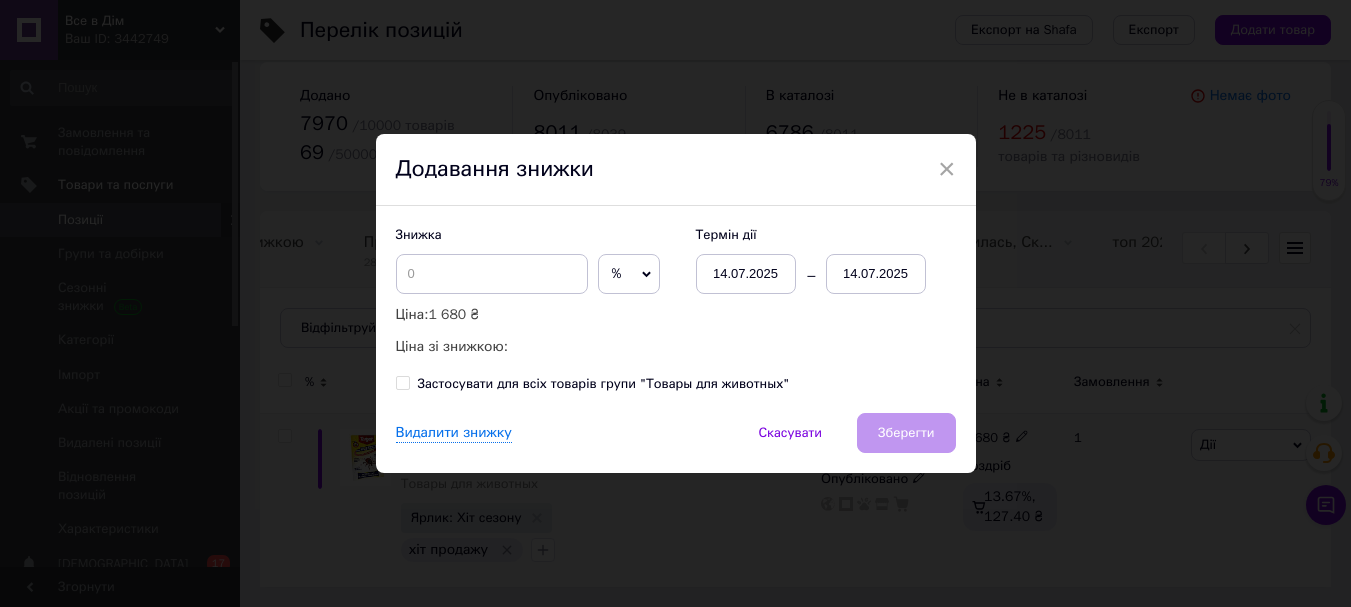 scroll, scrollTop: 18, scrollLeft: 0, axis: vertical 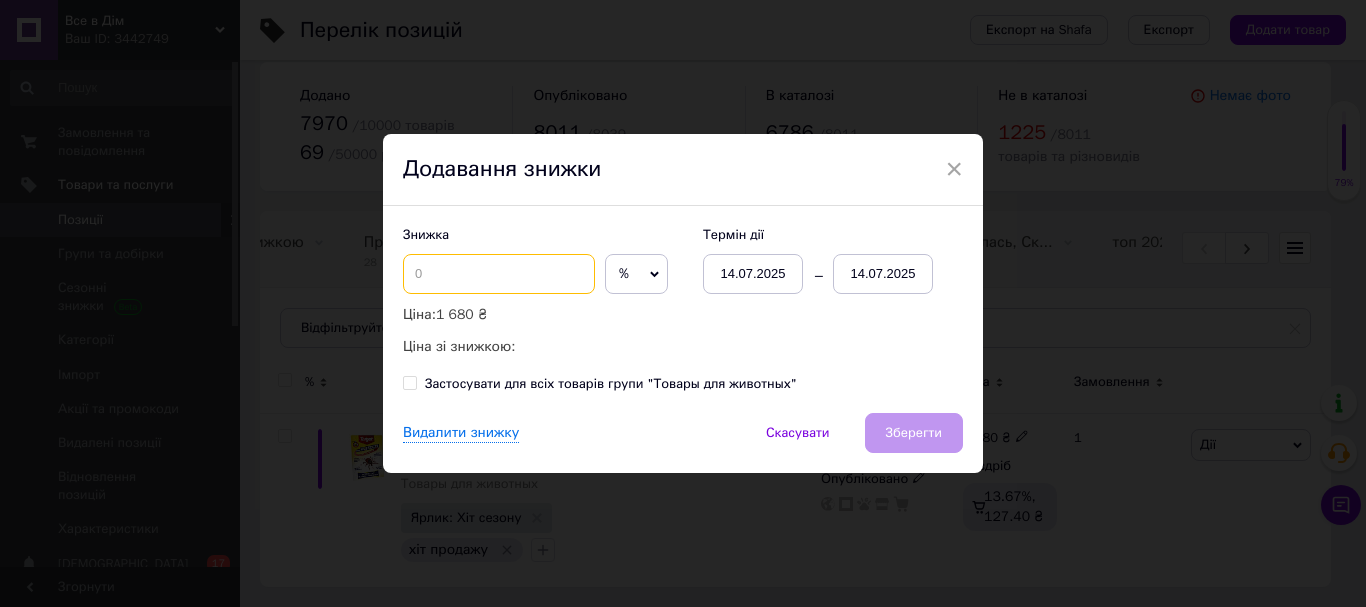 click at bounding box center [499, 274] 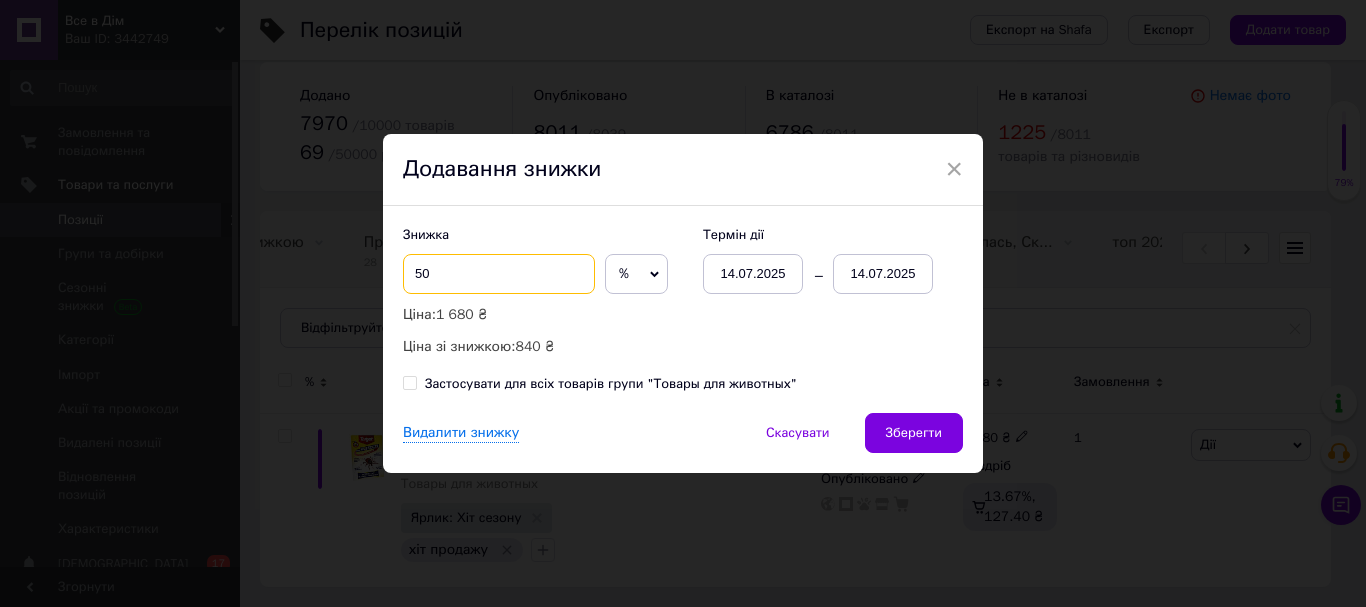 type on "50" 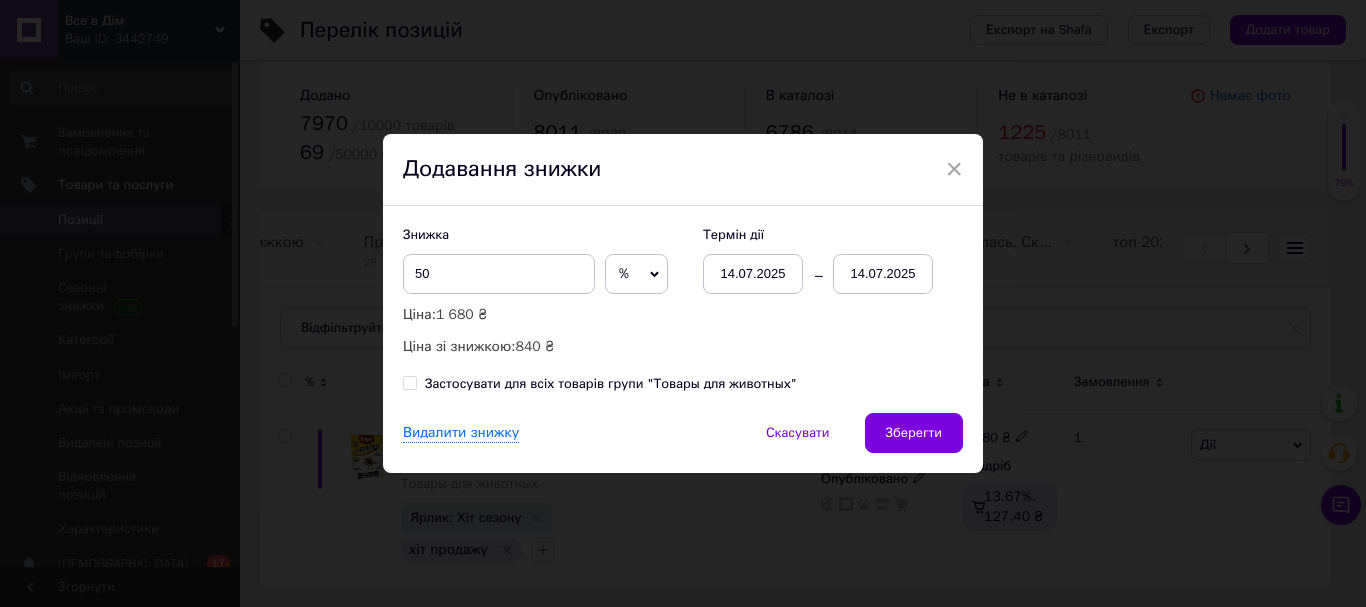 click on "14.07.2025" at bounding box center (883, 274) 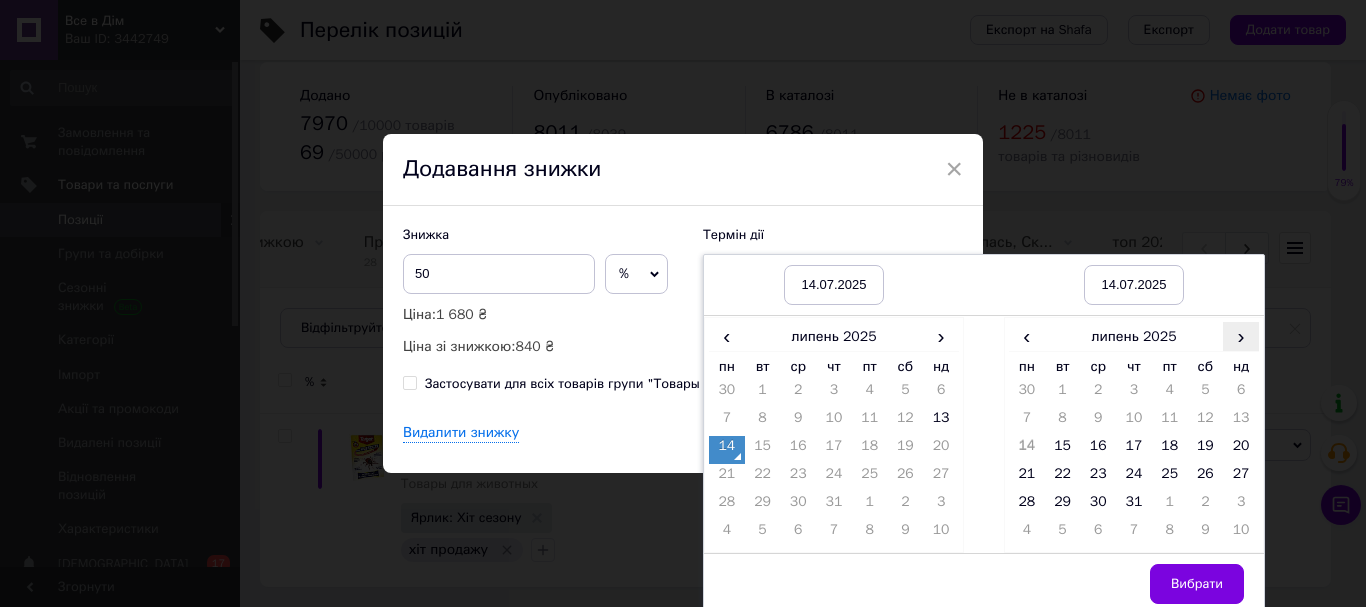 click on "›" at bounding box center [1241, 336] 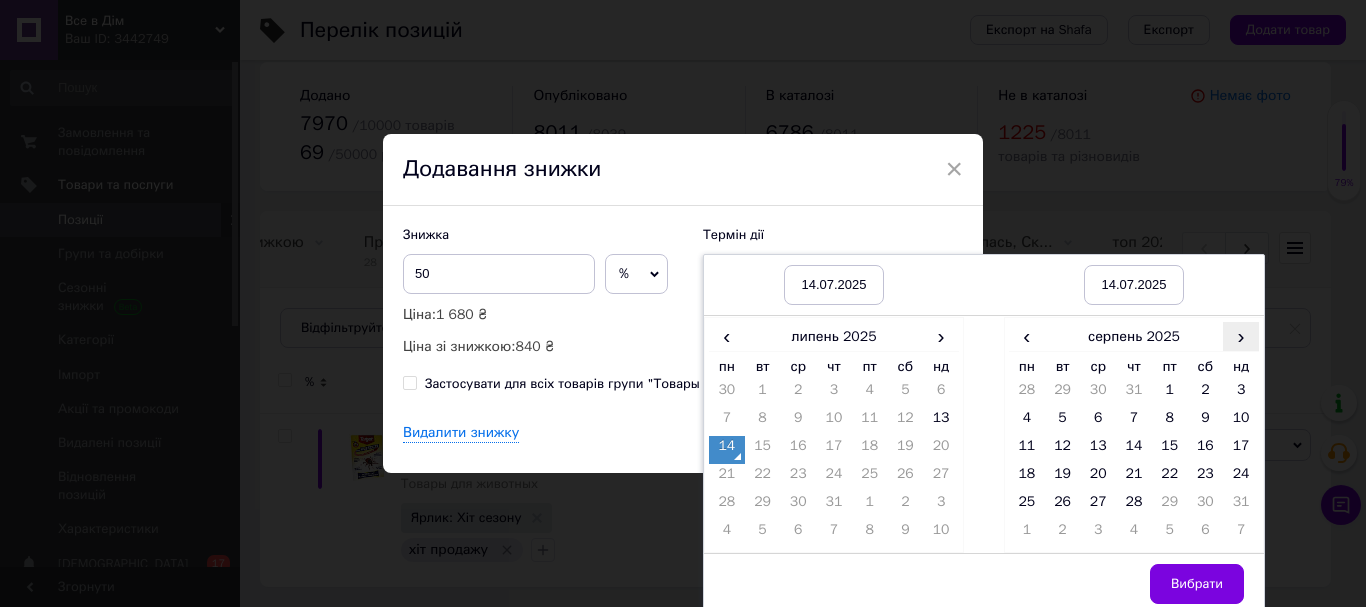 click on "›" at bounding box center [1241, 336] 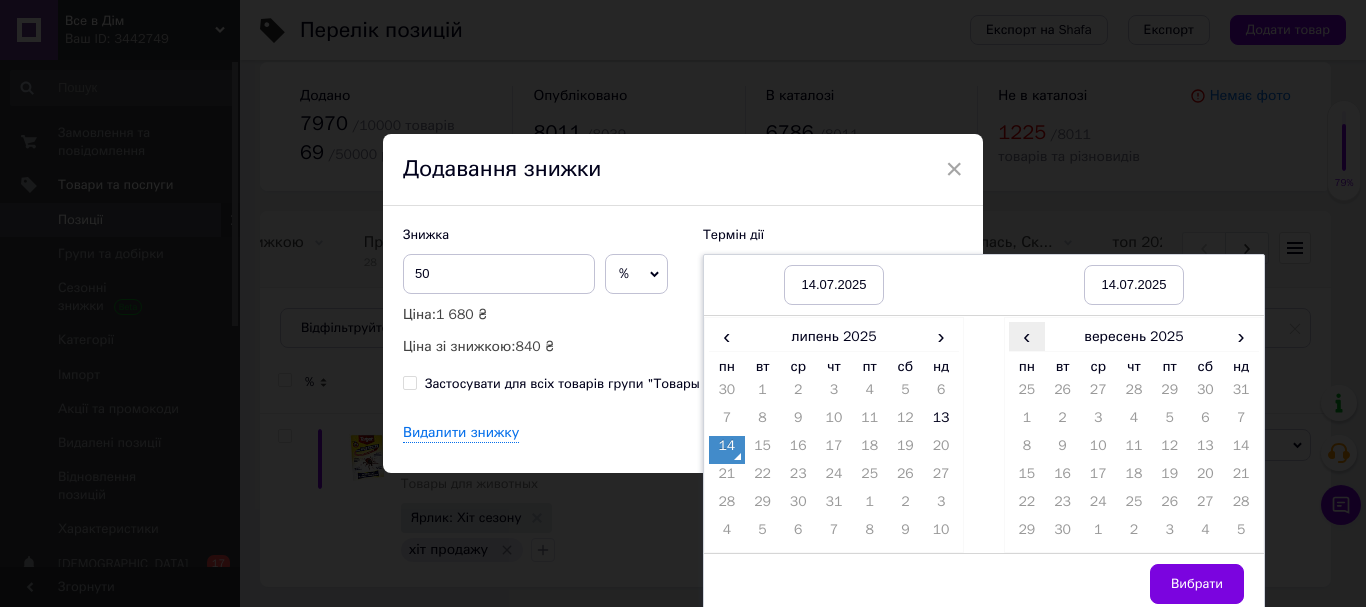 click on "‹" at bounding box center (1027, 336) 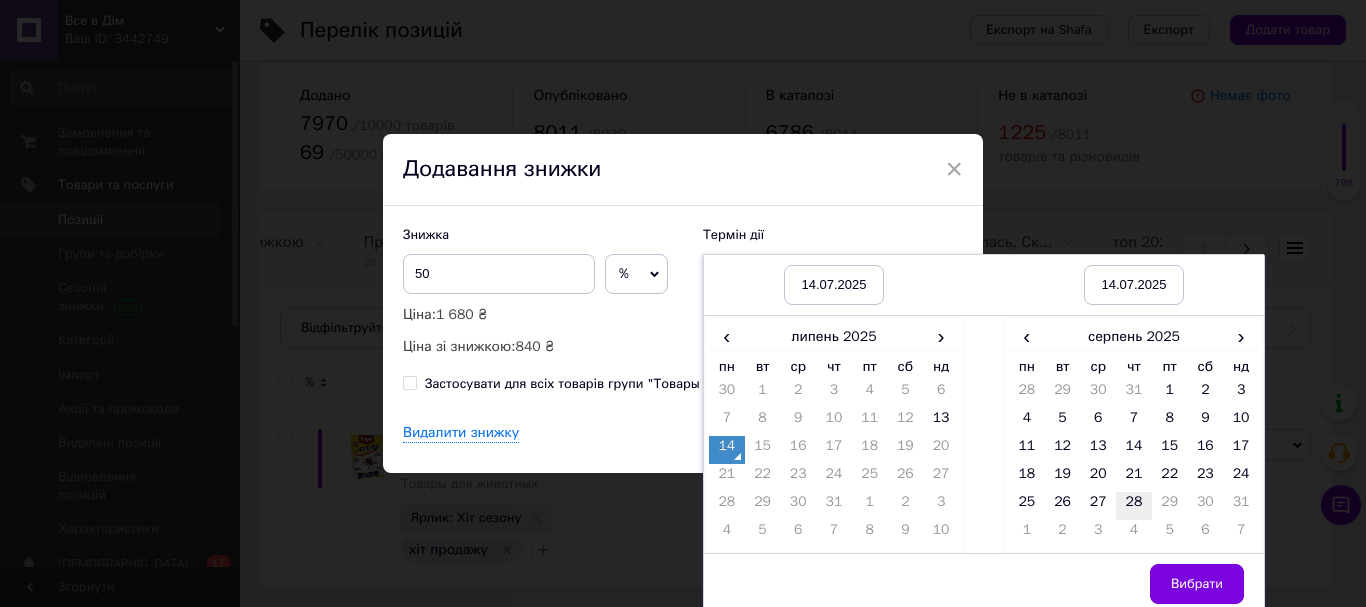 click on "28" at bounding box center (1134, 506) 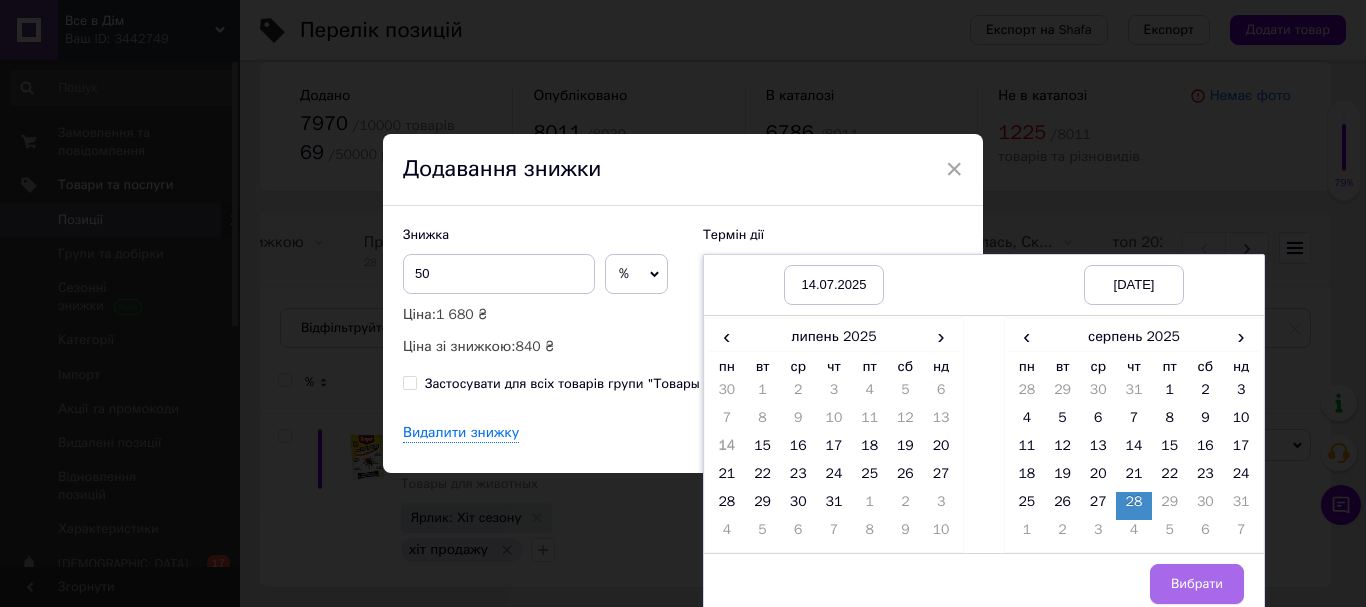 click on "Вибрати" at bounding box center (1197, 584) 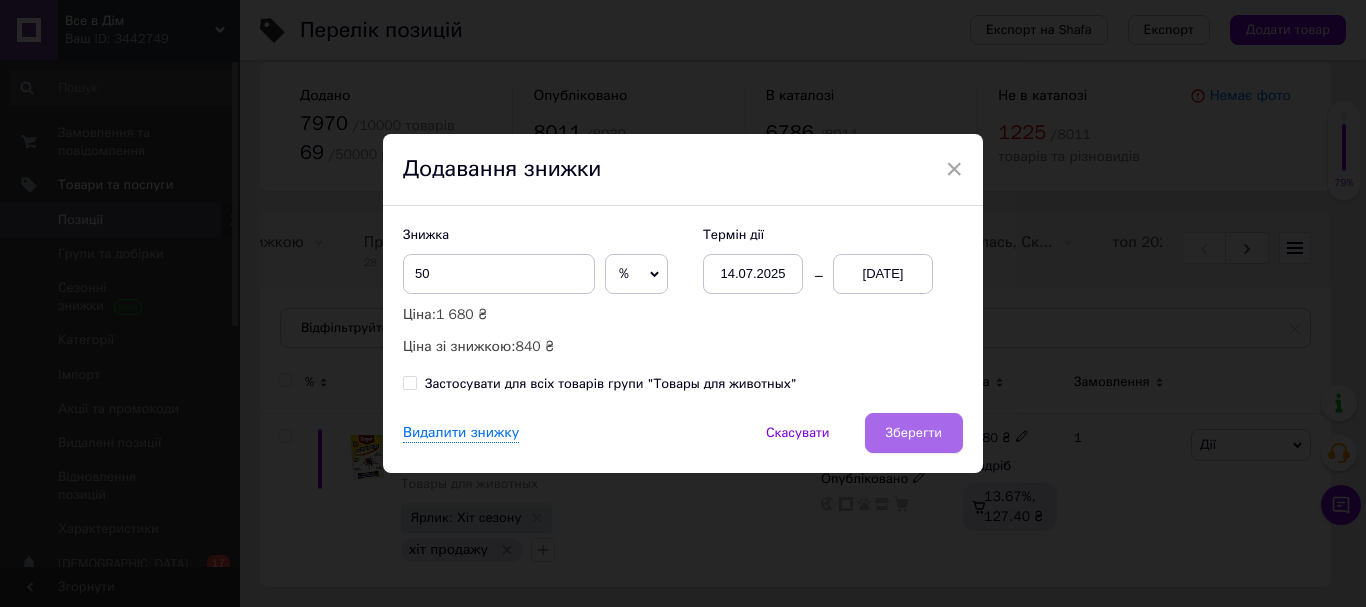 click on "Зберегти" at bounding box center (914, 433) 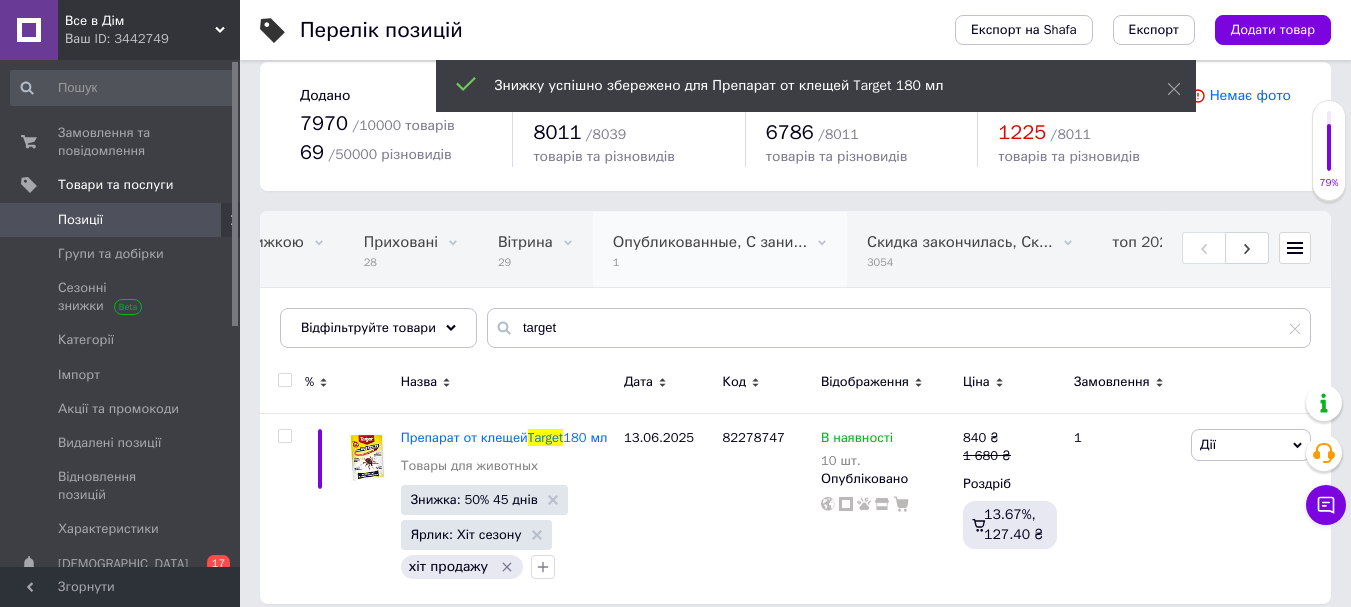 scroll, scrollTop: 0, scrollLeft: 400, axis: horizontal 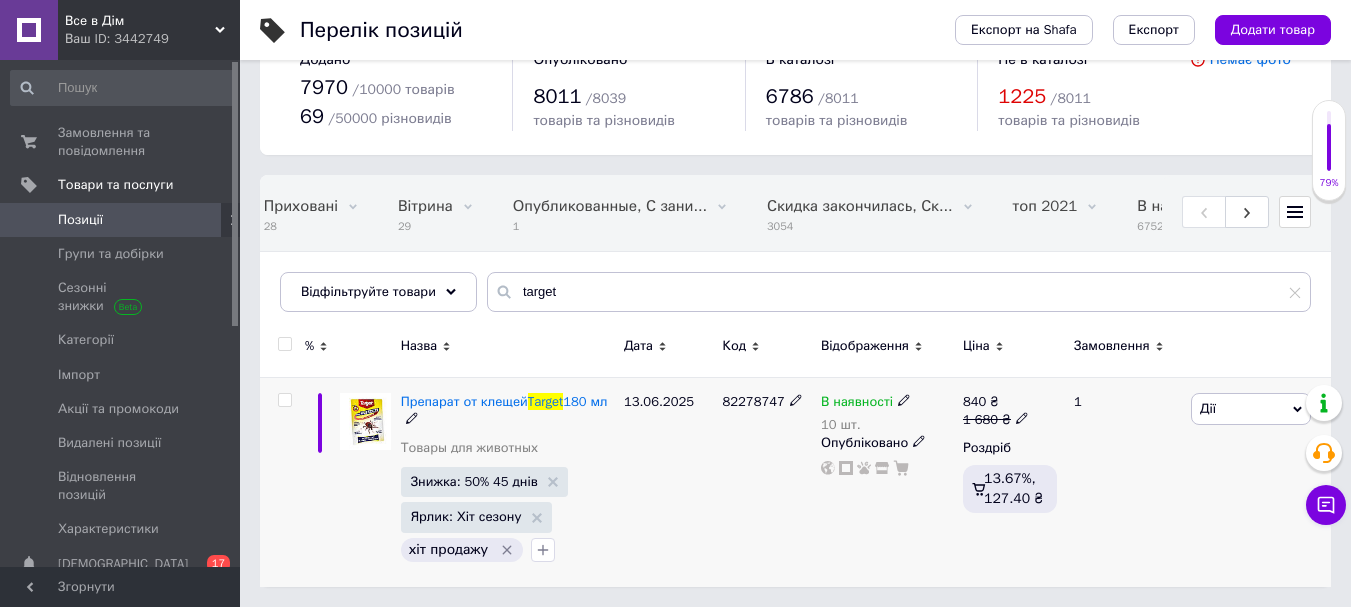 click on "840   ₴" at bounding box center (996, 402) 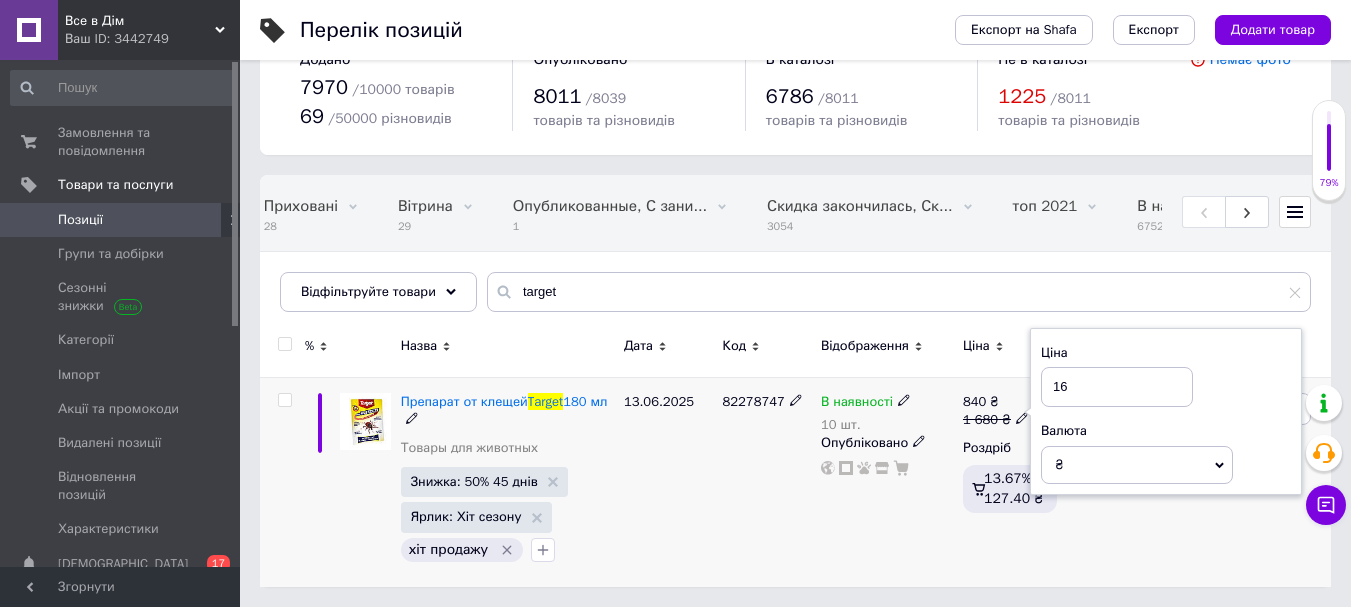 type on "1" 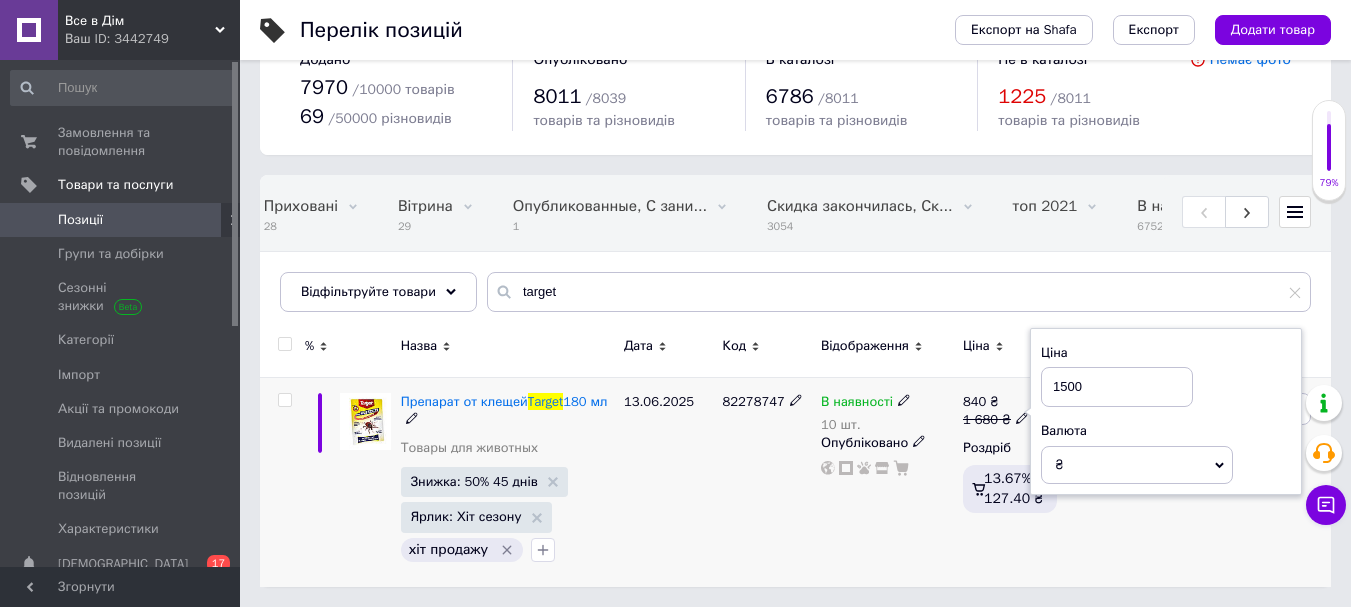 type on "1500" 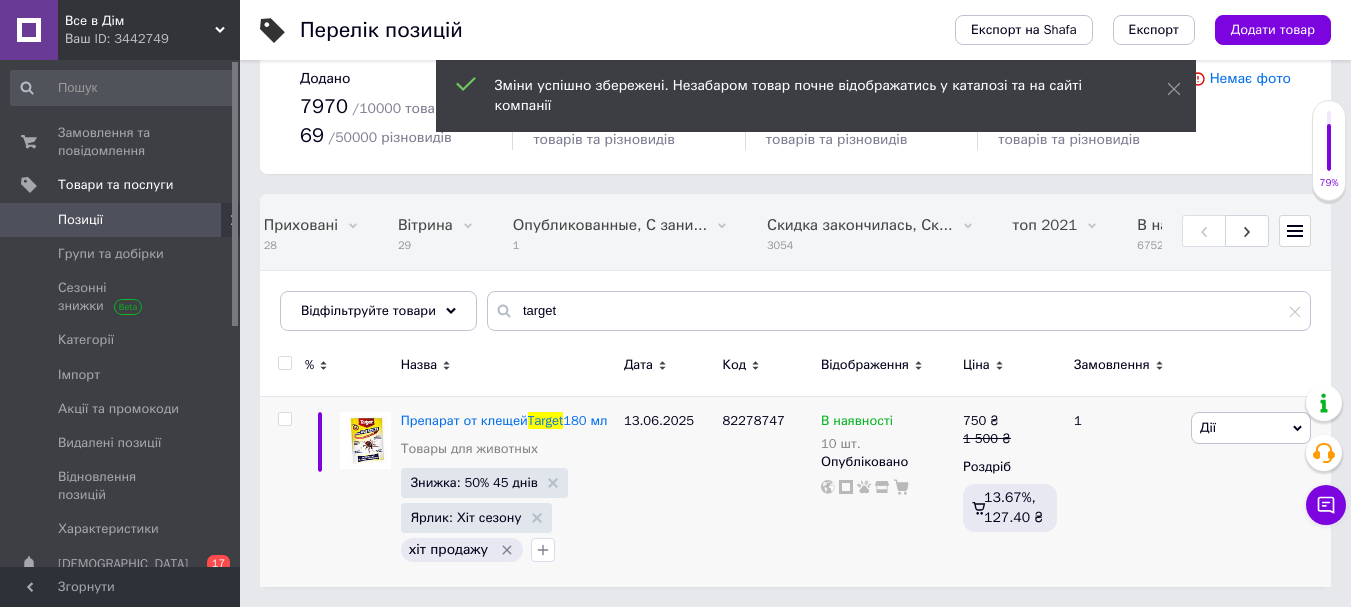 scroll, scrollTop: 54, scrollLeft: 0, axis: vertical 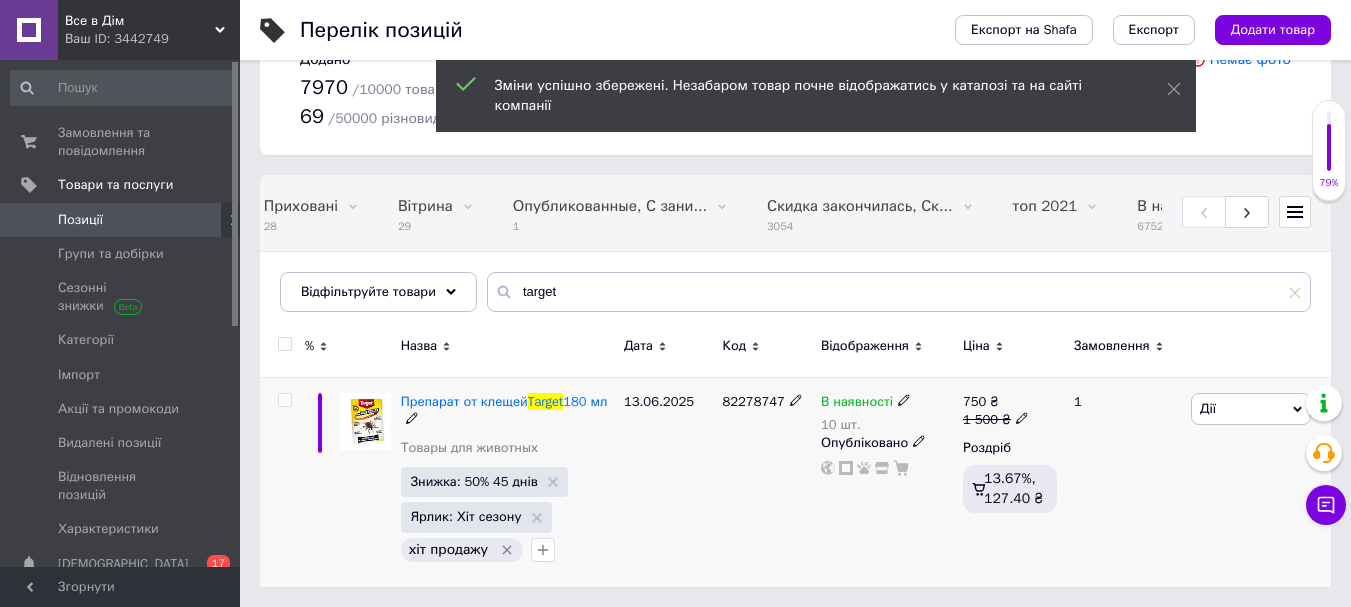 click 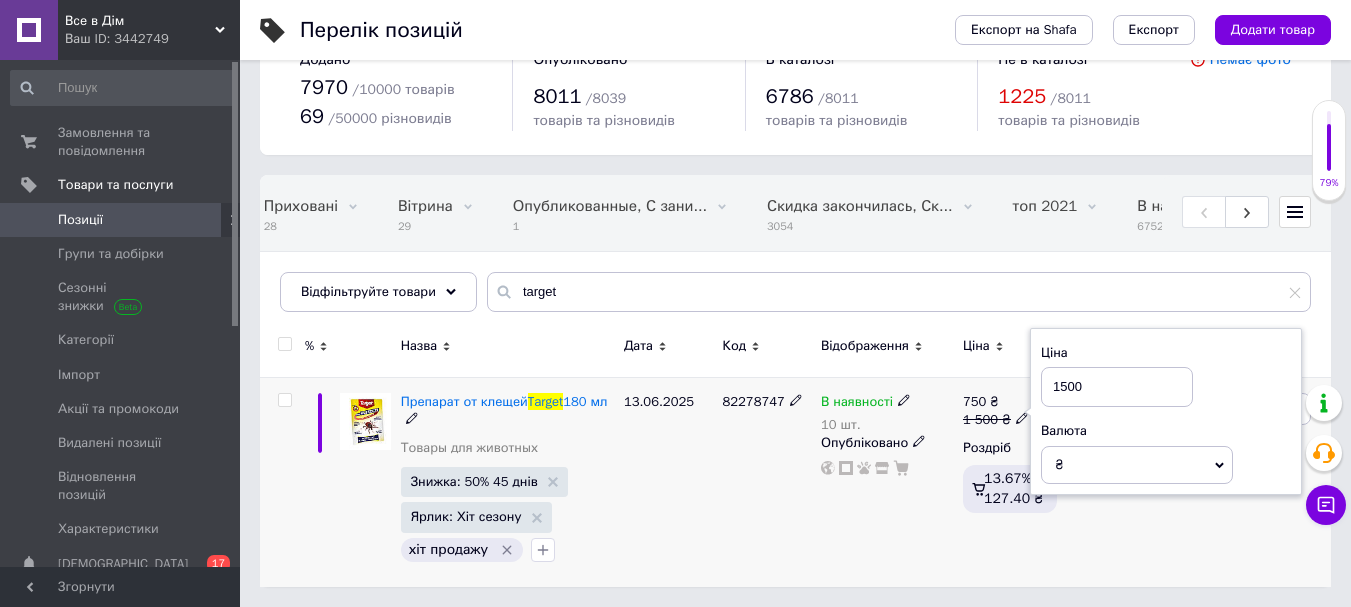 click on "1500" at bounding box center (1117, 387) 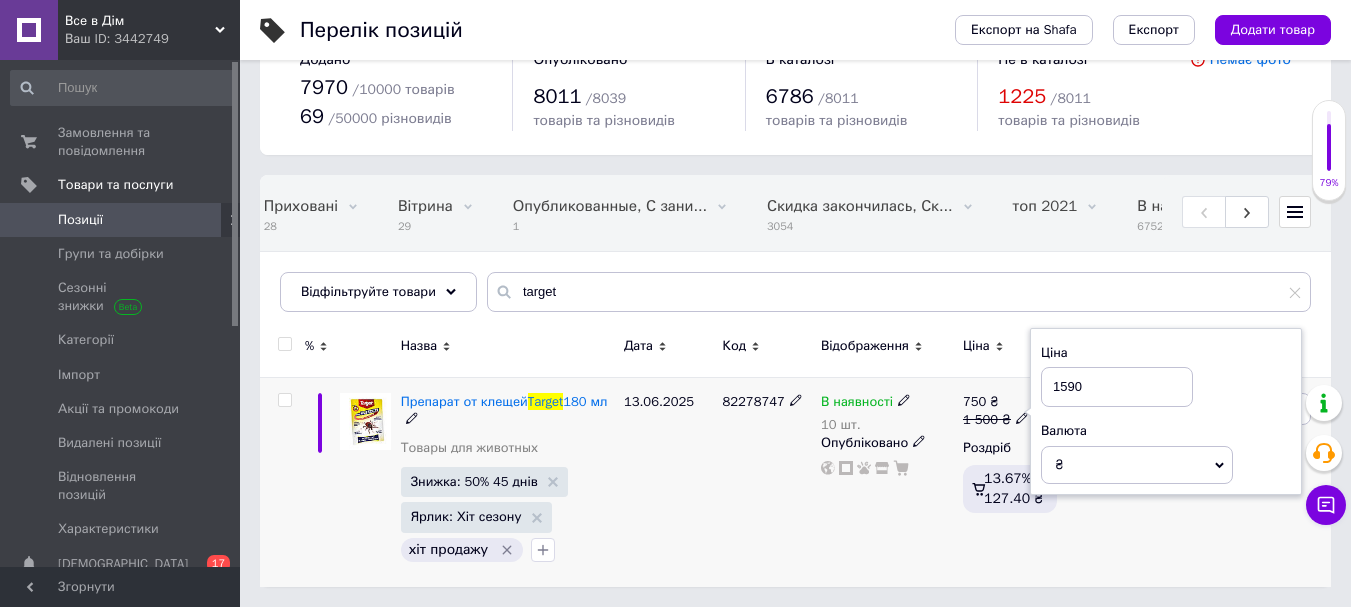 type on "1590" 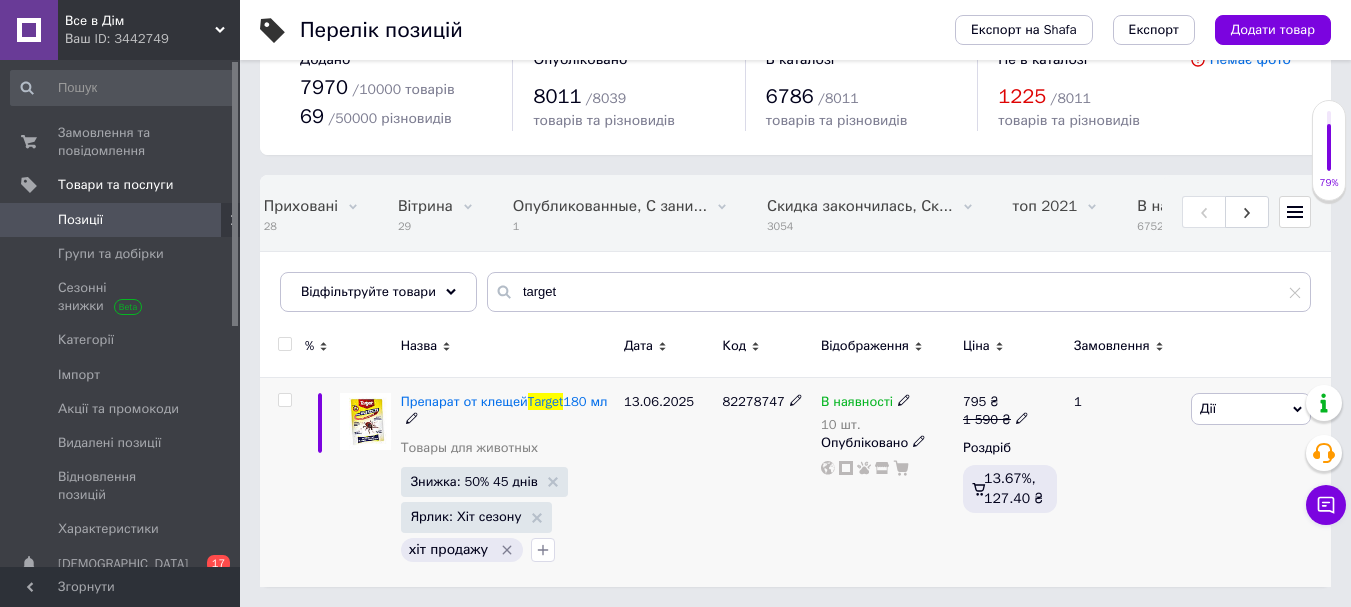 click 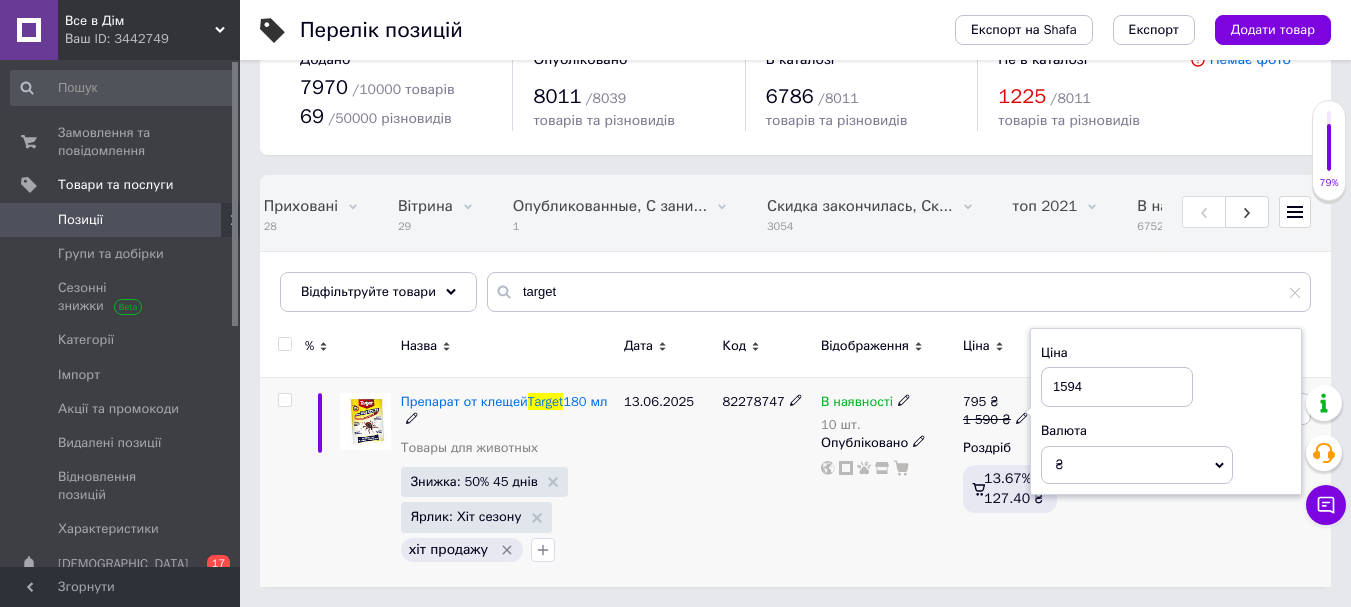 type on "1594" 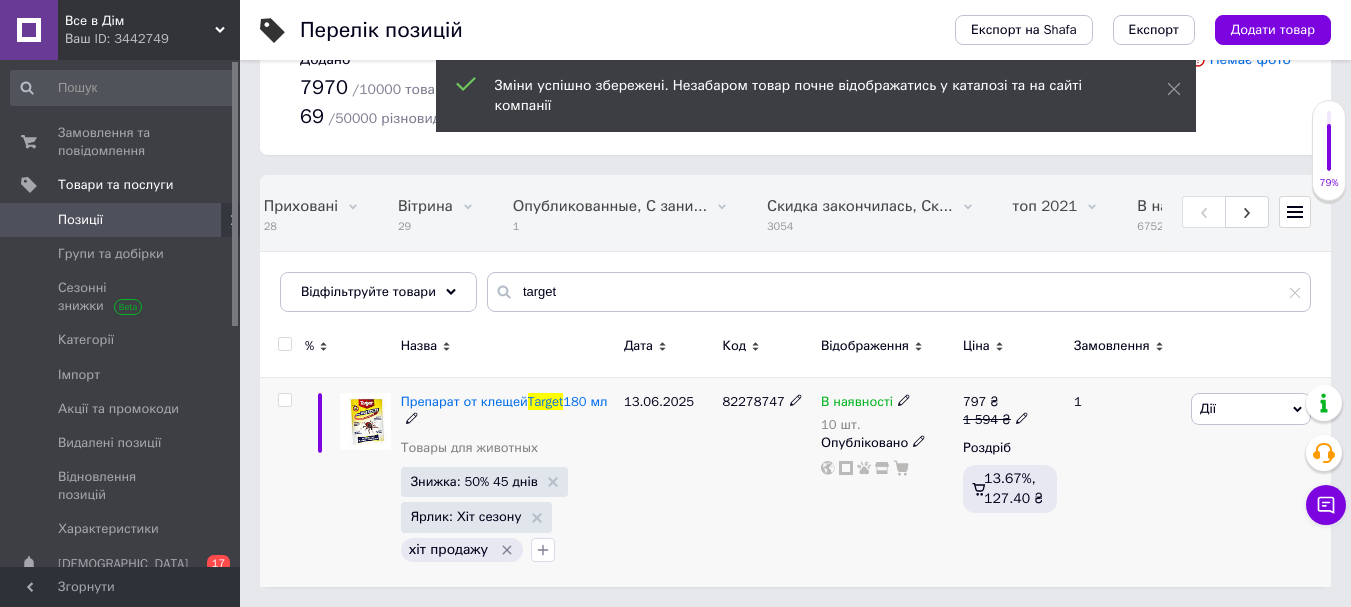 click 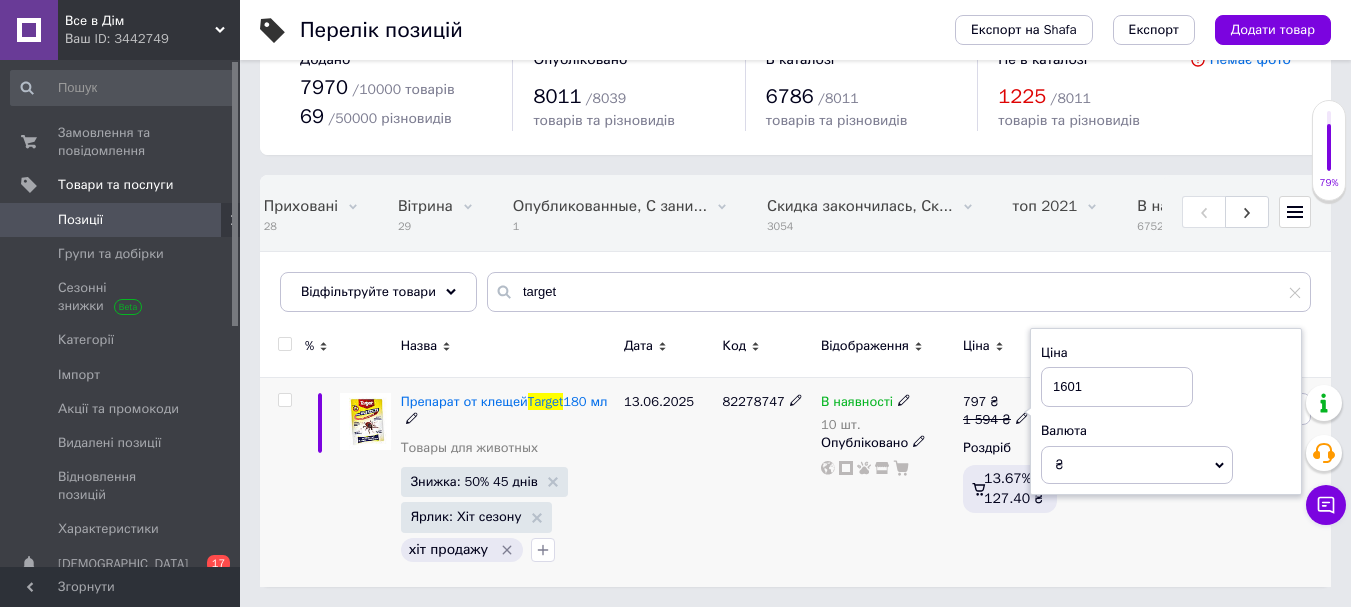 type on "1601" 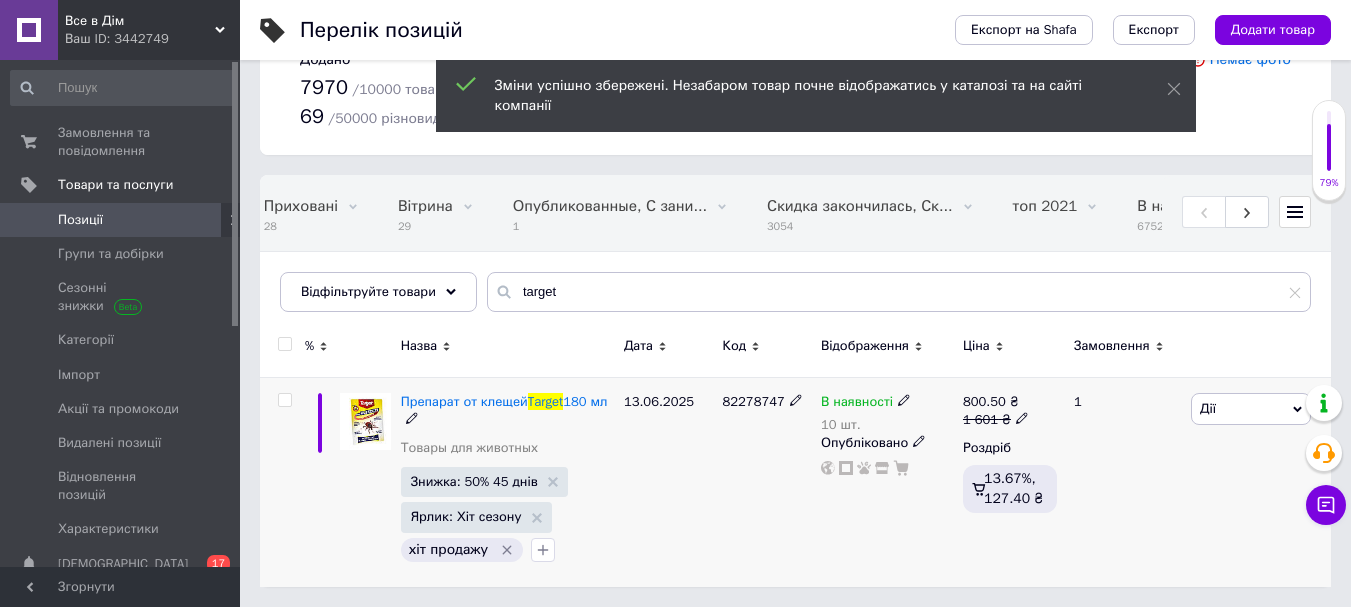 click 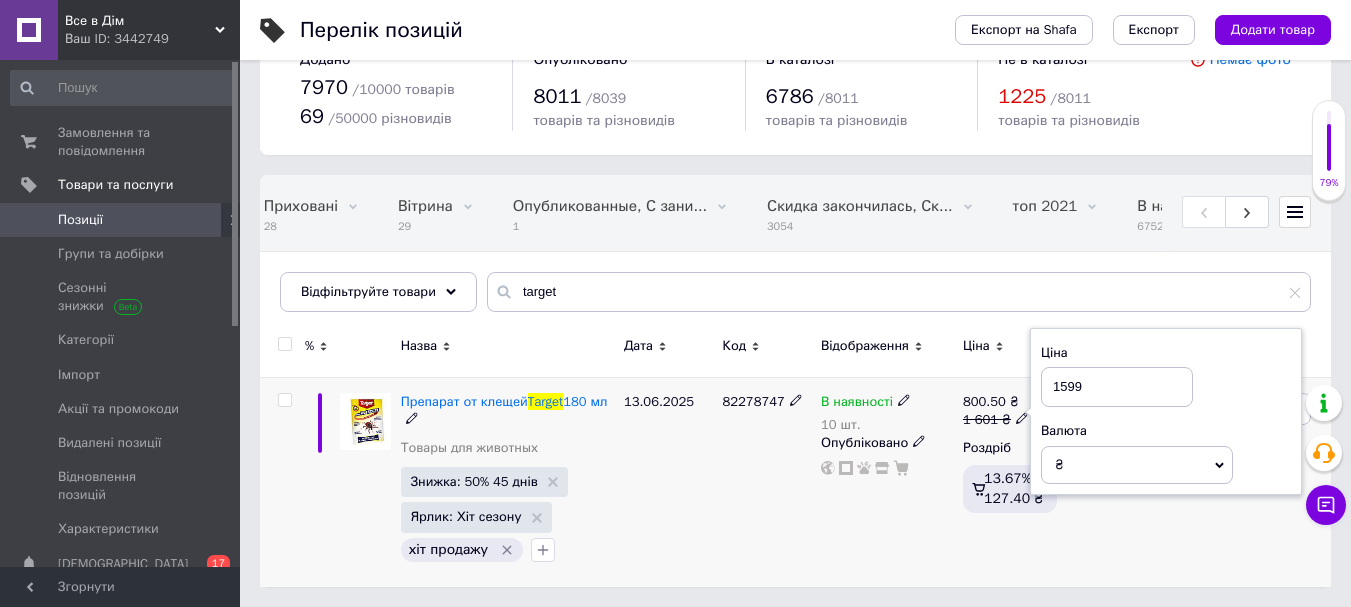 type on "1599" 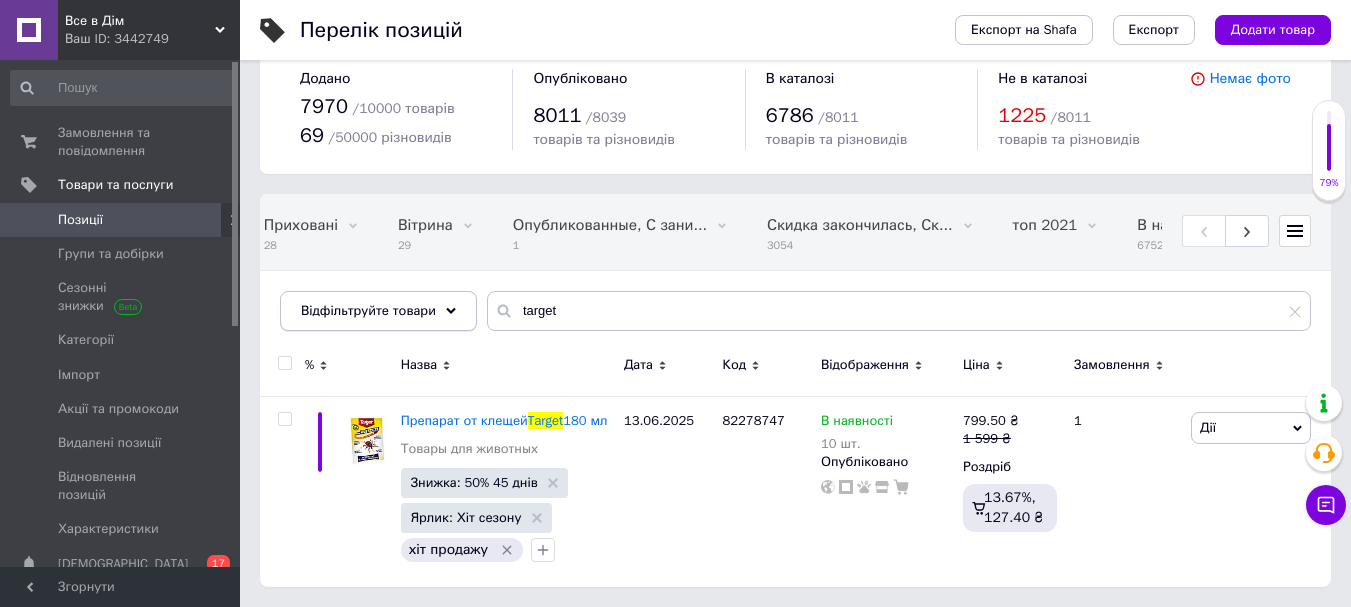 scroll, scrollTop: 35, scrollLeft: 0, axis: vertical 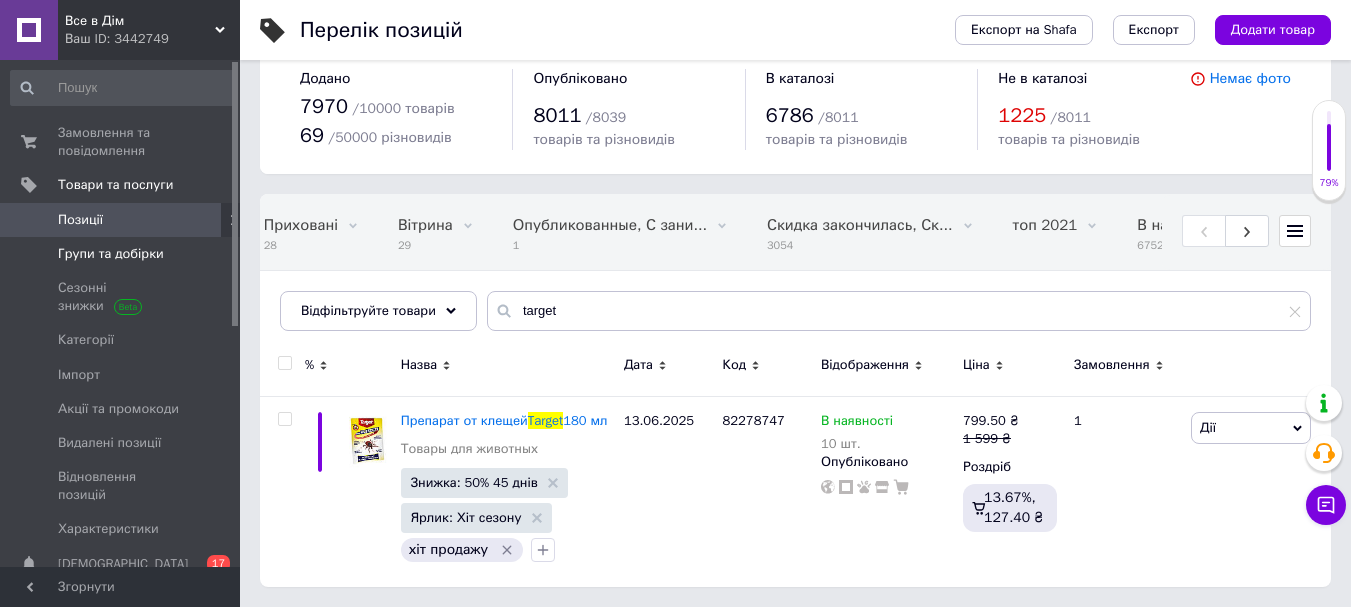 click on "Групи та добірки" at bounding box center [111, 254] 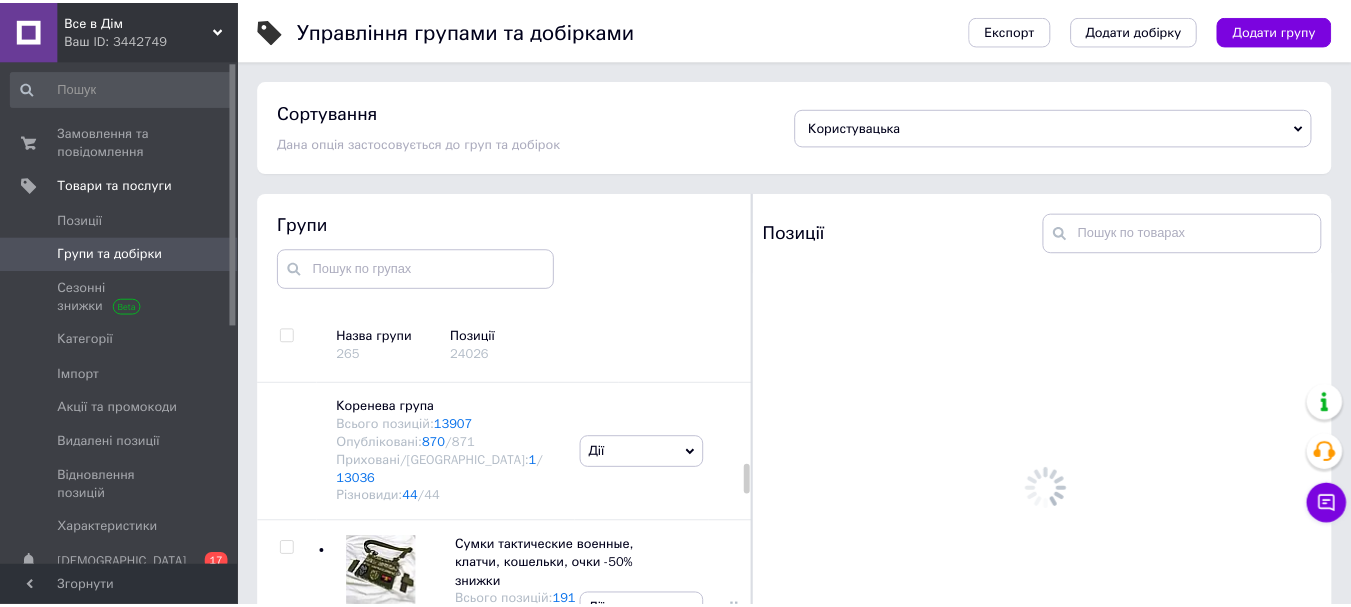 scroll, scrollTop: 113, scrollLeft: 0, axis: vertical 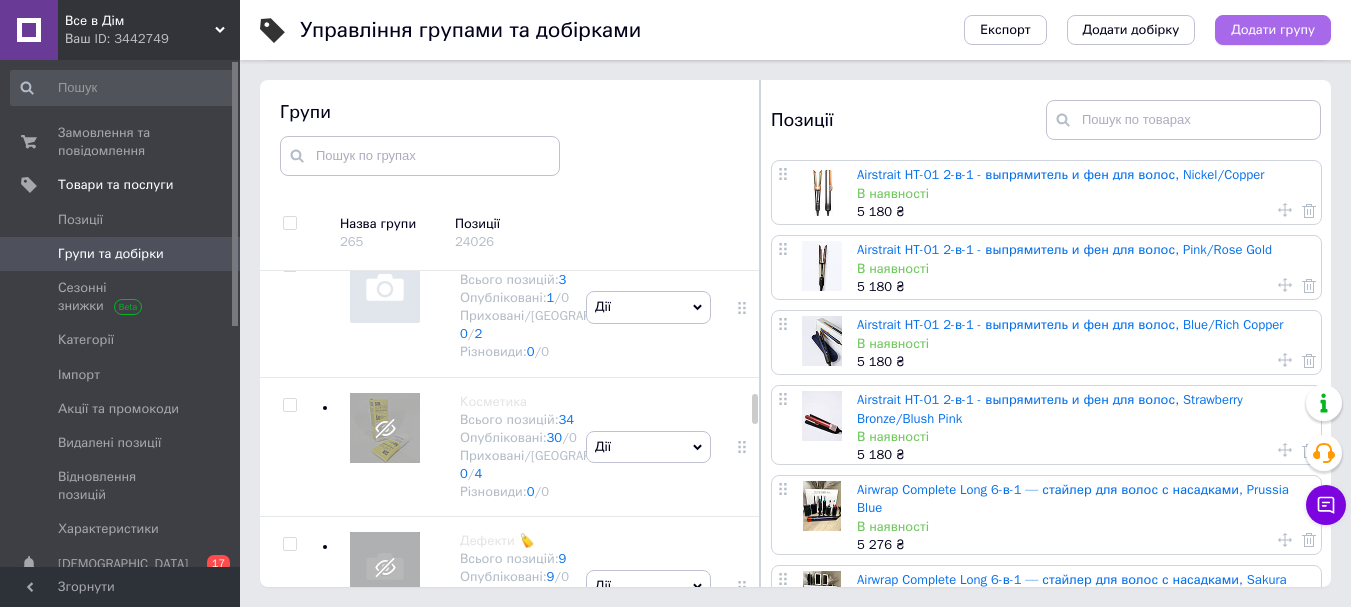 click on "Додати групу" at bounding box center [1273, 30] 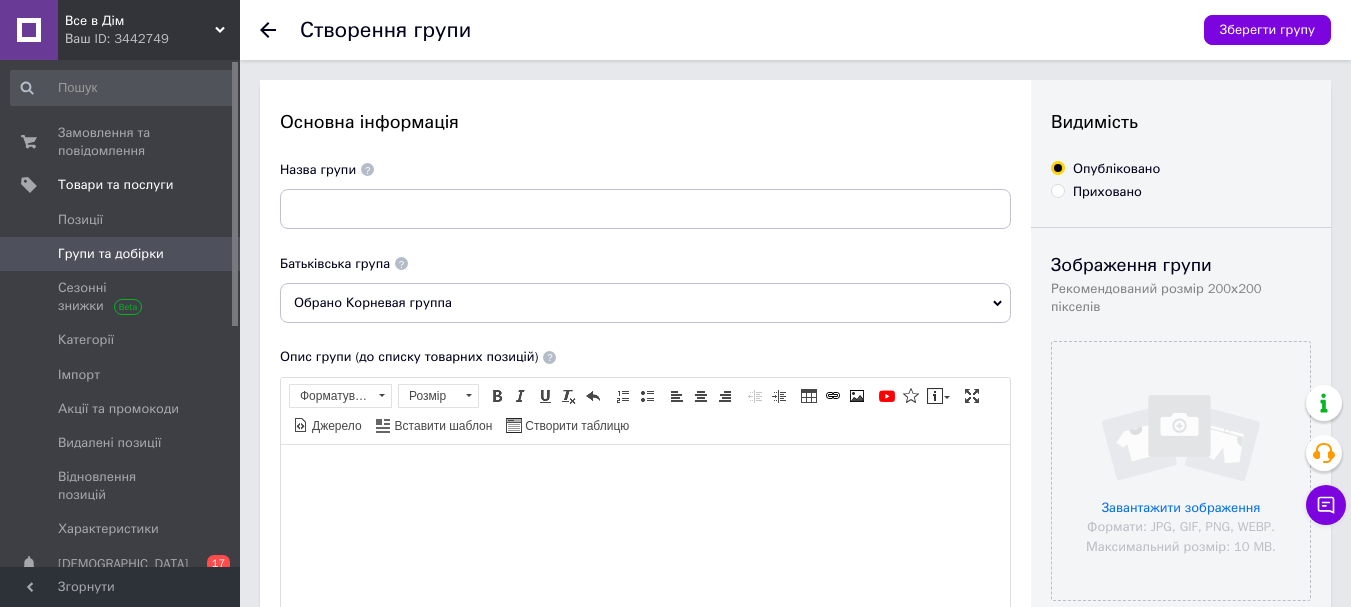 scroll, scrollTop: 0, scrollLeft: 0, axis: both 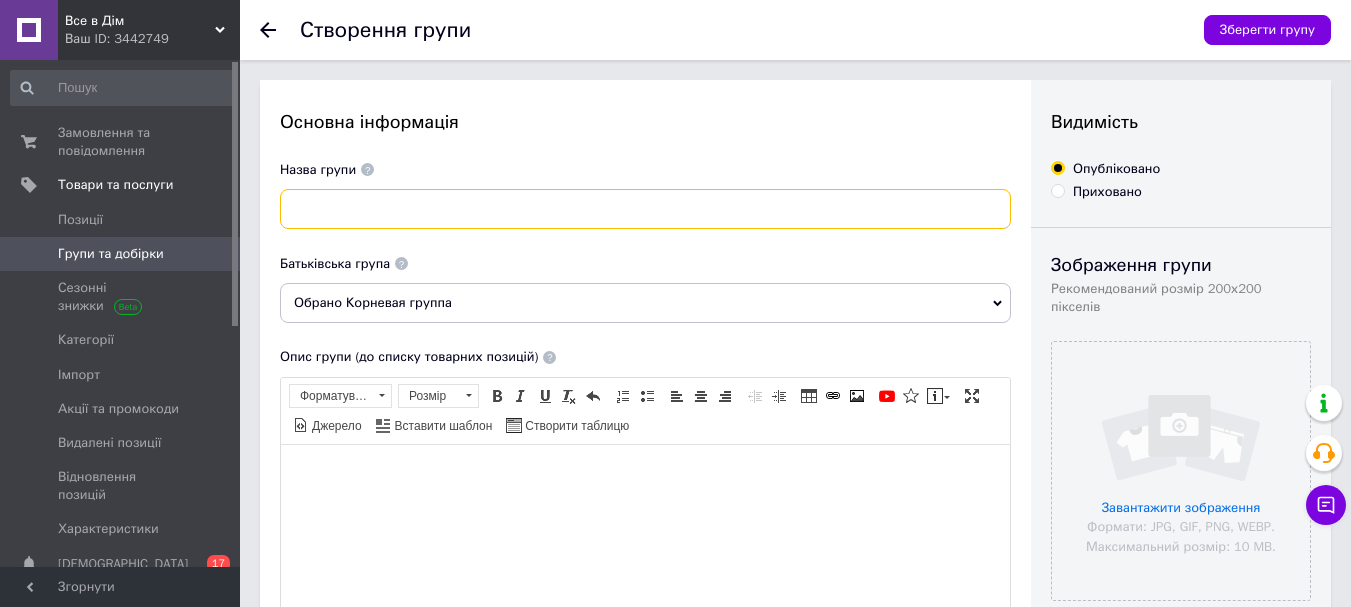 click at bounding box center (645, 209) 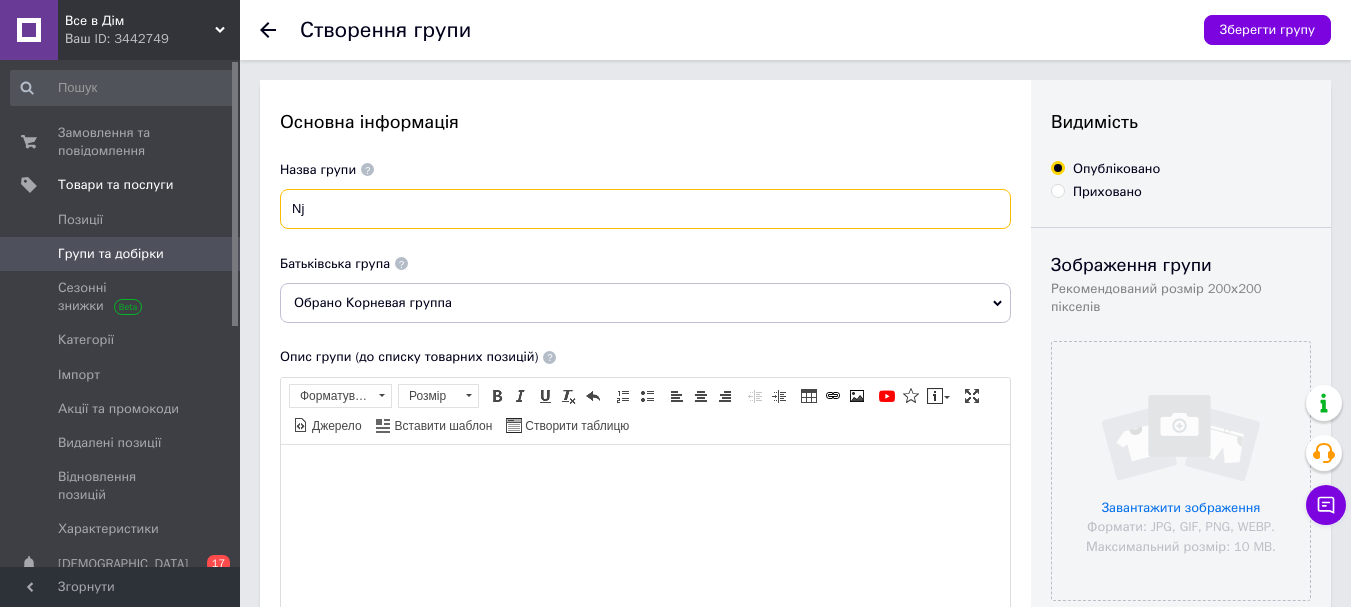 type on "N" 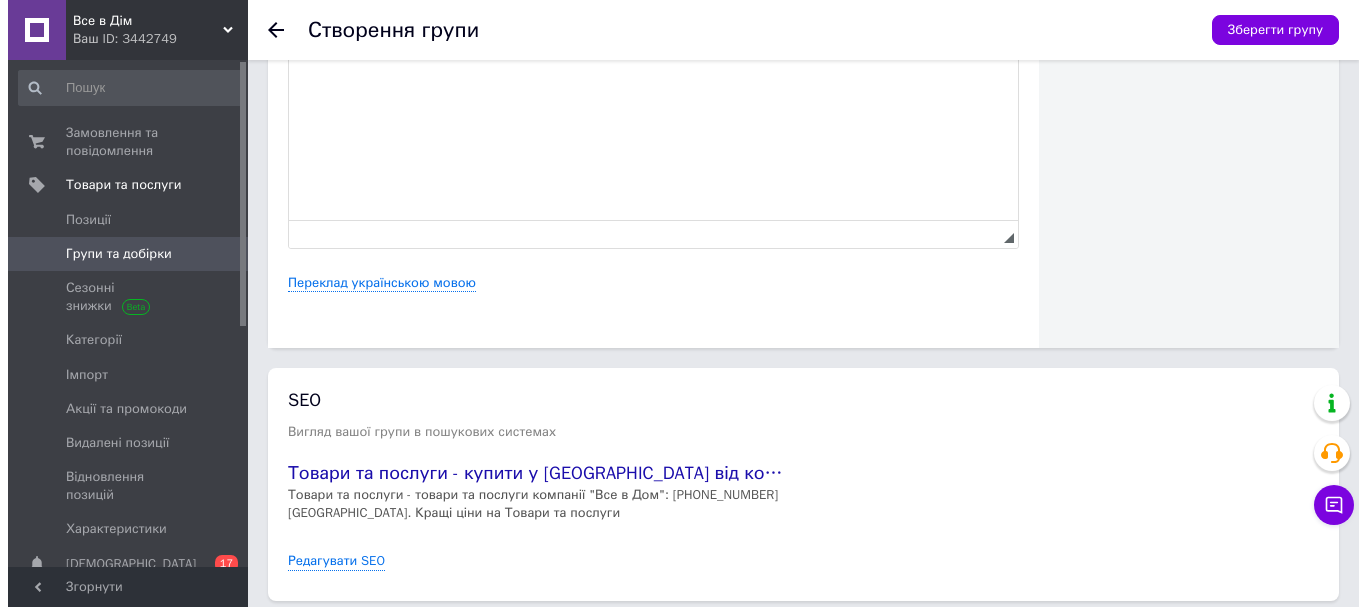 scroll, scrollTop: 953, scrollLeft: 0, axis: vertical 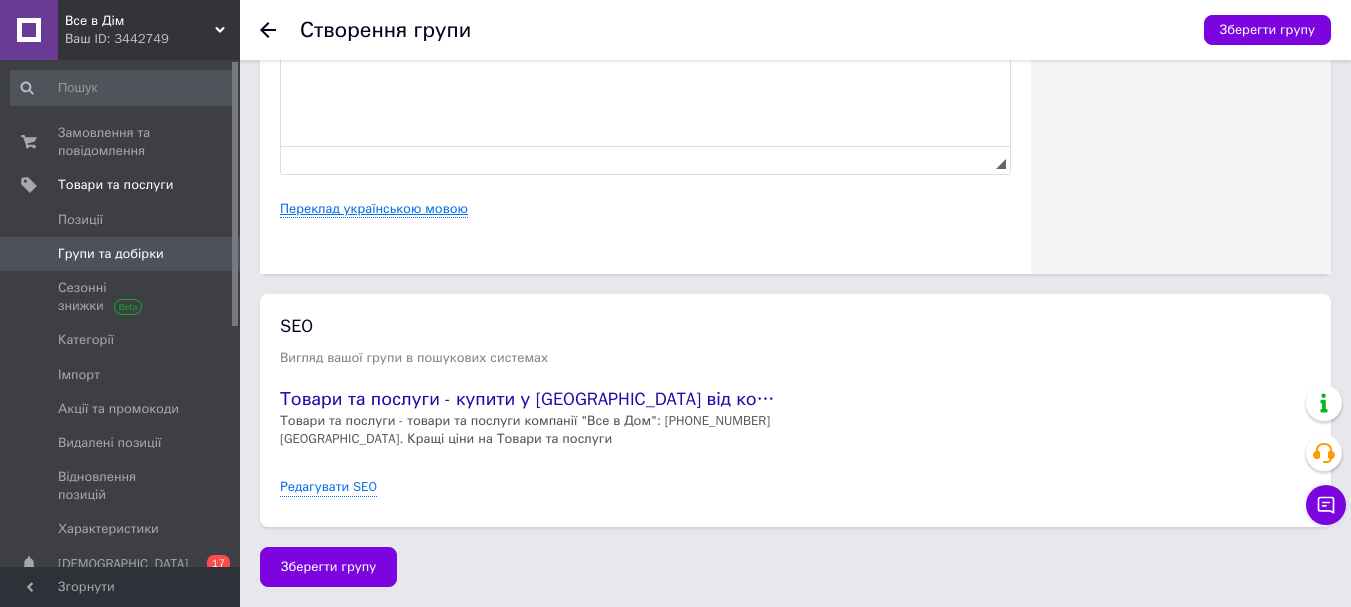 type on "Товар ДНЯ!" 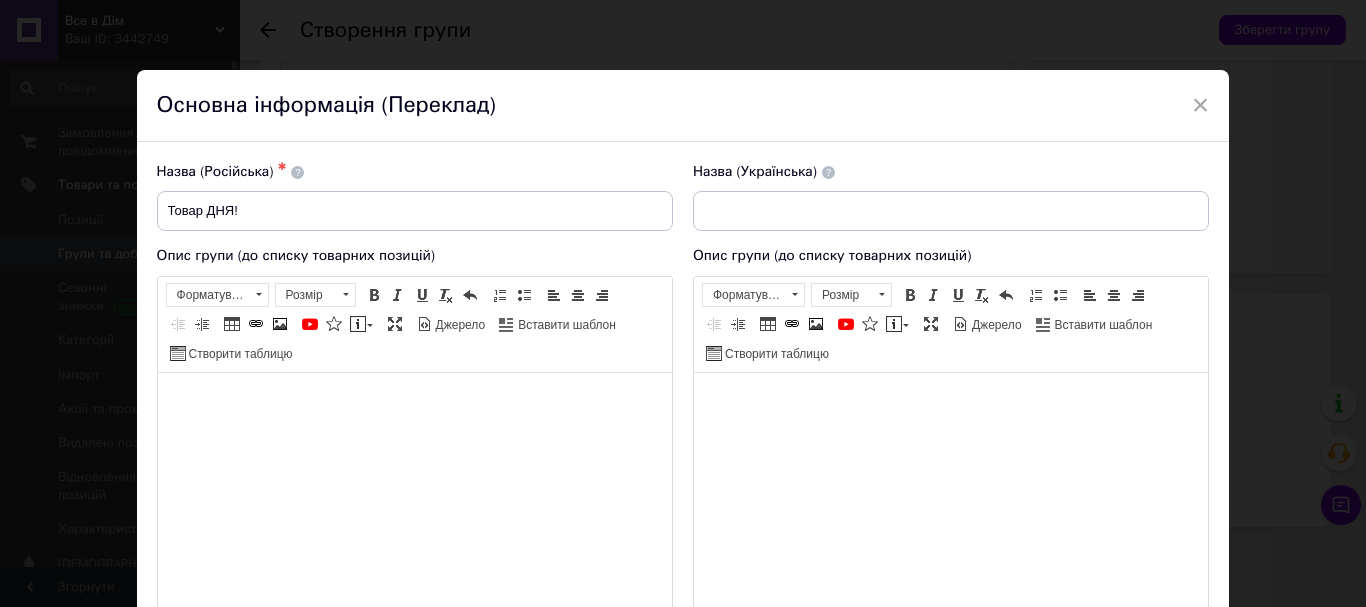 scroll, scrollTop: 0, scrollLeft: 0, axis: both 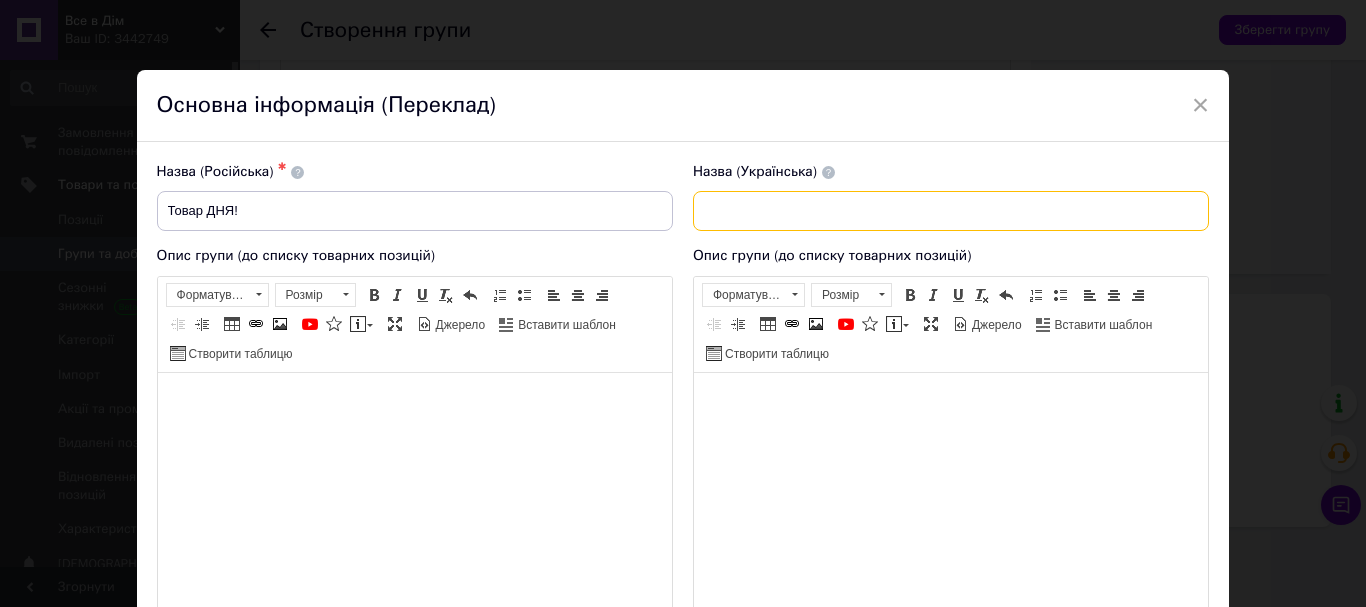click at bounding box center [951, 211] 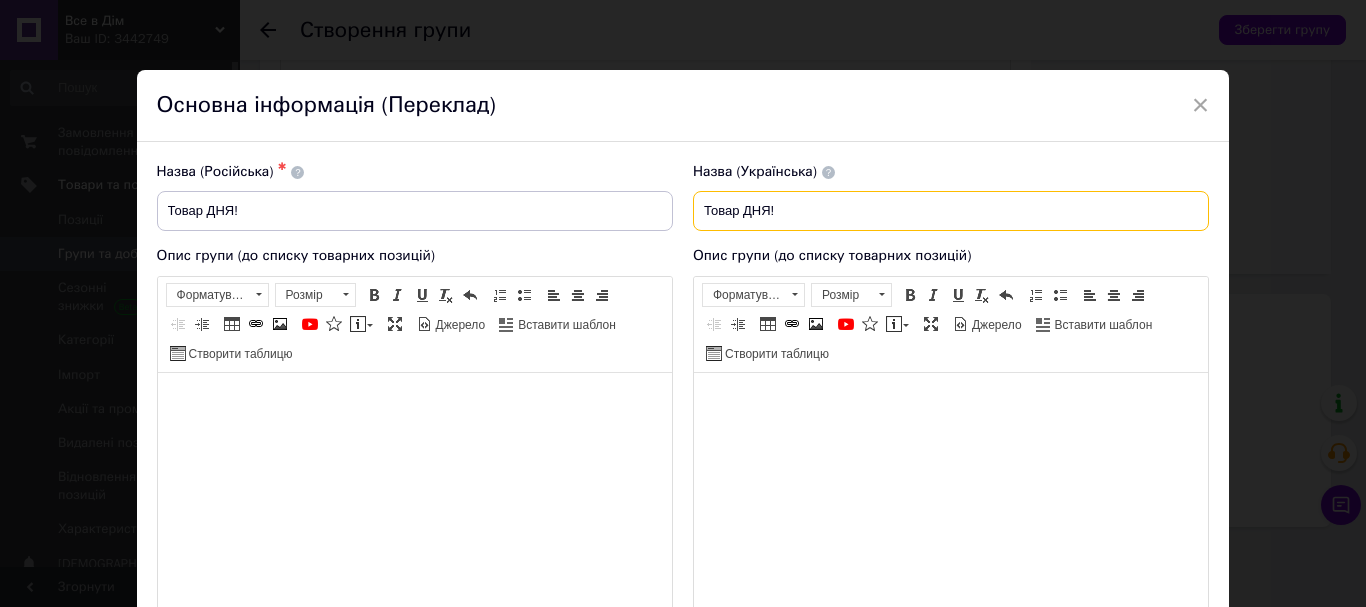 type on "Товар ДНЯ!" 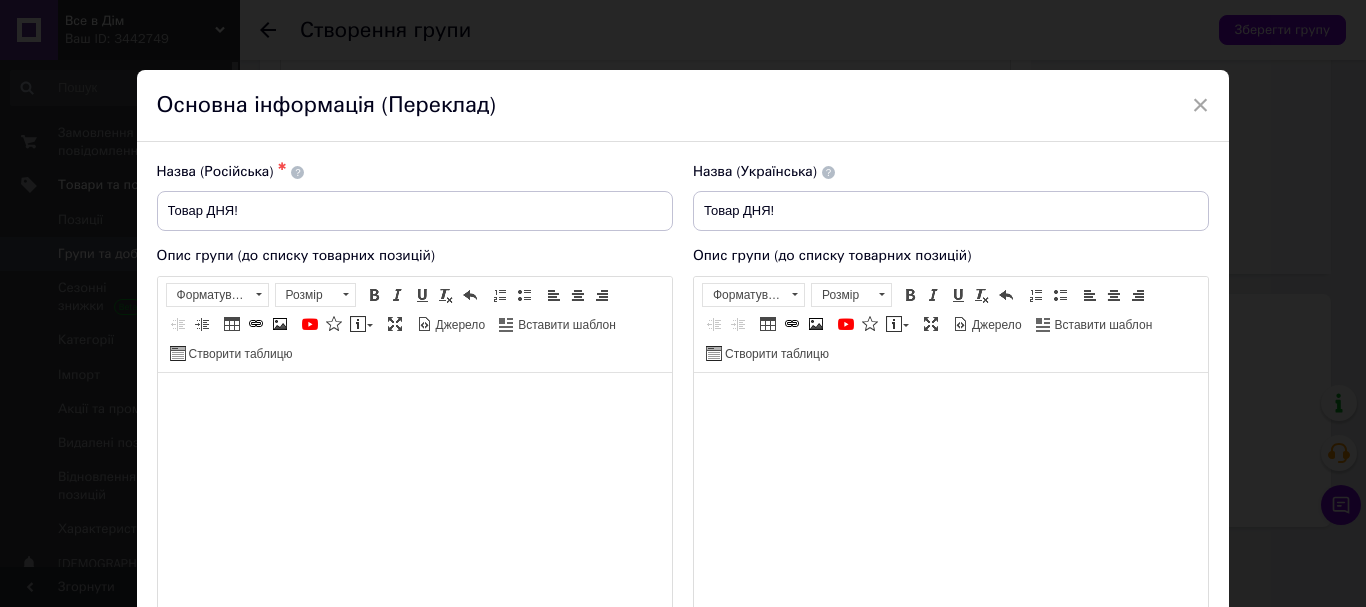 click at bounding box center (950, 402) 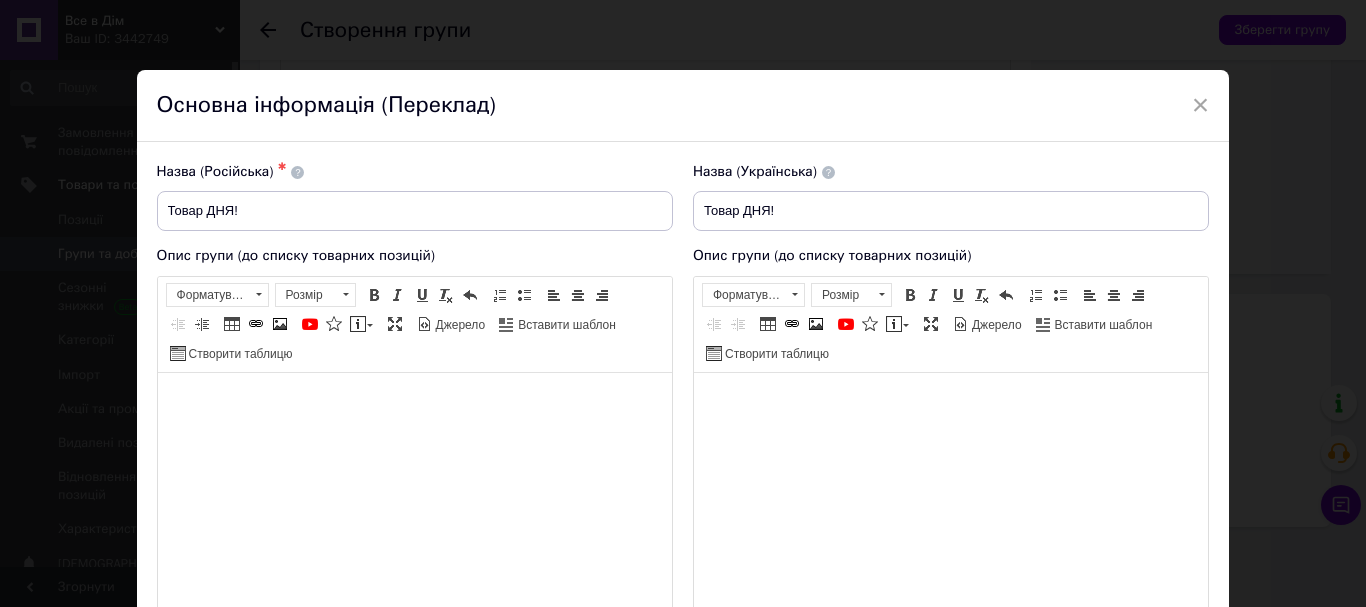 type 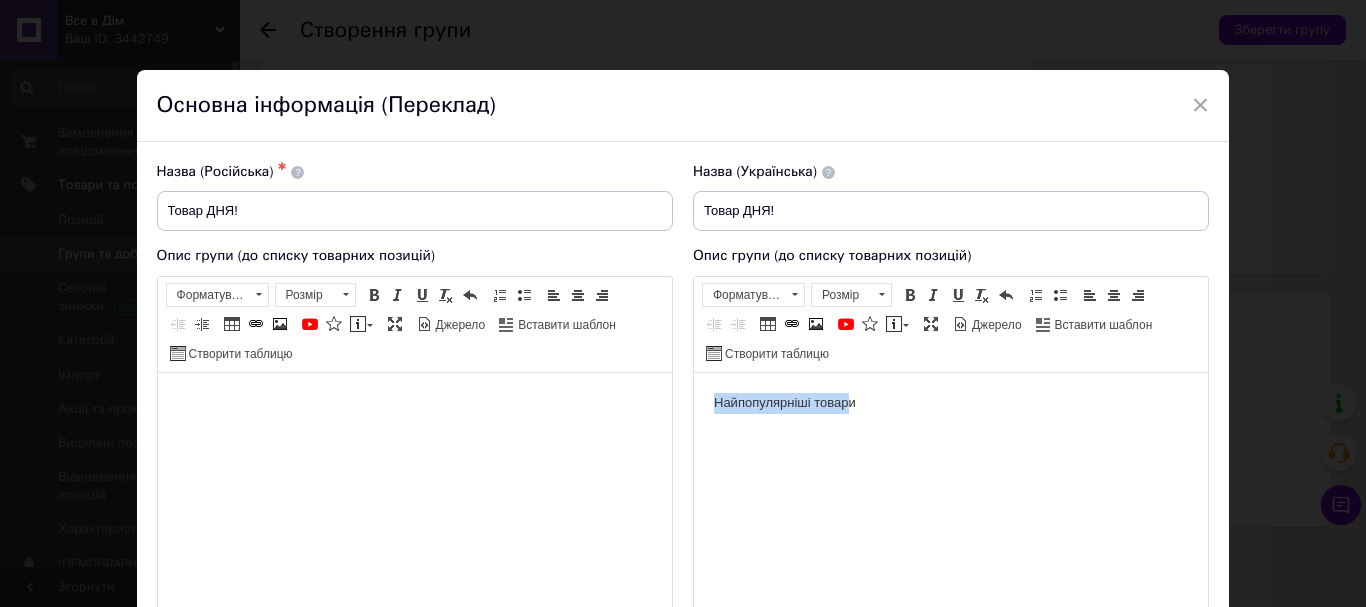 drag, startPoint x: 713, startPoint y: 400, endPoint x: 851, endPoint y: 402, distance: 138.0145 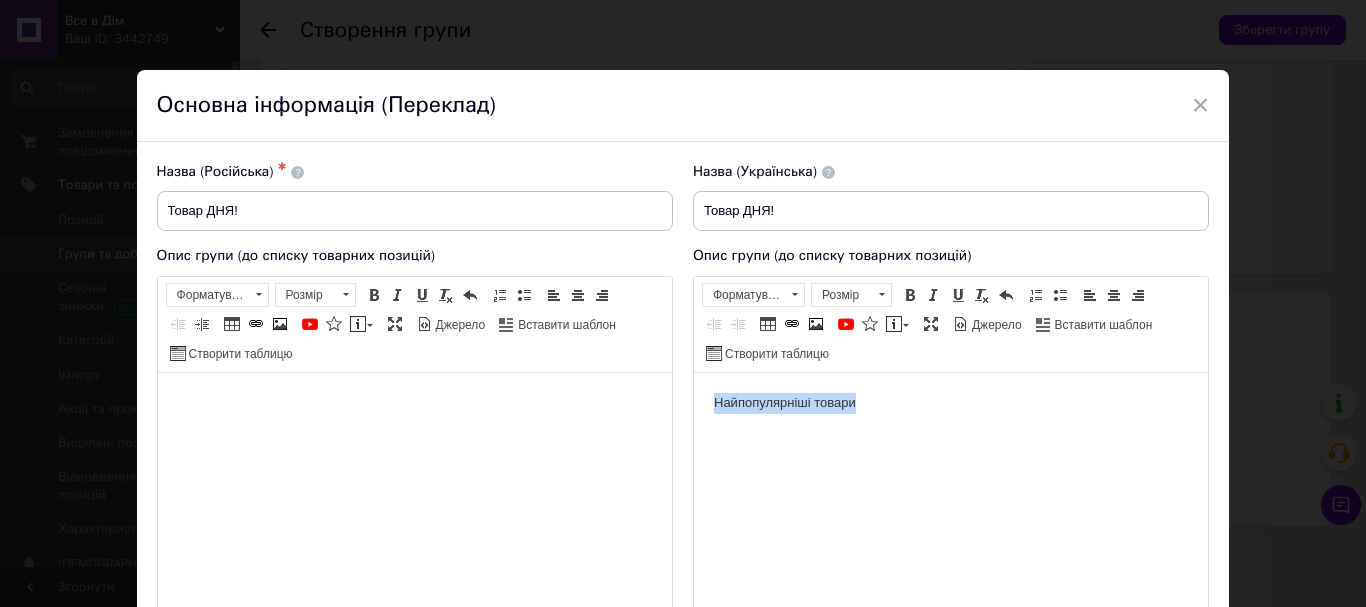 drag, startPoint x: 868, startPoint y: 403, endPoint x: 705, endPoint y: 404, distance: 163.00307 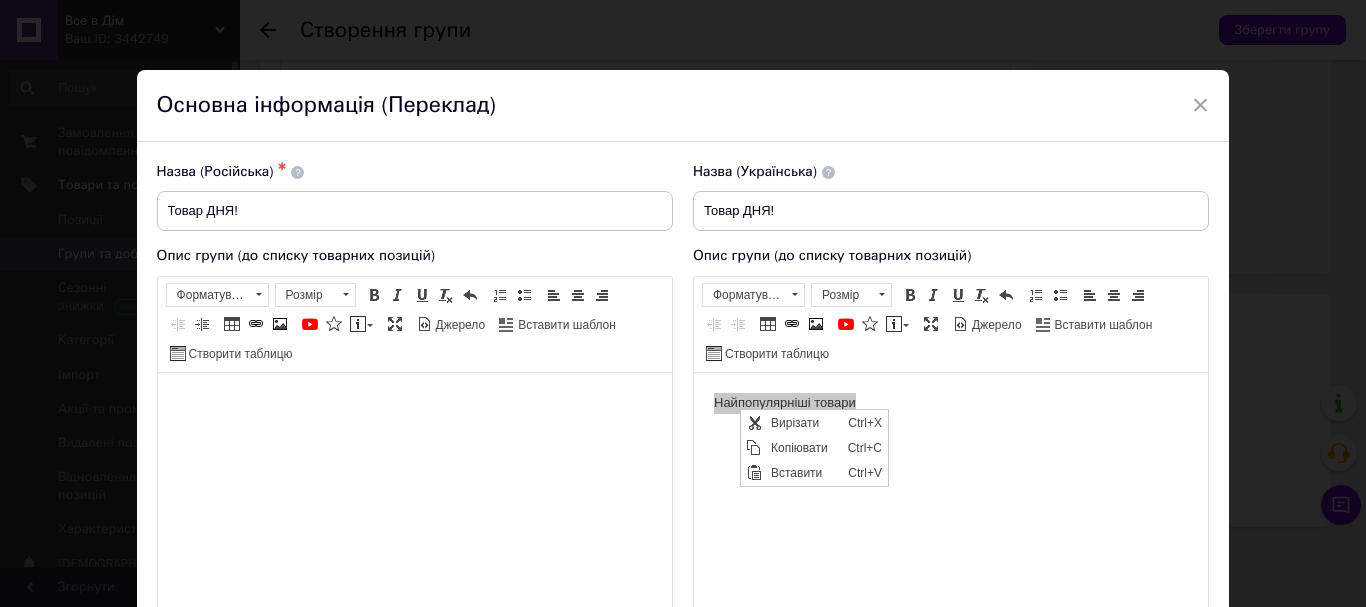 scroll, scrollTop: 0, scrollLeft: 0, axis: both 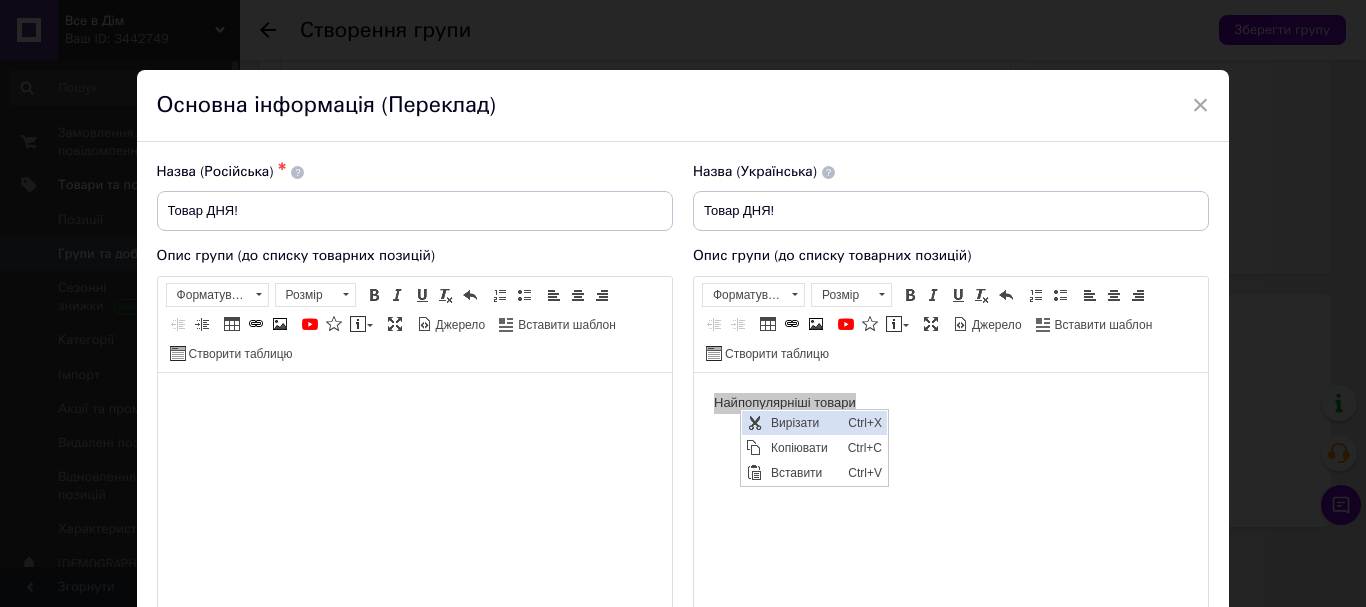 click on "Вирізати" at bounding box center (804, 422) 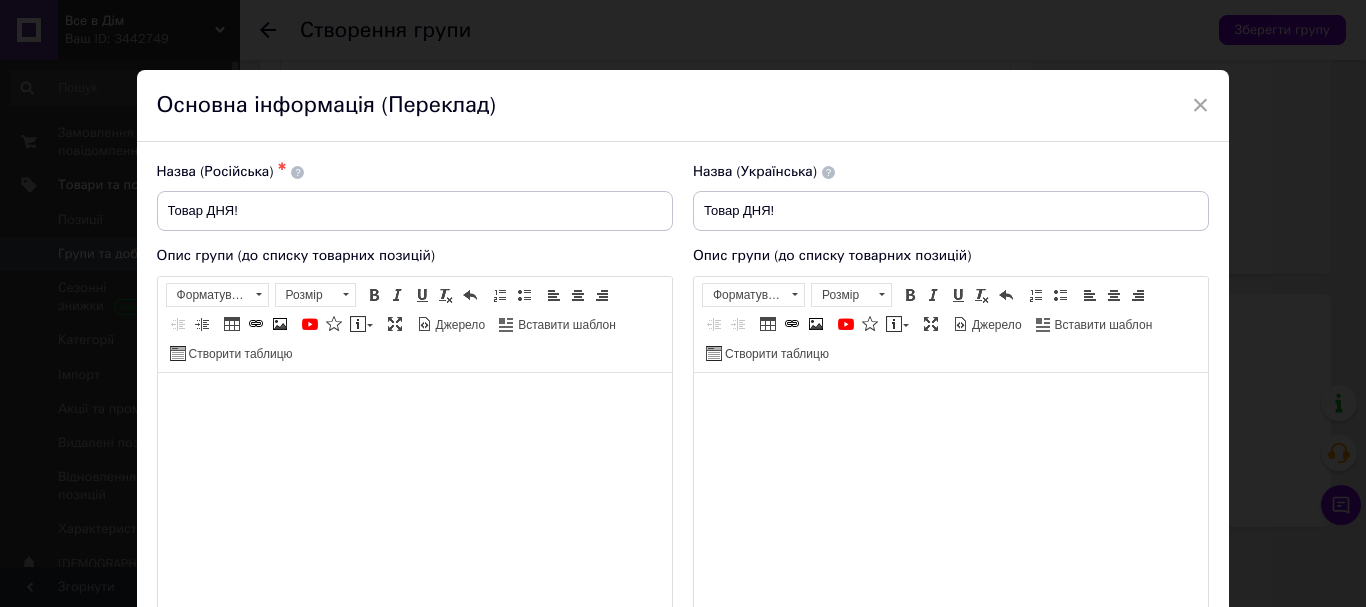 click at bounding box center [950, 402] 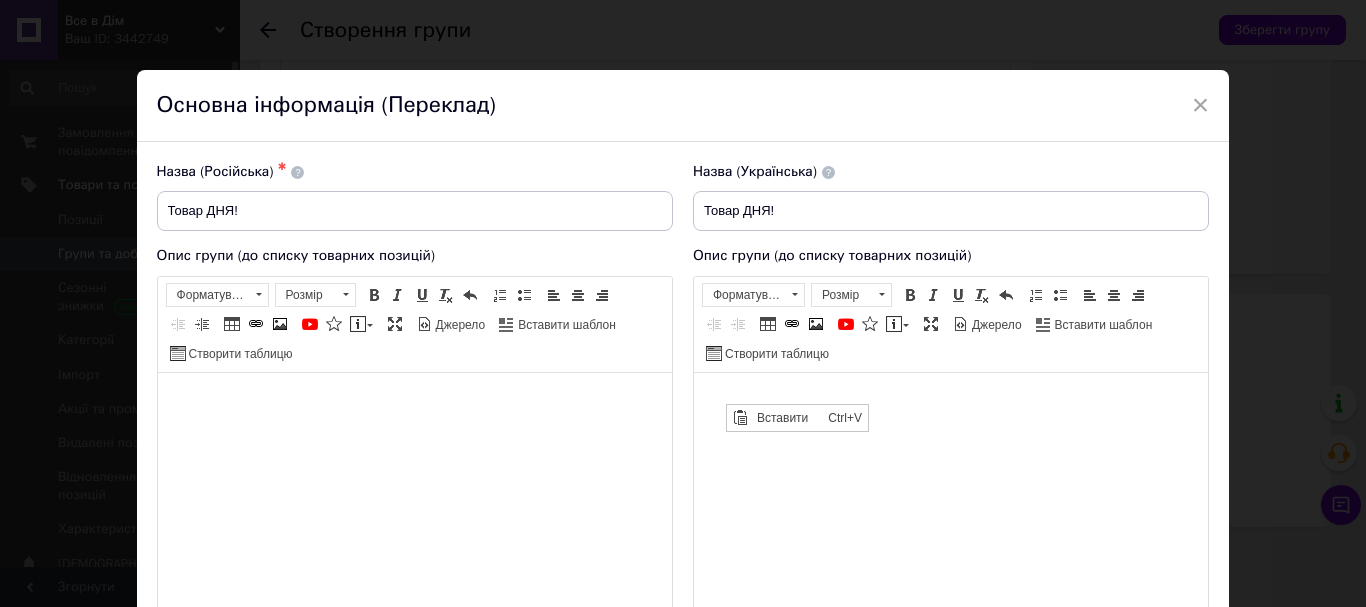 click at bounding box center (950, 402) 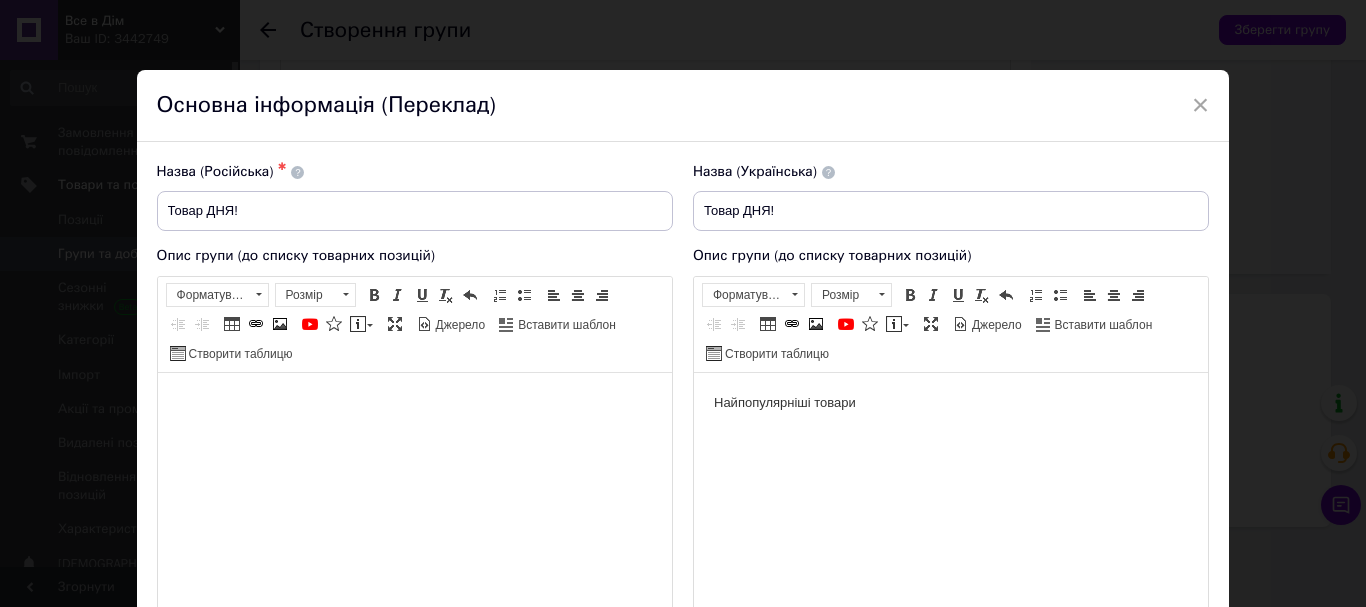 click at bounding box center [414, 402] 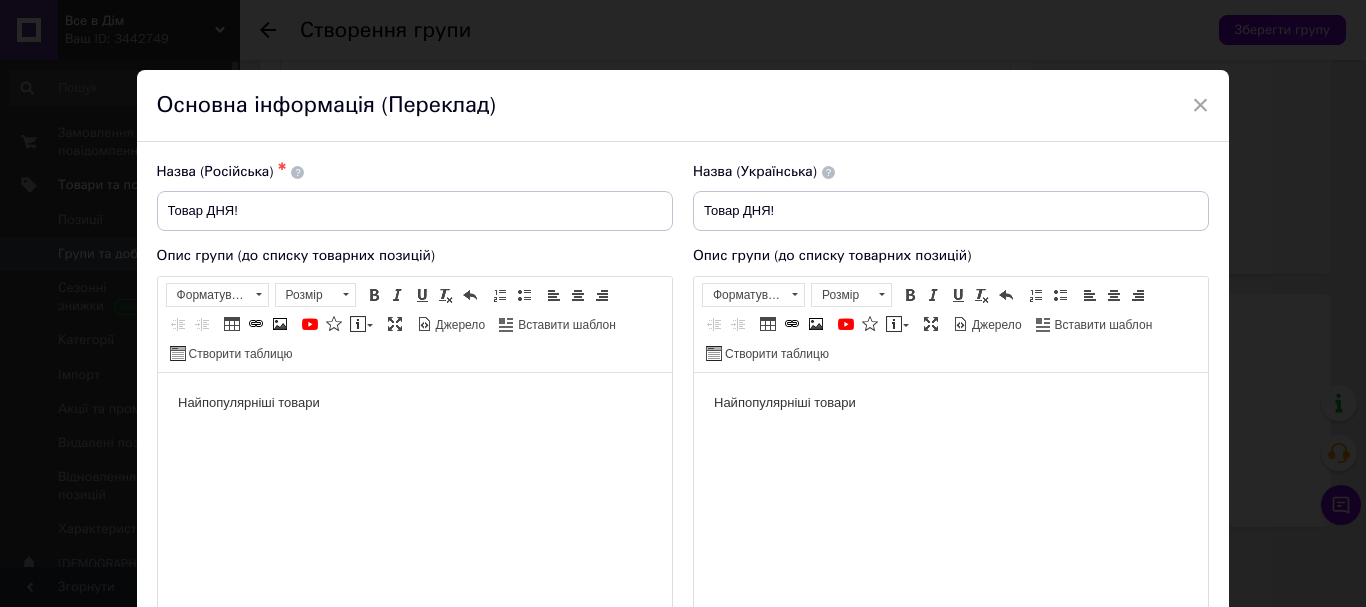 click on "Найпопулярніші товари" at bounding box center [414, 402] 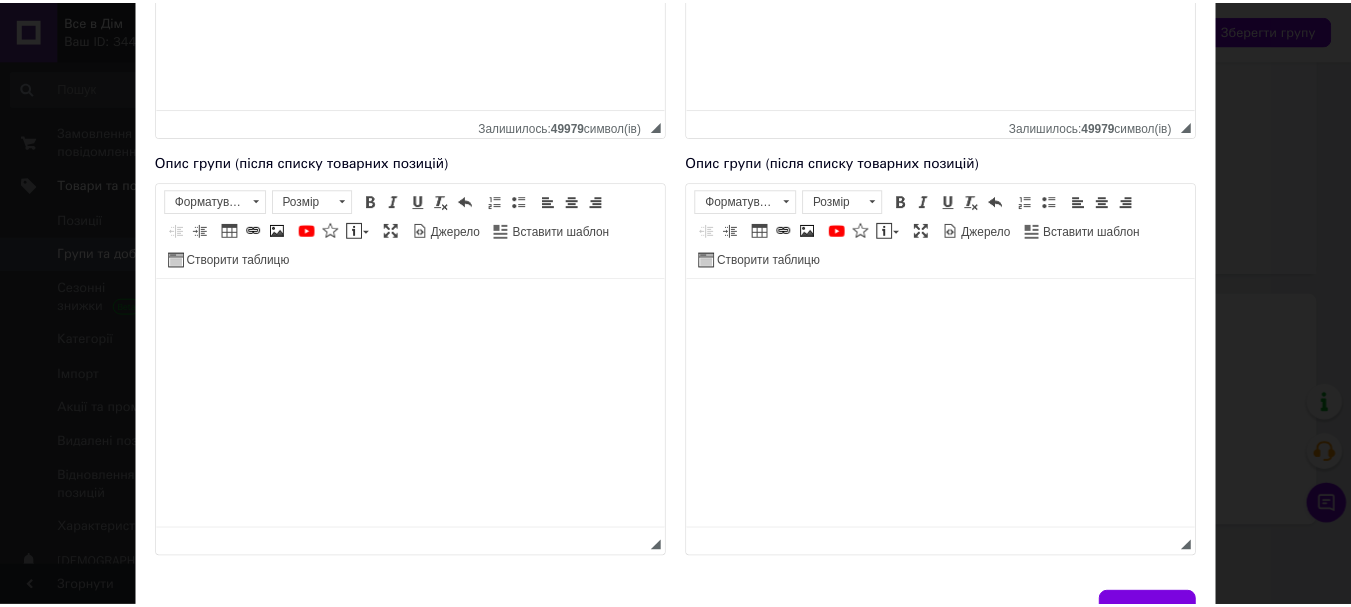 scroll, scrollTop: 631, scrollLeft: 0, axis: vertical 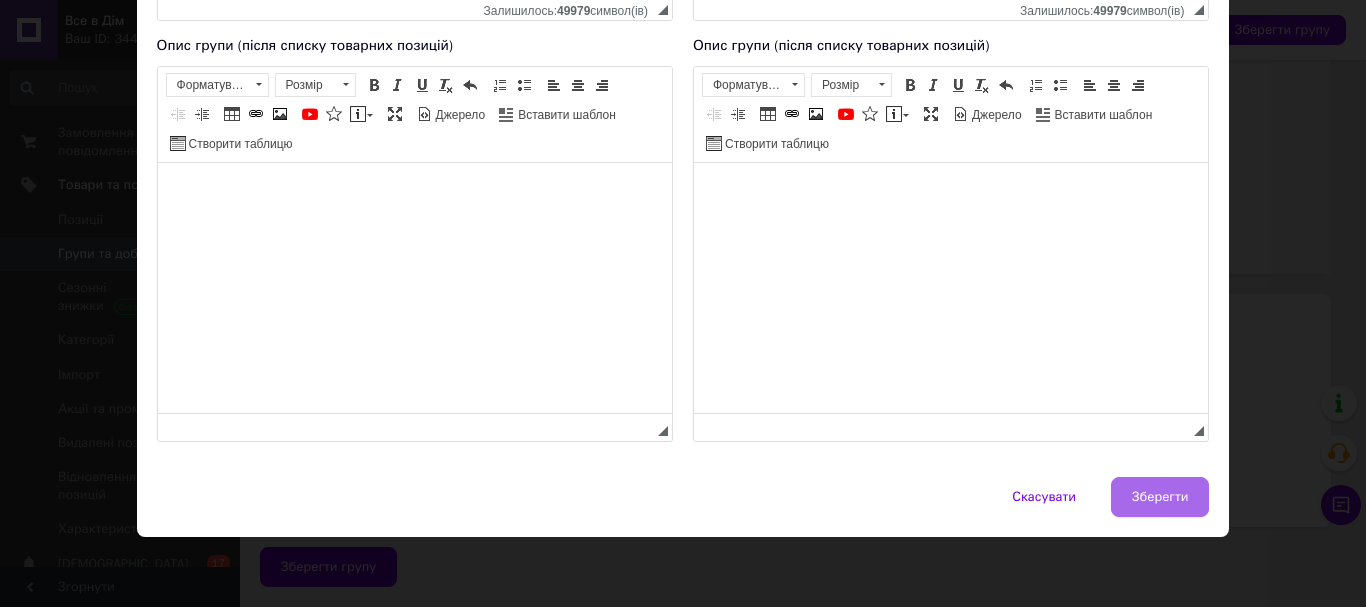 click on "Зберегти" at bounding box center [1160, 497] 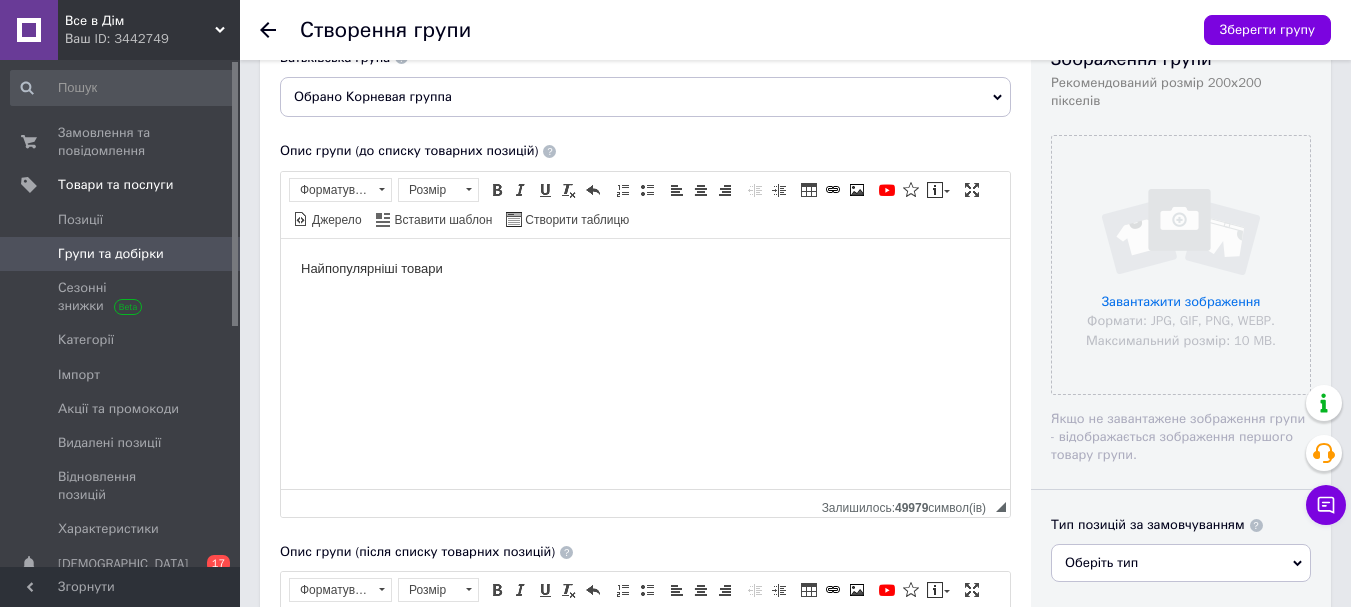 scroll, scrollTop: 153, scrollLeft: 0, axis: vertical 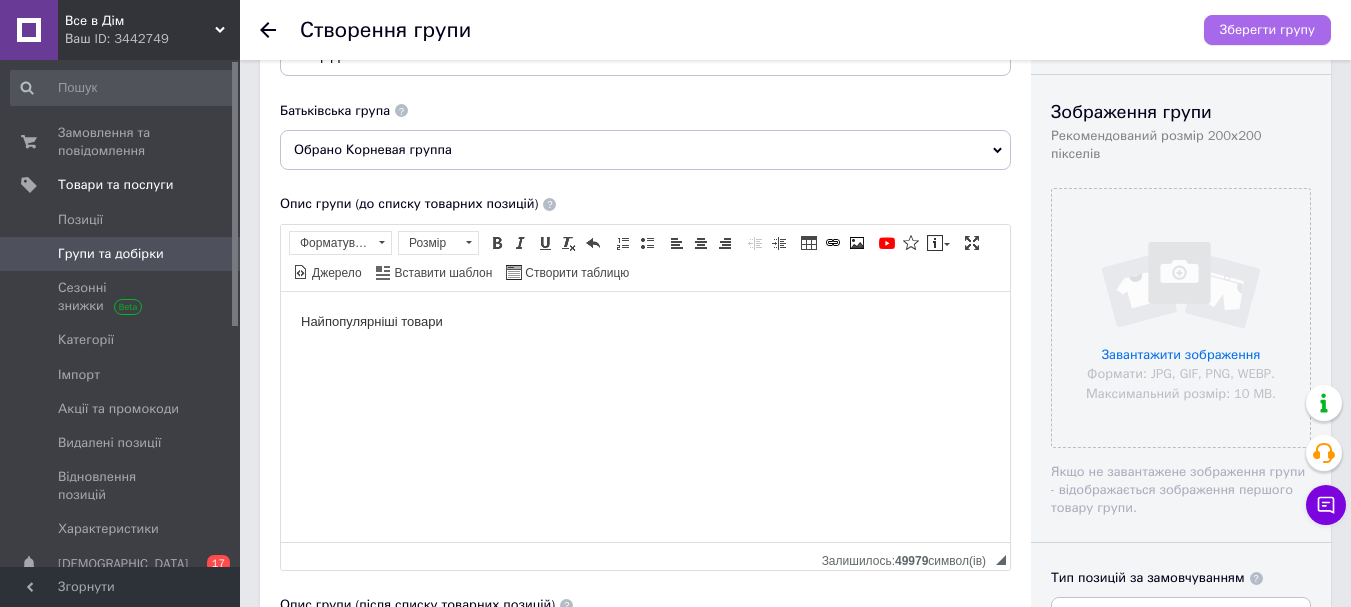 click on "Зберегти групу" at bounding box center (1267, 30) 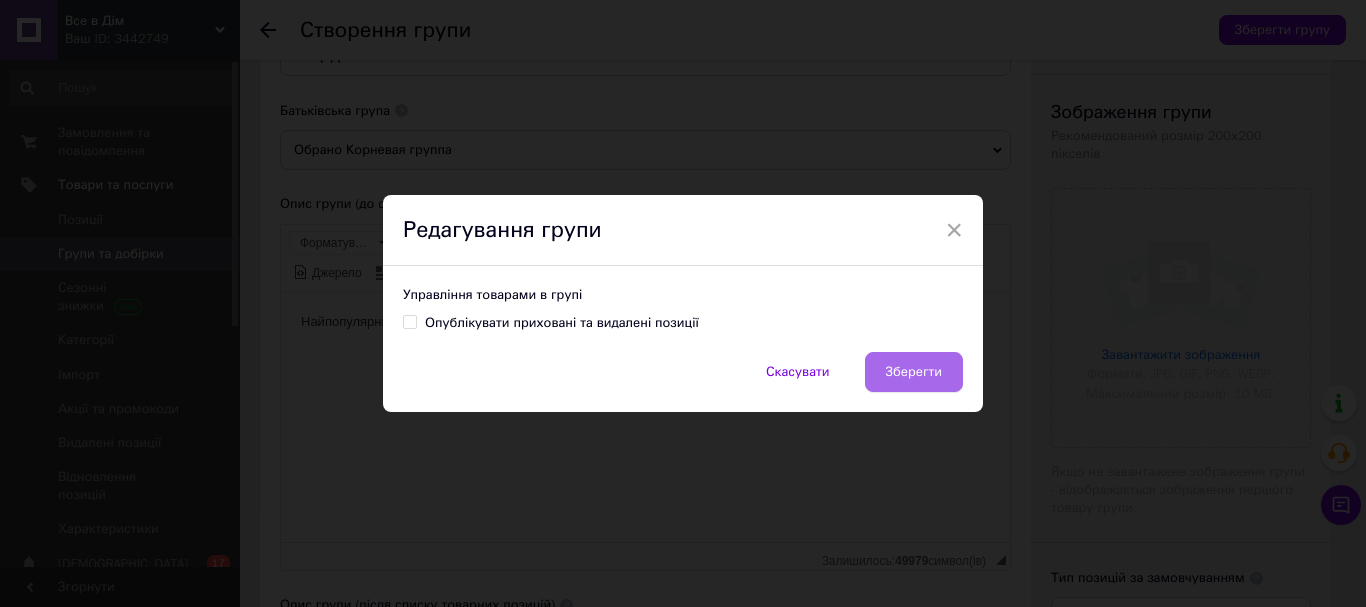 click on "Зберегти" at bounding box center (914, 372) 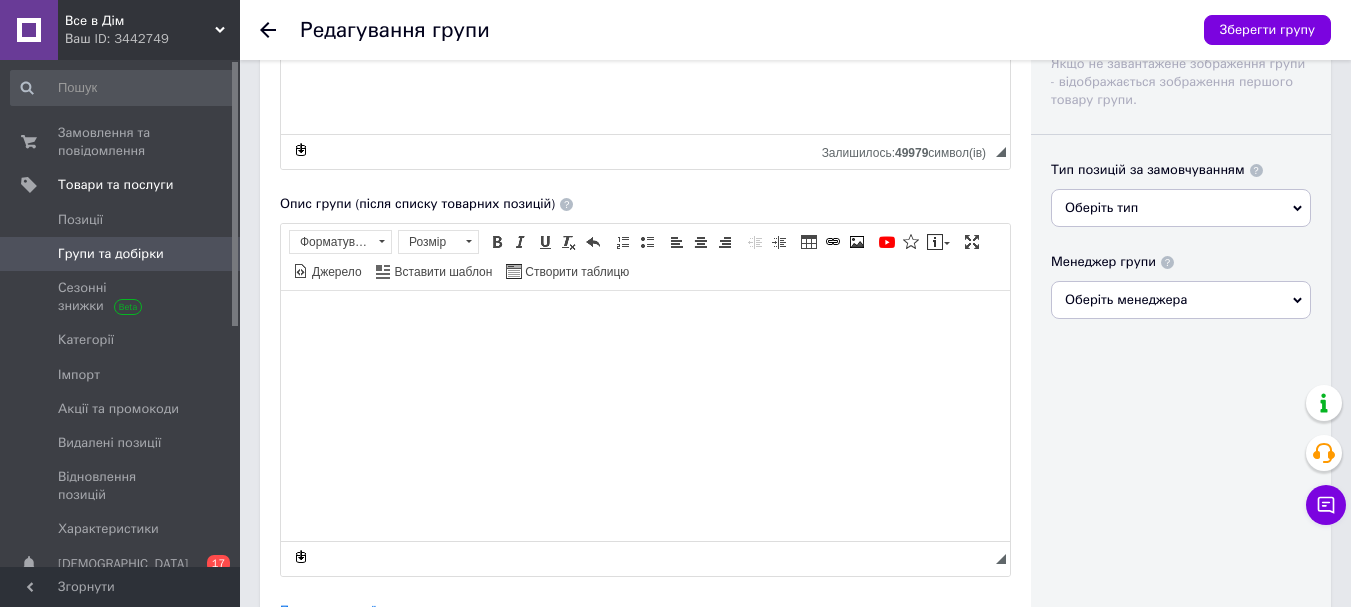 scroll, scrollTop: 500, scrollLeft: 0, axis: vertical 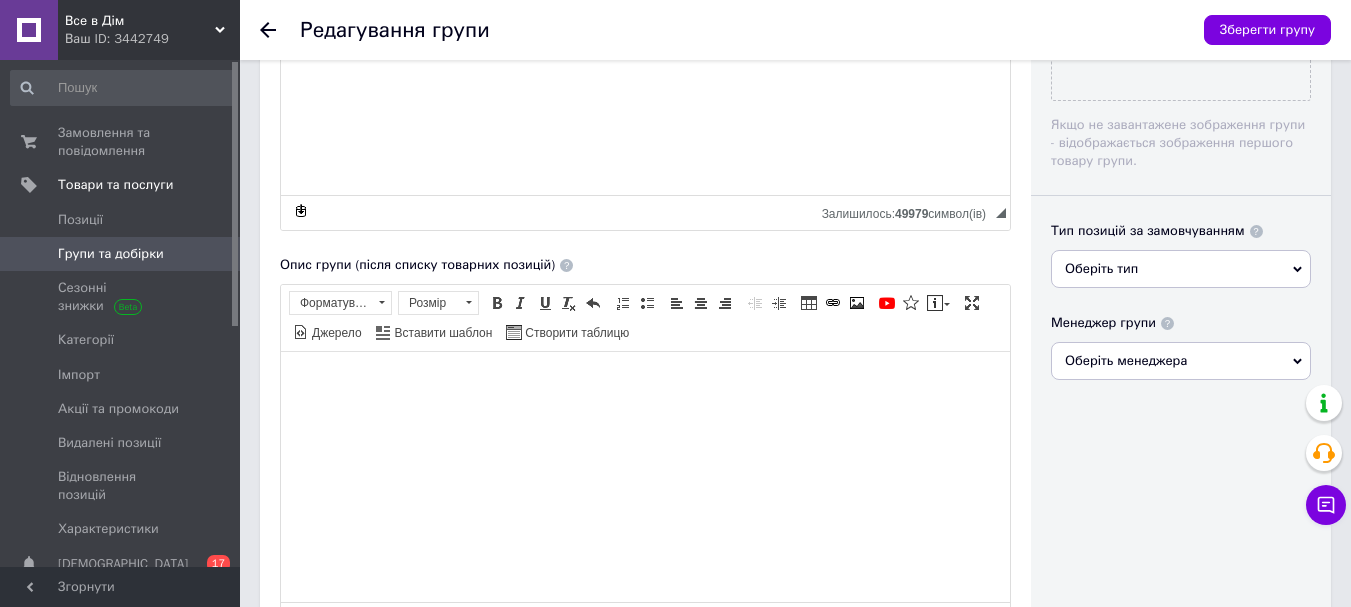 click on "Групи та добірки" at bounding box center [111, 254] 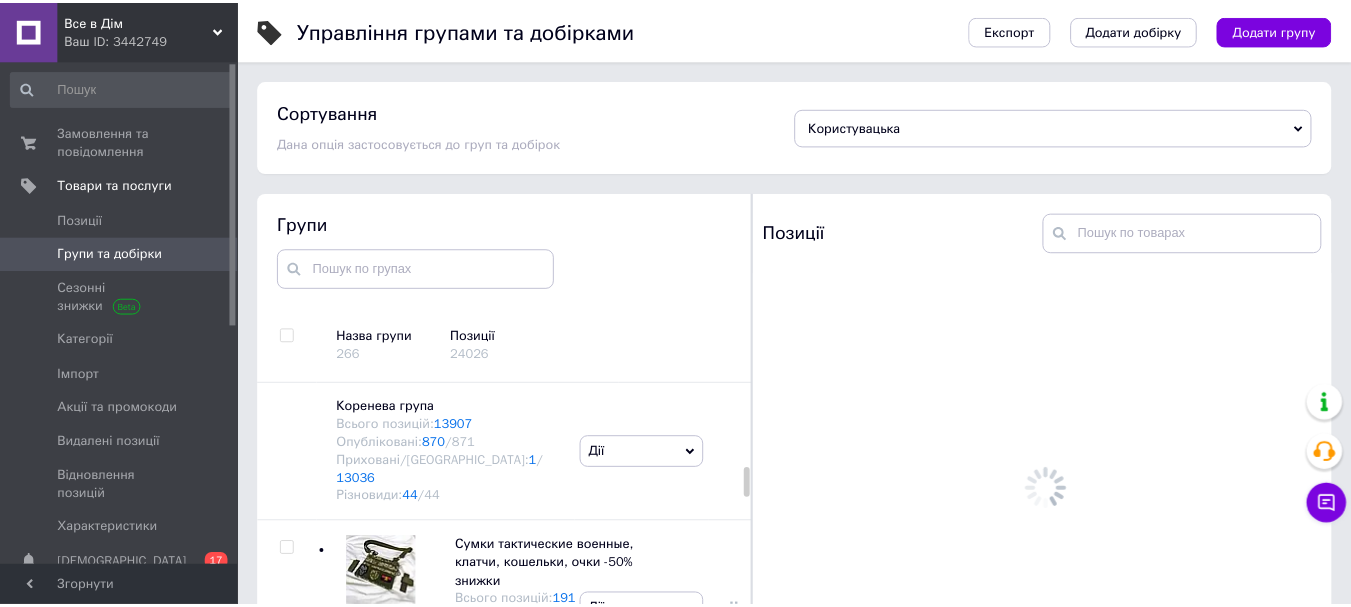 scroll, scrollTop: 113, scrollLeft: 0, axis: vertical 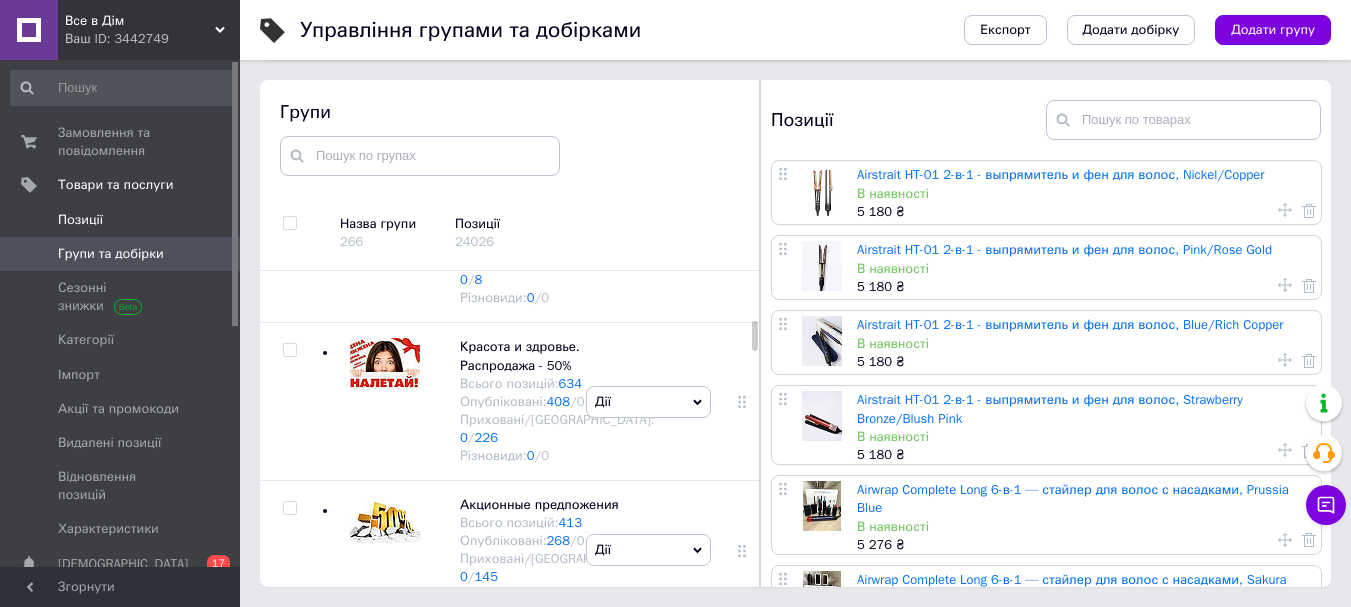 click on "Позиції" at bounding box center (80, 220) 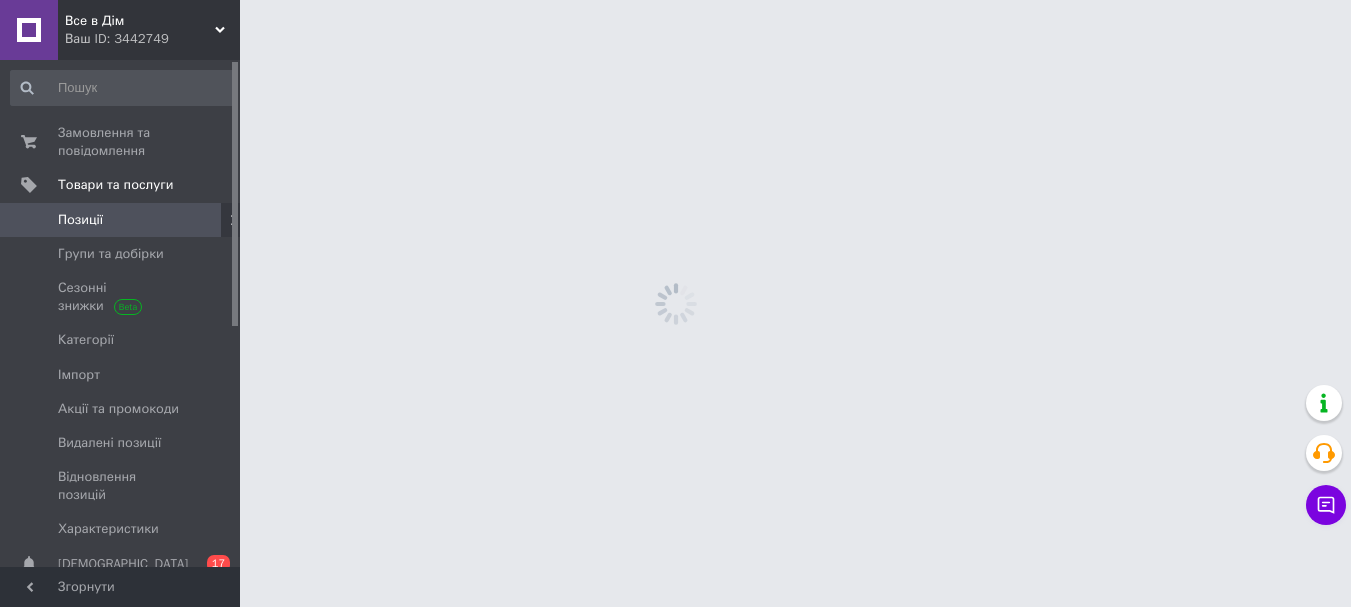scroll, scrollTop: 0, scrollLeft: 0, axis: both 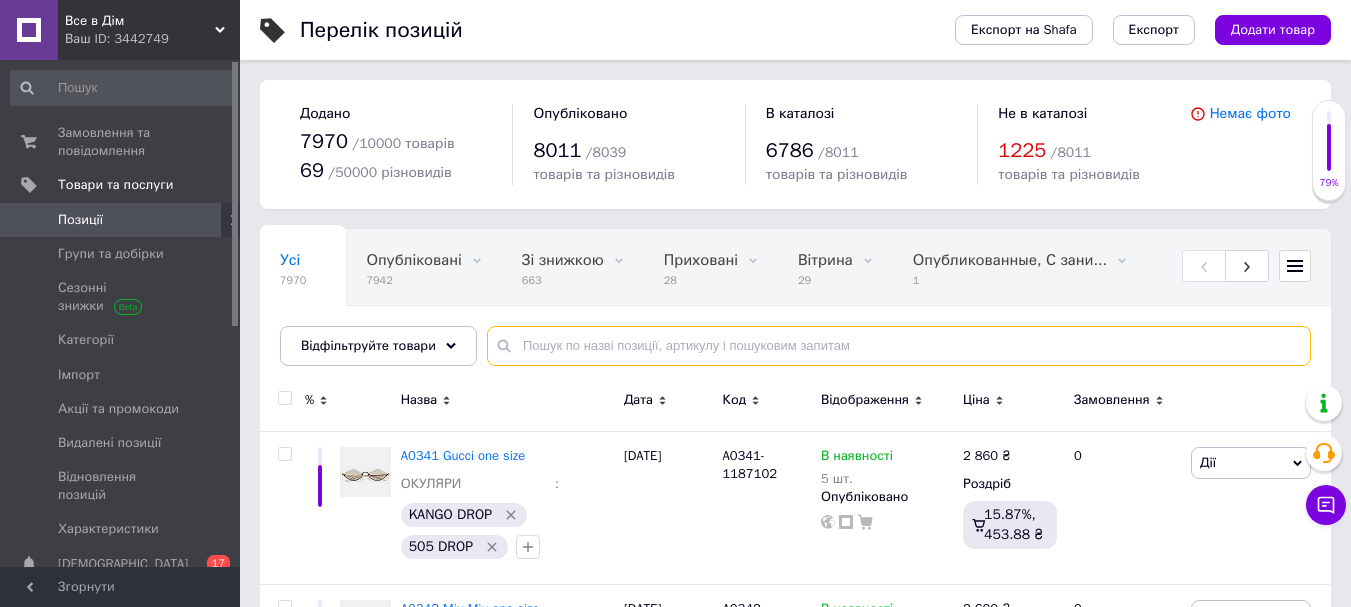 click at bounding box center [899, 346] 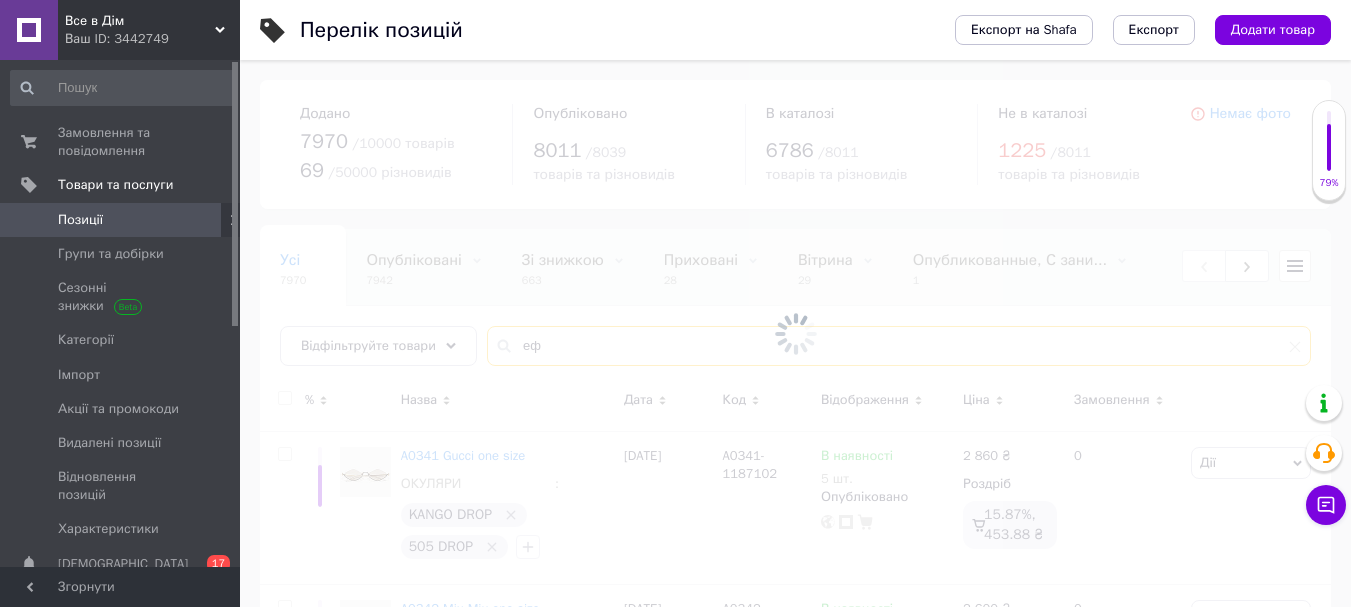 type on "е" 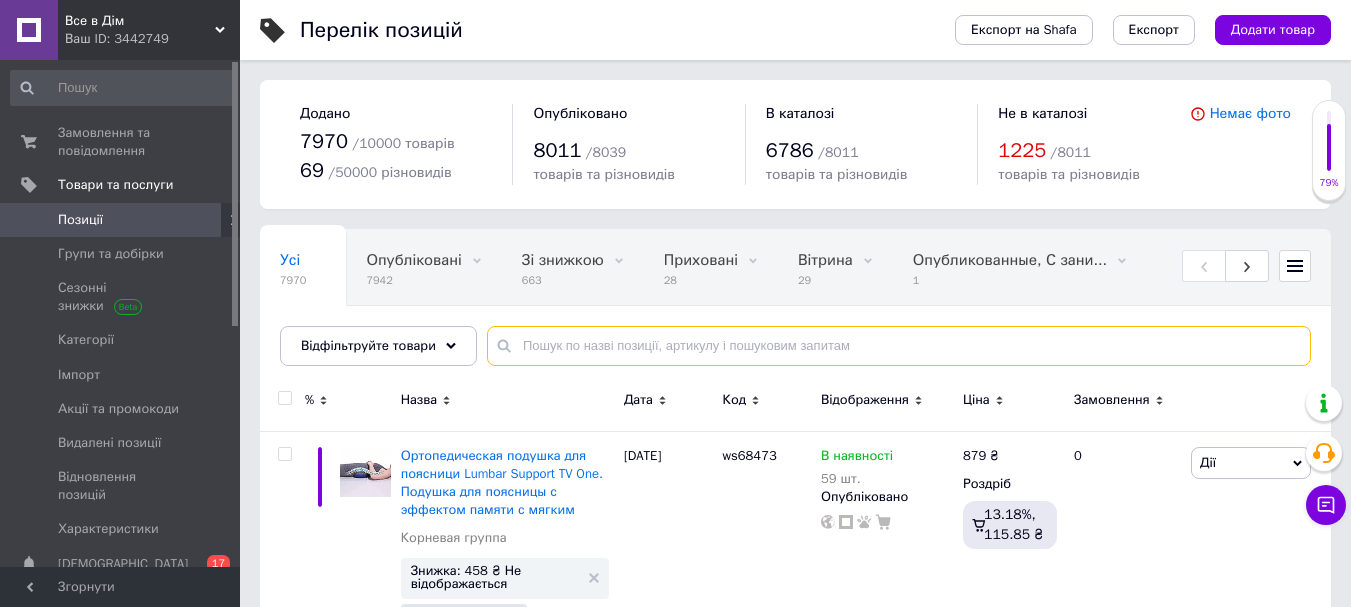 click at bounding box center [899, 346] 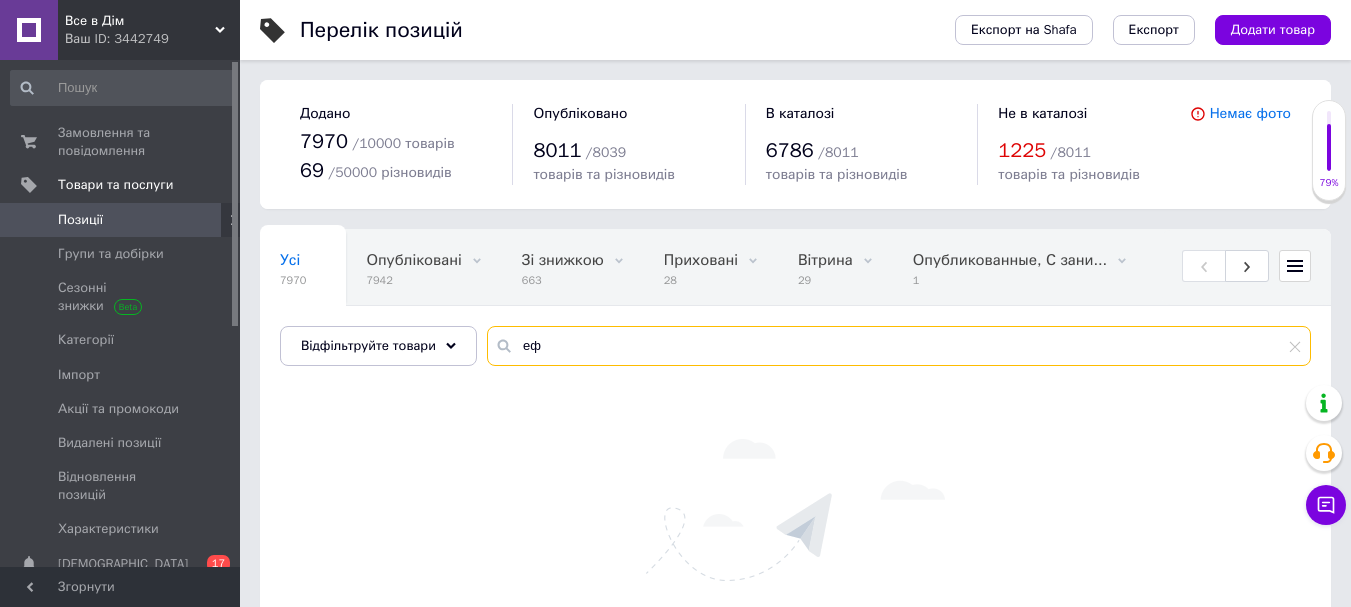 type on "е" 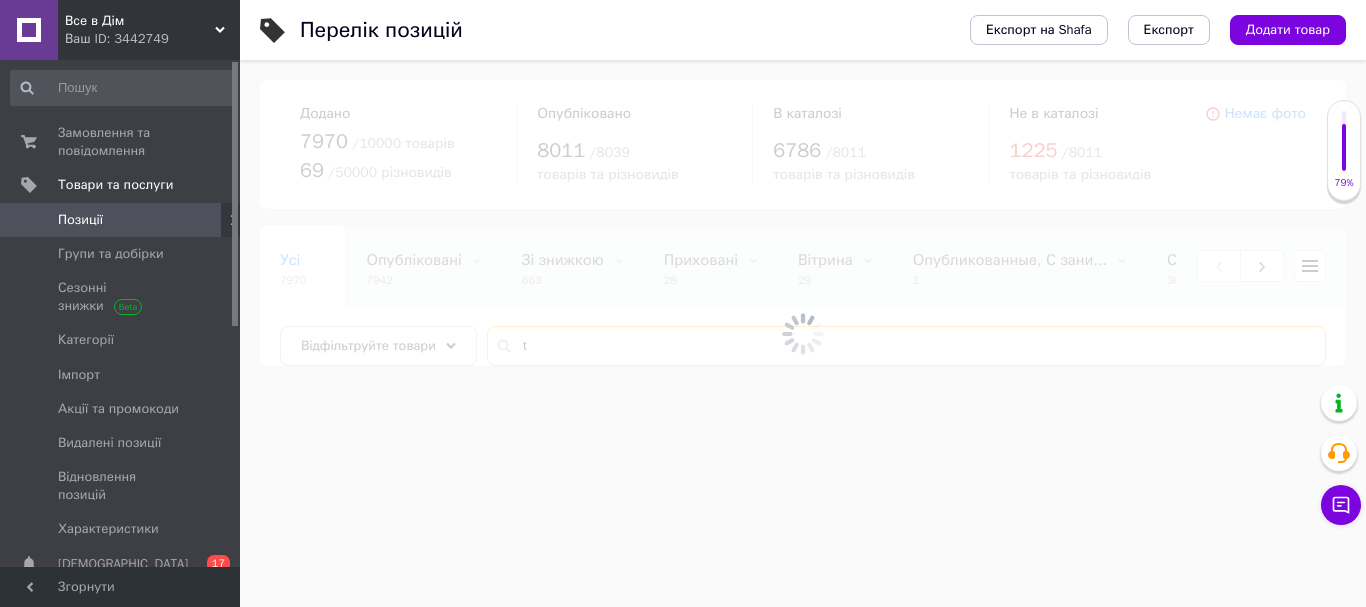 click on "t" at bounding box center (906, 346) 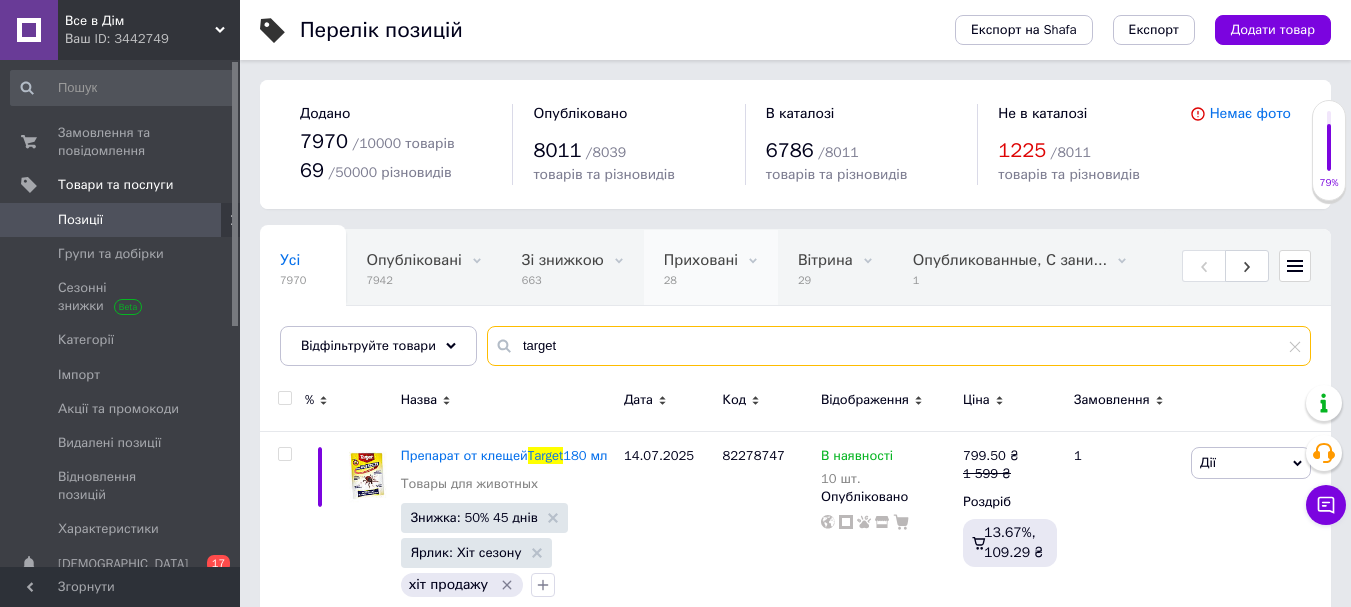 scroll, scrollTop: 0, scrollLeft: 200, axis: horizontal 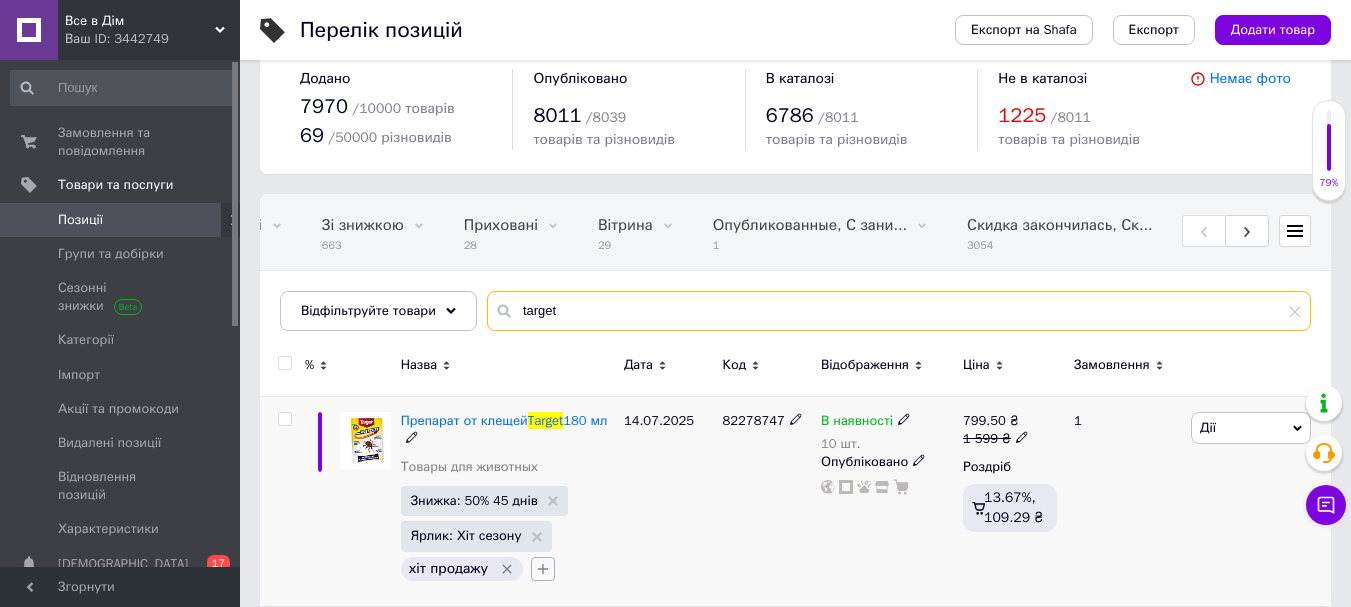 type on "target" 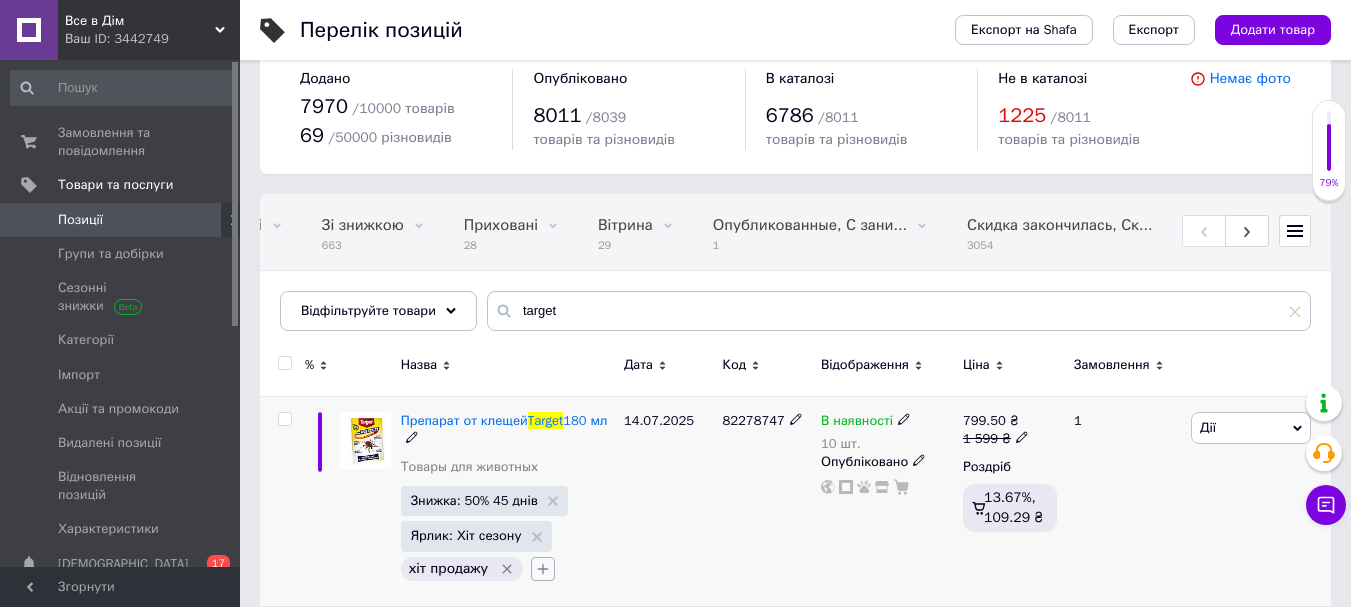 click 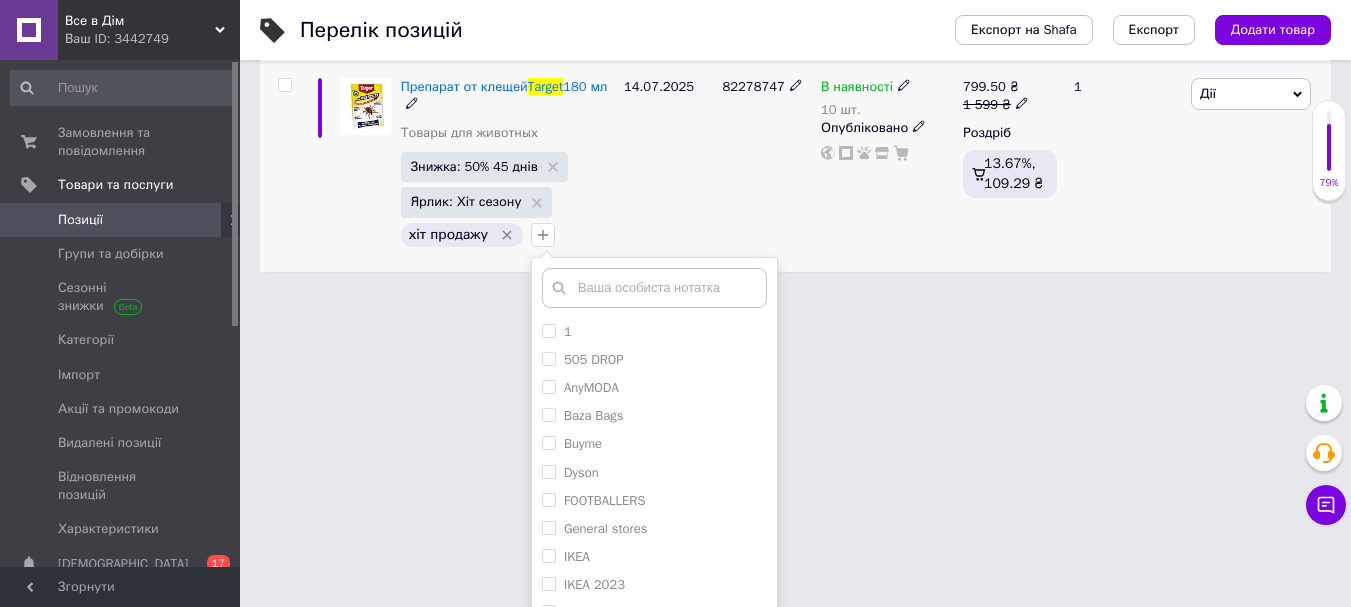 scroll, scrollTop: 370, scrollLeft: 0, axis: vertical 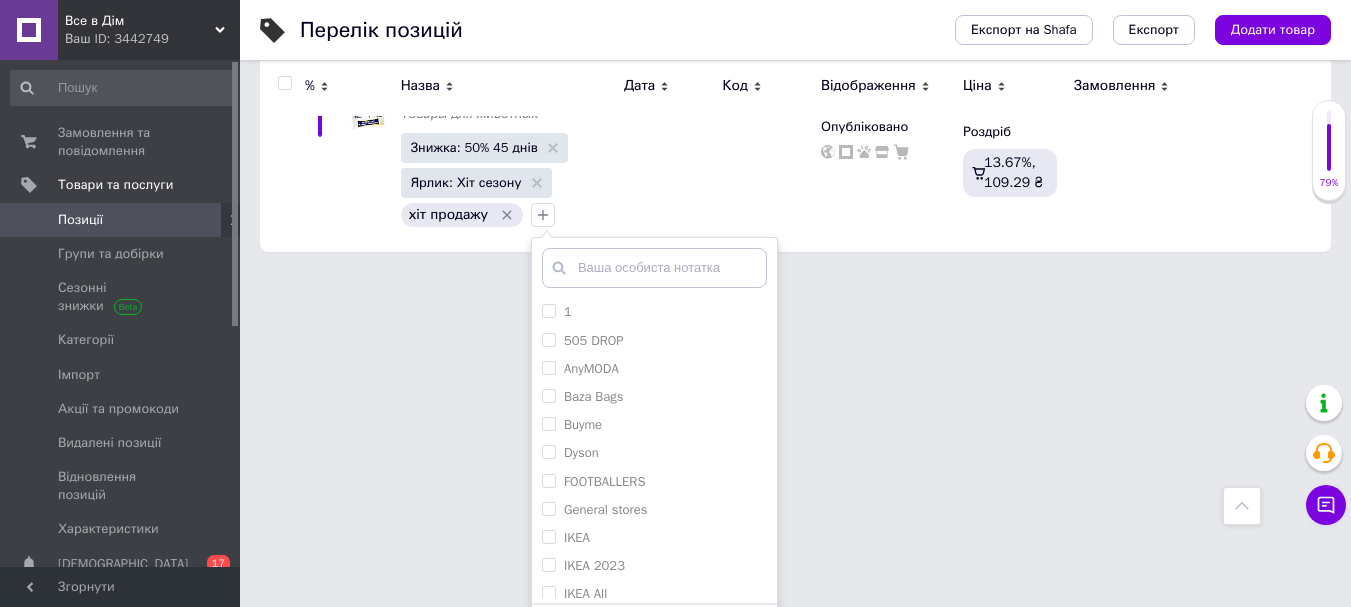 click on "Все в Дім Ваш ID: 3442749 Сайт Все в Дім Кабінет покупця Перевірити стан системи Сторінка на порталі Довідка Вийти Замовлення та повідомлення 0 0 Товари та послуги Позиції Групи та добірки Сезонні знижки Категорії Імпорт Акції та промокоди Видалені позиції Відновлення позицій Характеристики Сповіщення 0 17 Показники роботи компанії Панель управління Відгуки Покупці Каталог ProSale Аналітика Інструменти веб-майстра та SEO Управління сайтом Гаманець компанії [PERSON_NAME] Тарифи та рахунки Prom мікс 10 000 7970" at bounding box center (675, -49) 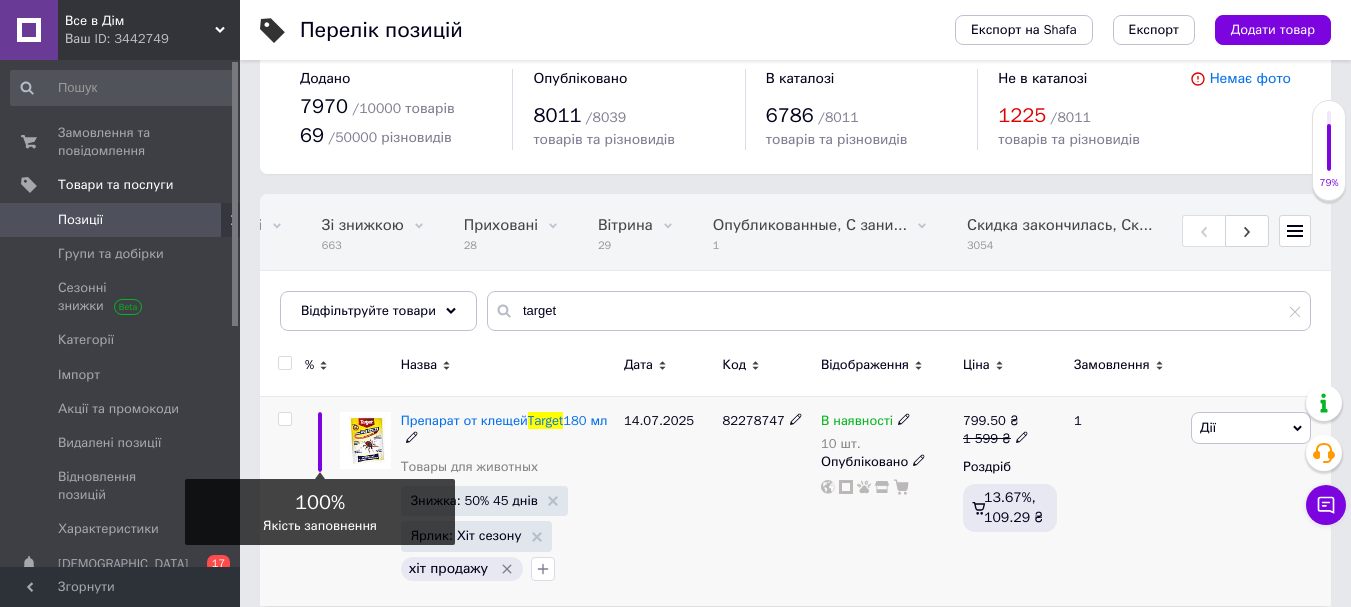 scroll, scrollTop: 54, scrollLeft: 0, axis: vertical 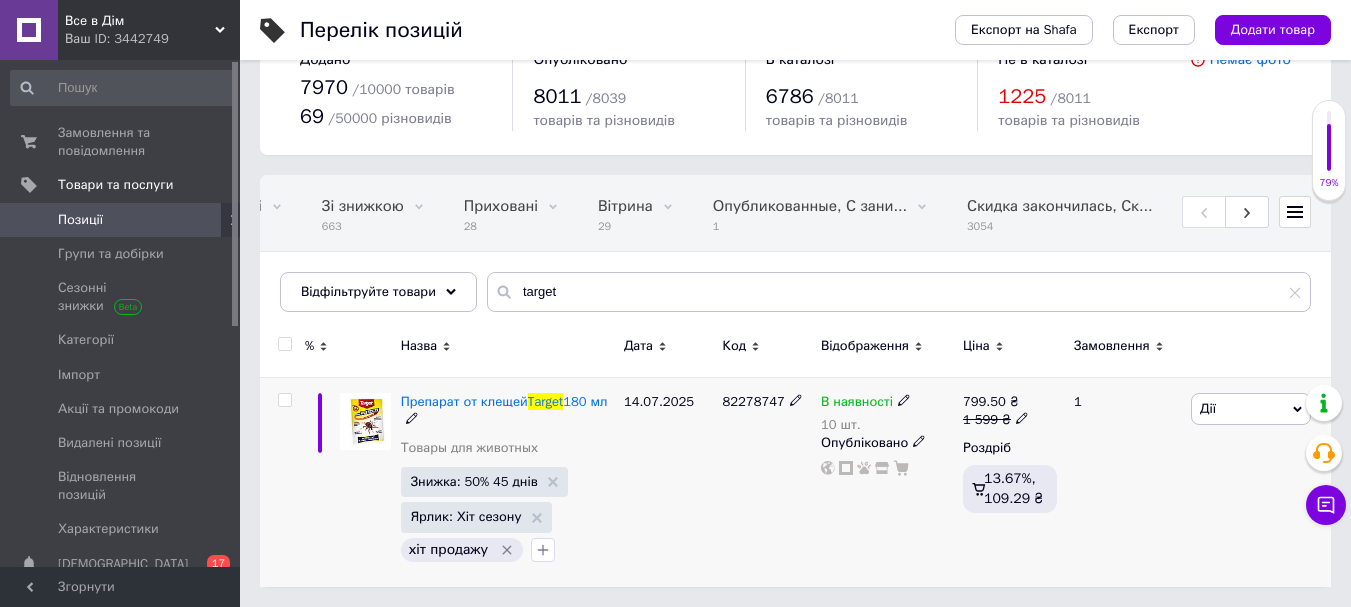 click at bounding box center (284, 400) 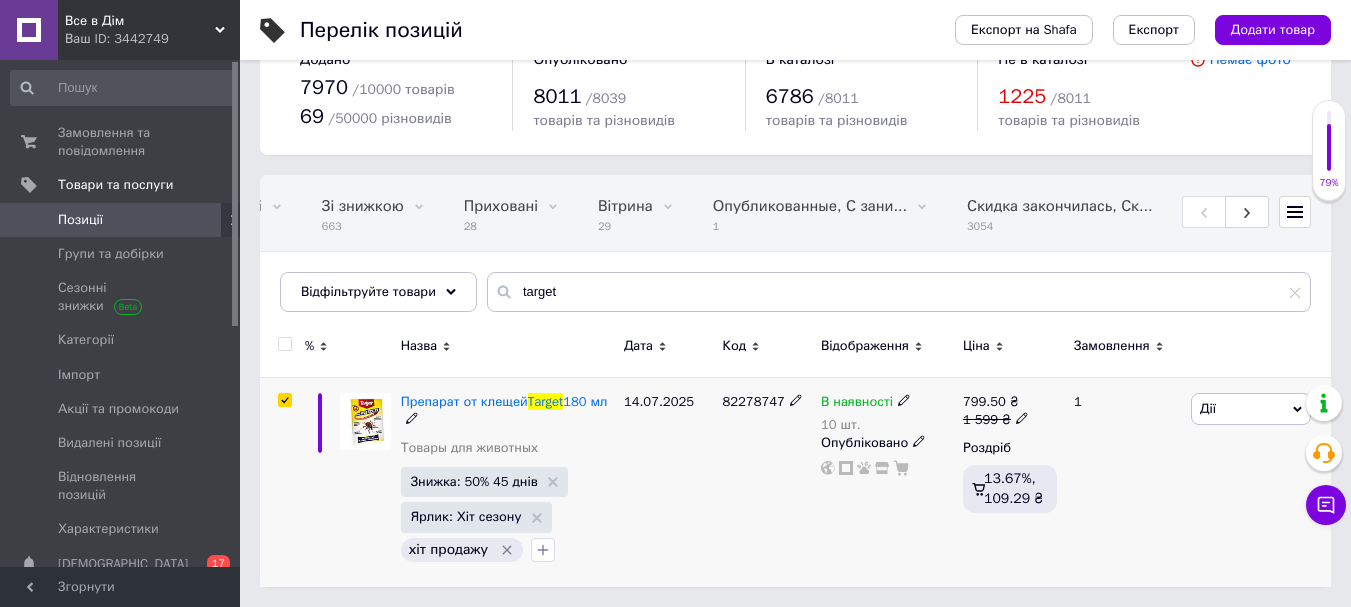 checkbox on "true" 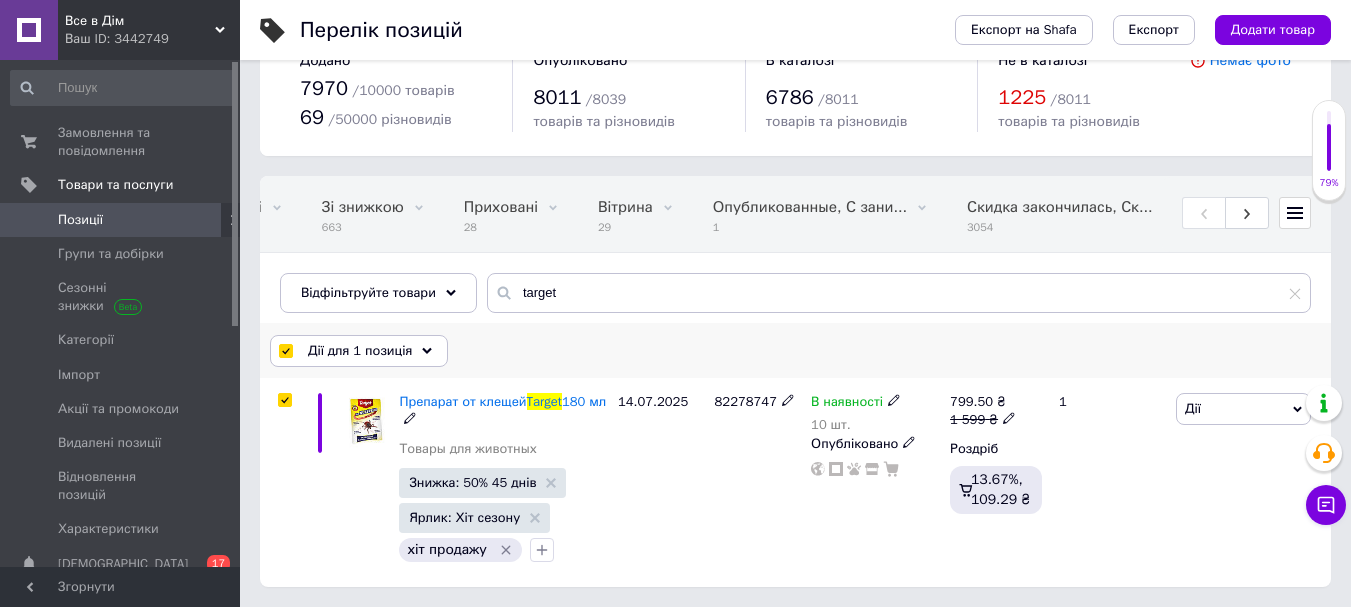 scroll, scrollTop: 35, scrollLeft: 0, axis: vertical 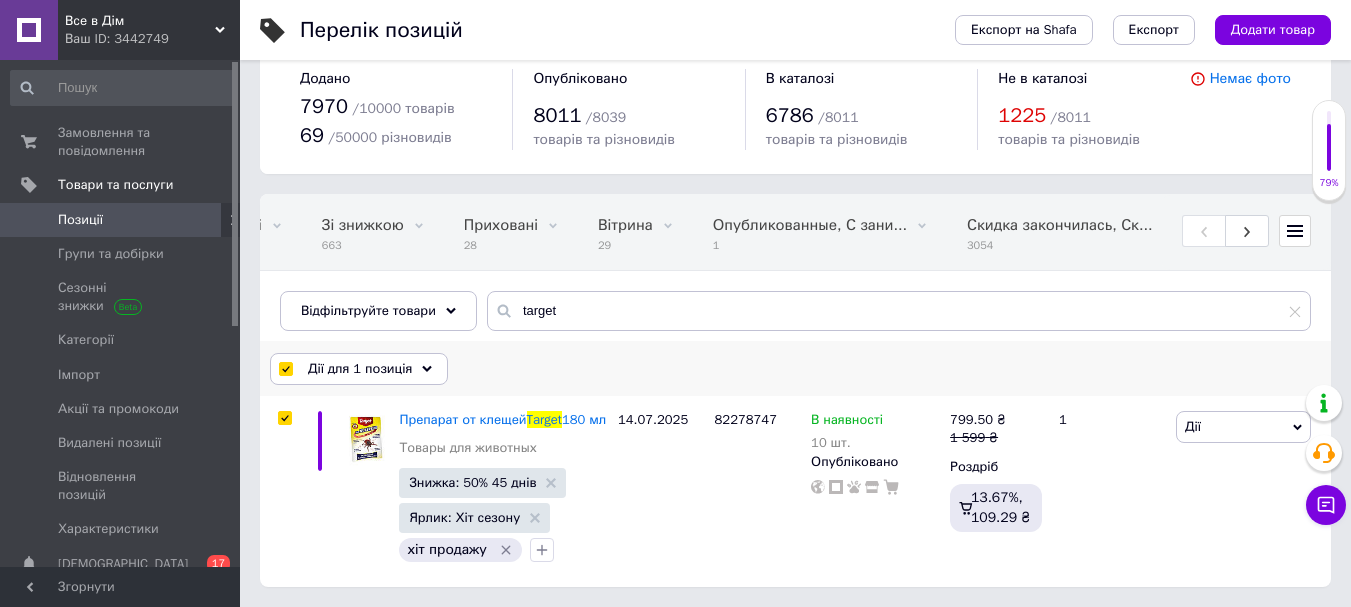 click 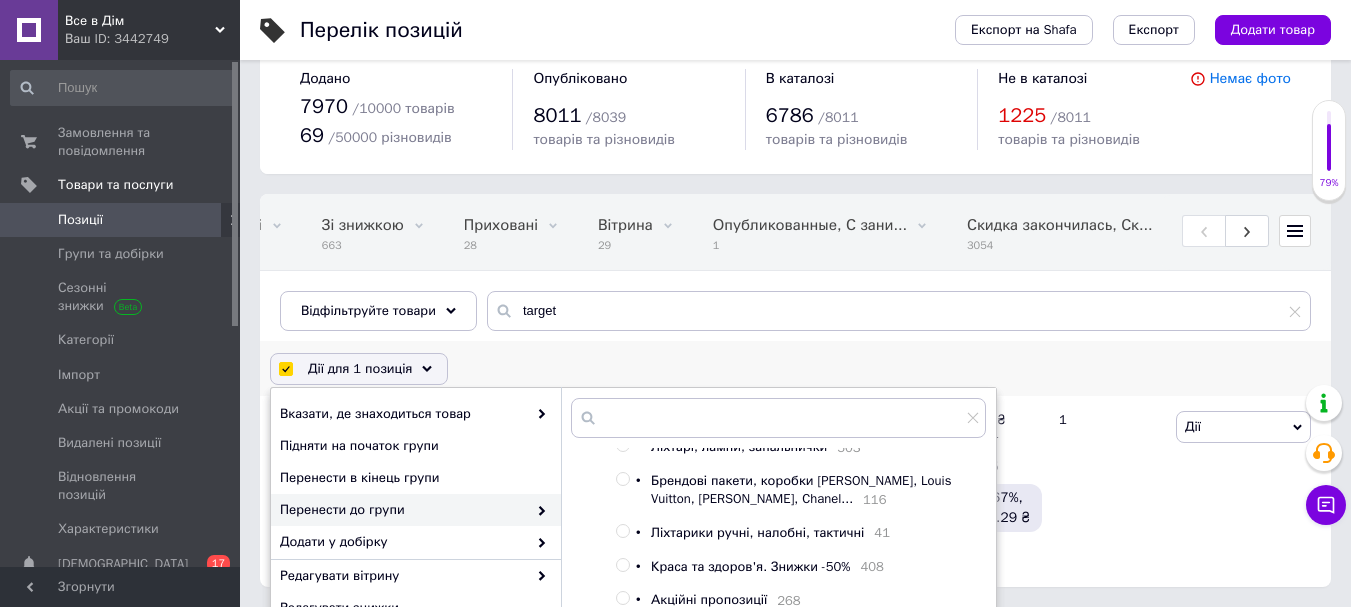scroll, scrollTop: 446, scrollLeft: 0, axis: vertical 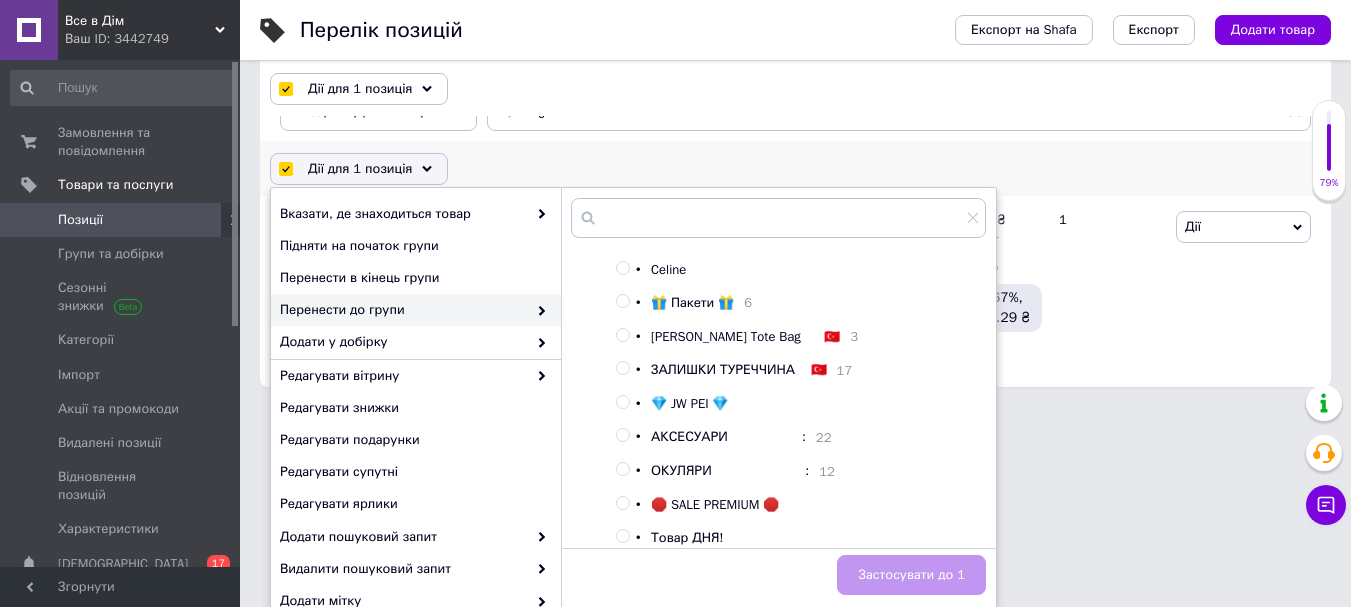 click at bounding box center [622, 536] 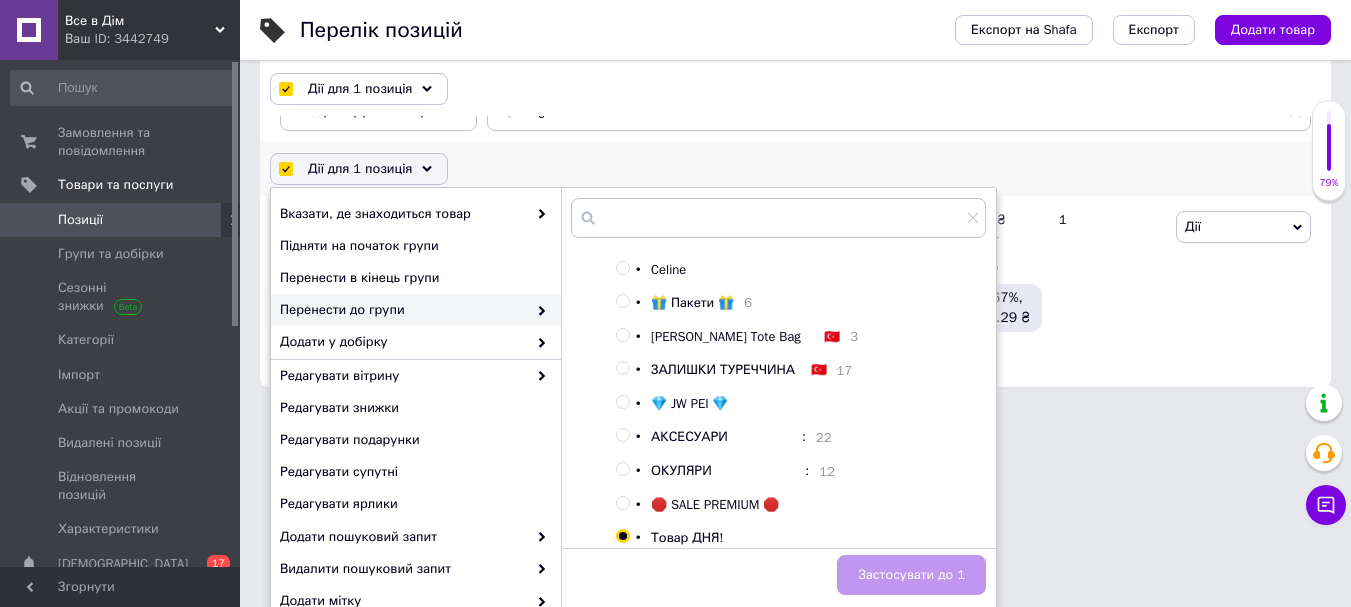 radio on "true" 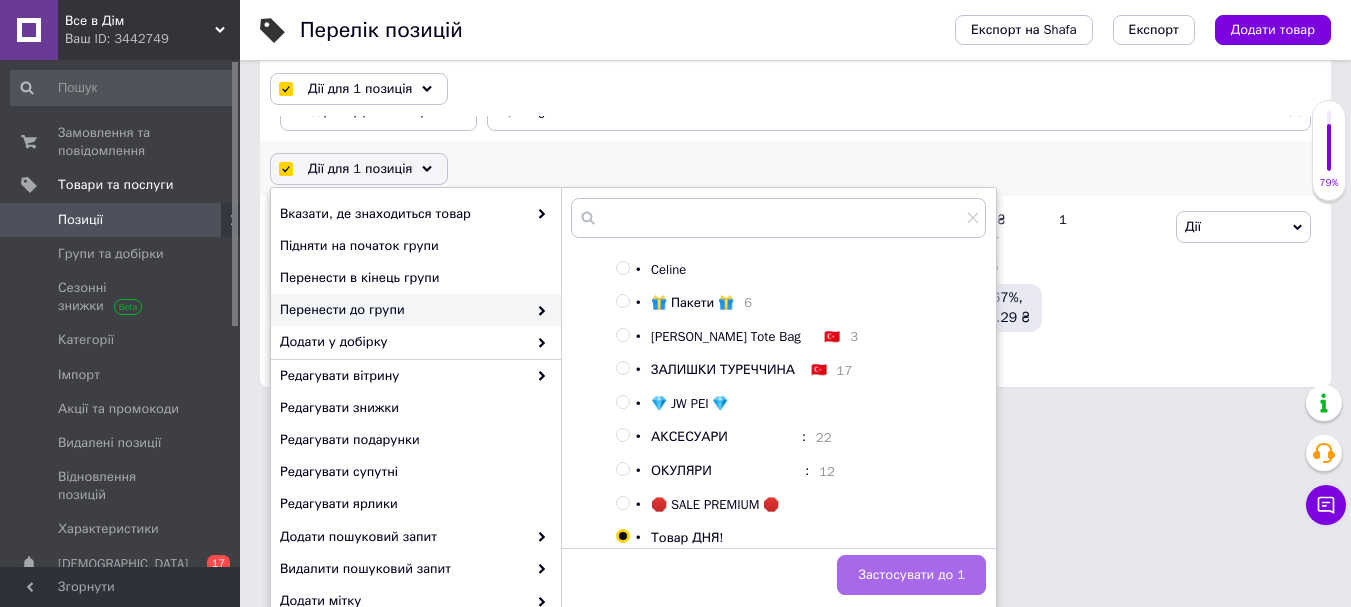 click on "Застосувати до 1" at bounding box center [911, 575] 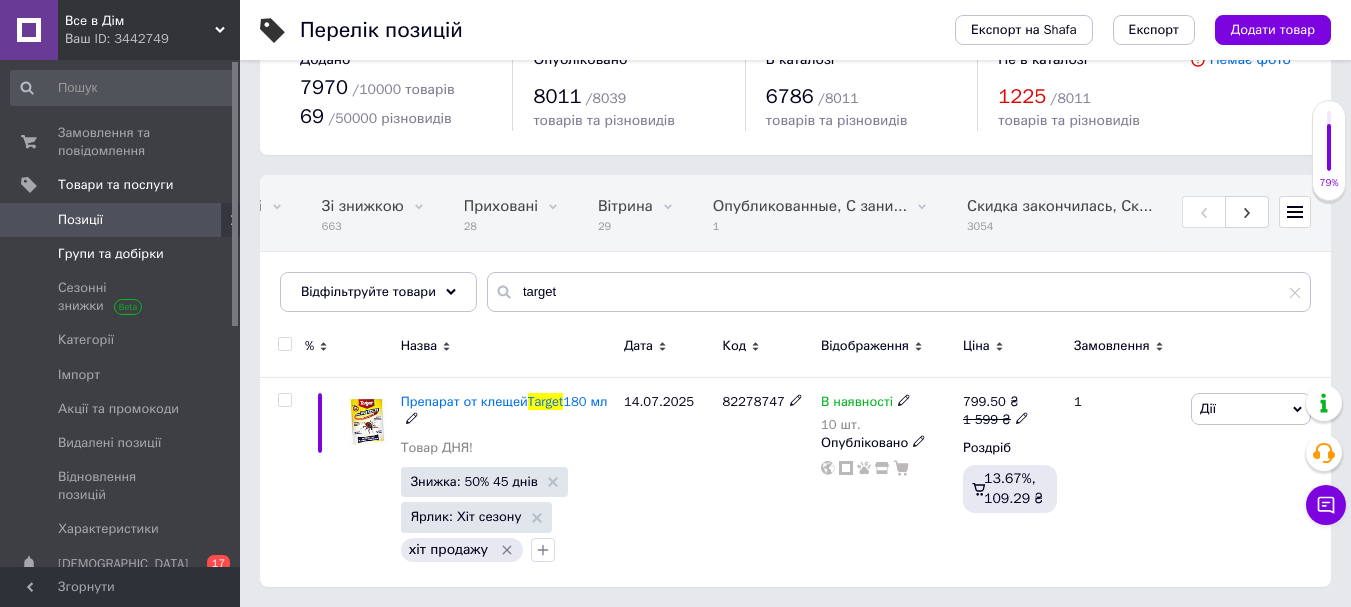 scroll, scrollTop: 35, scrollLeft: 0, axis: vertical 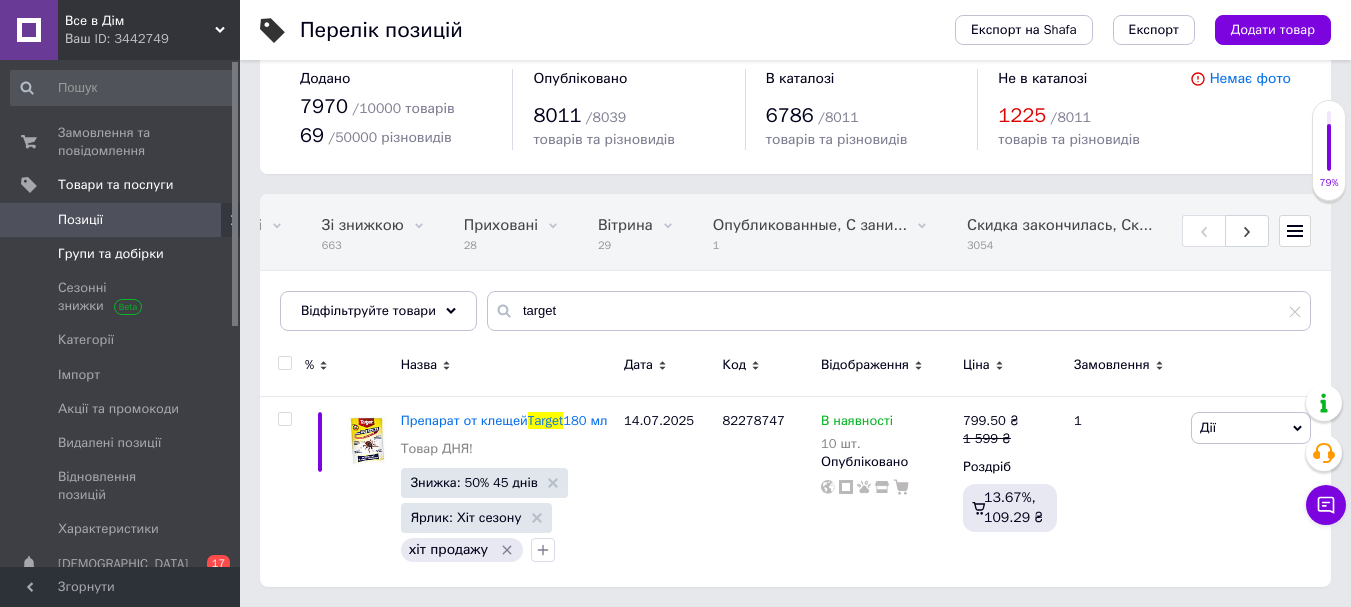 click on "Групи та добірки" at bounding box center (111, 254) 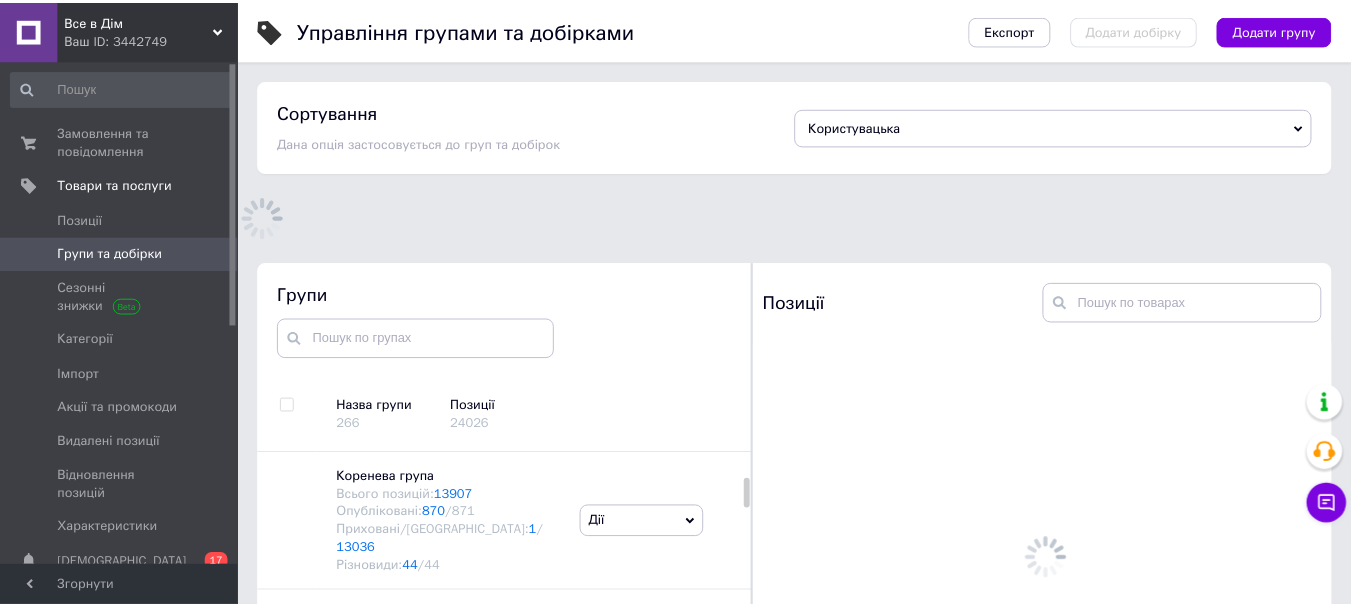 scroll, scrollTop: 113, scrollLeft: 0, axis: vertical 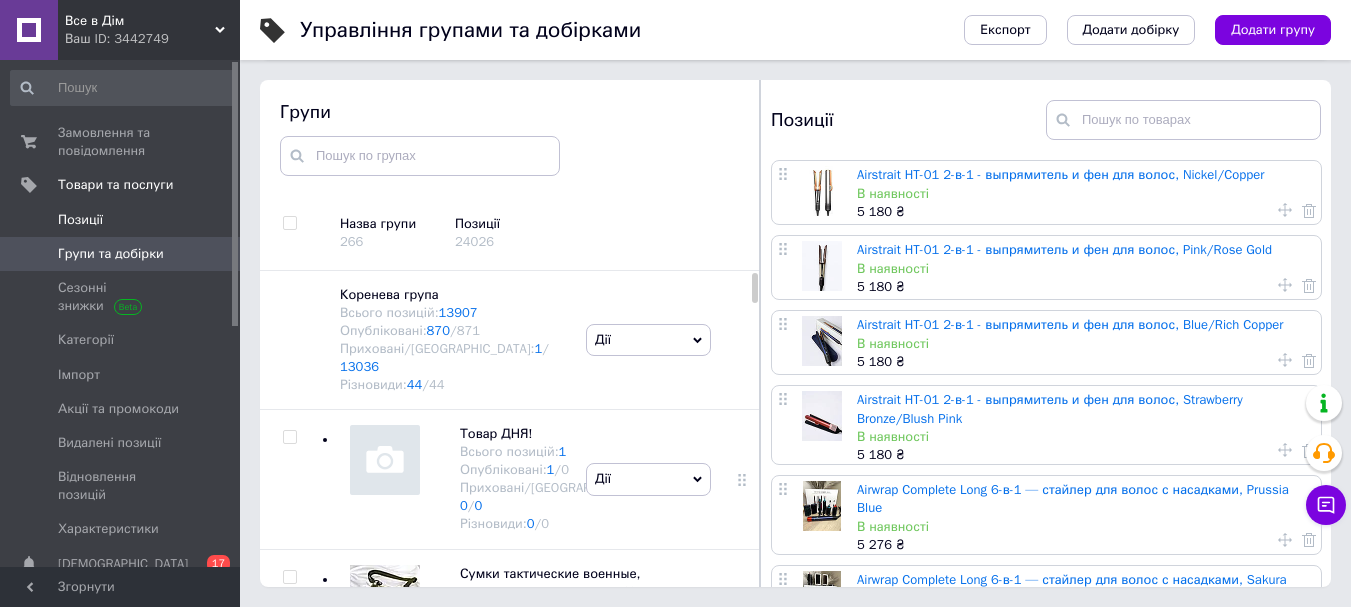 click on "Позиції" at bounding box center (80, 220) 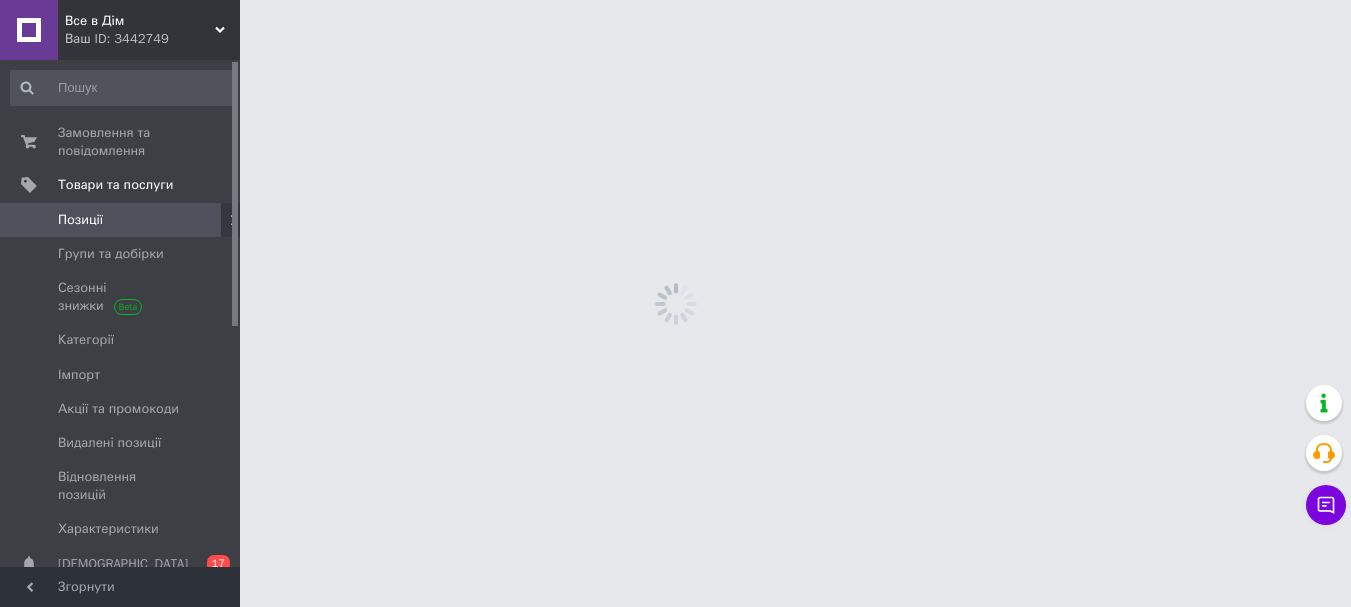 scroll, scrollTop: 0, scrollLeft: 0, axis: both 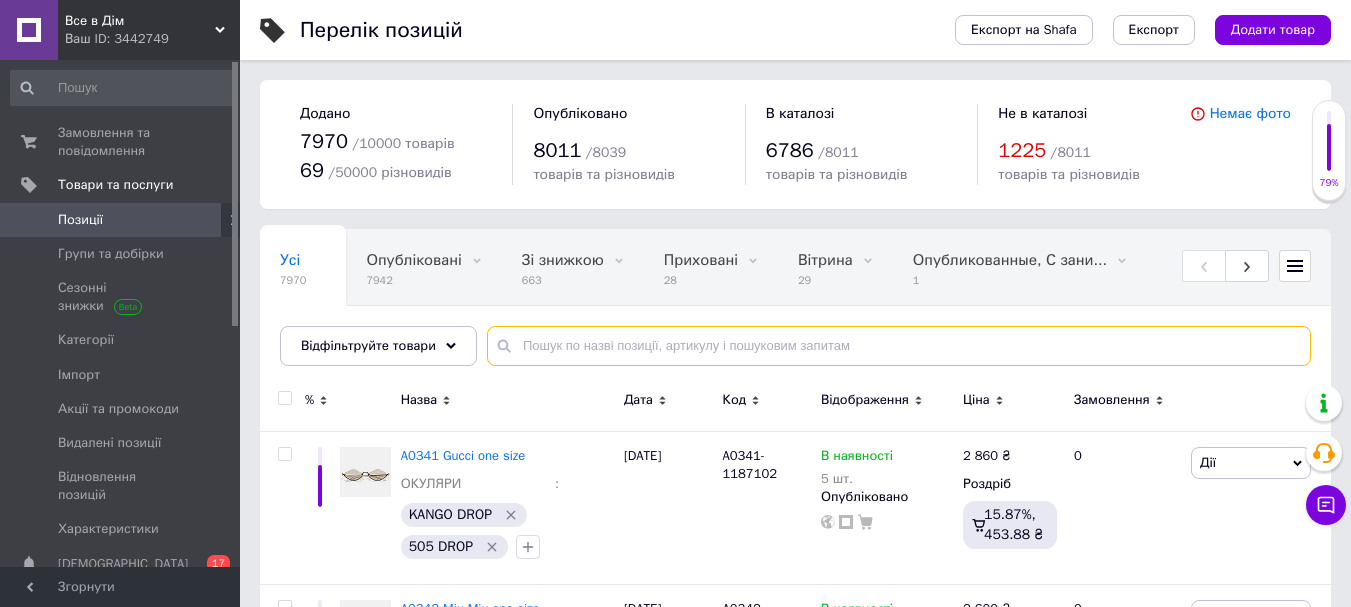 click at bounding box center (899, 346) 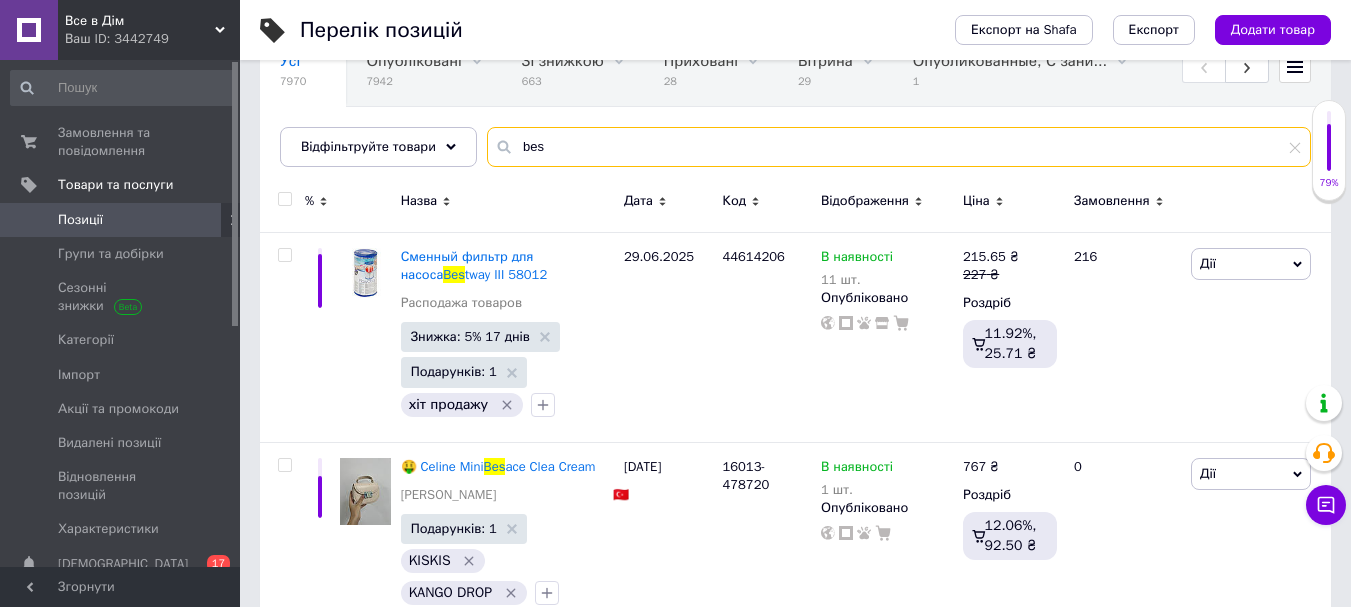 scroll, scrollTop: 200, scrollLeft: 0, axis: vertical 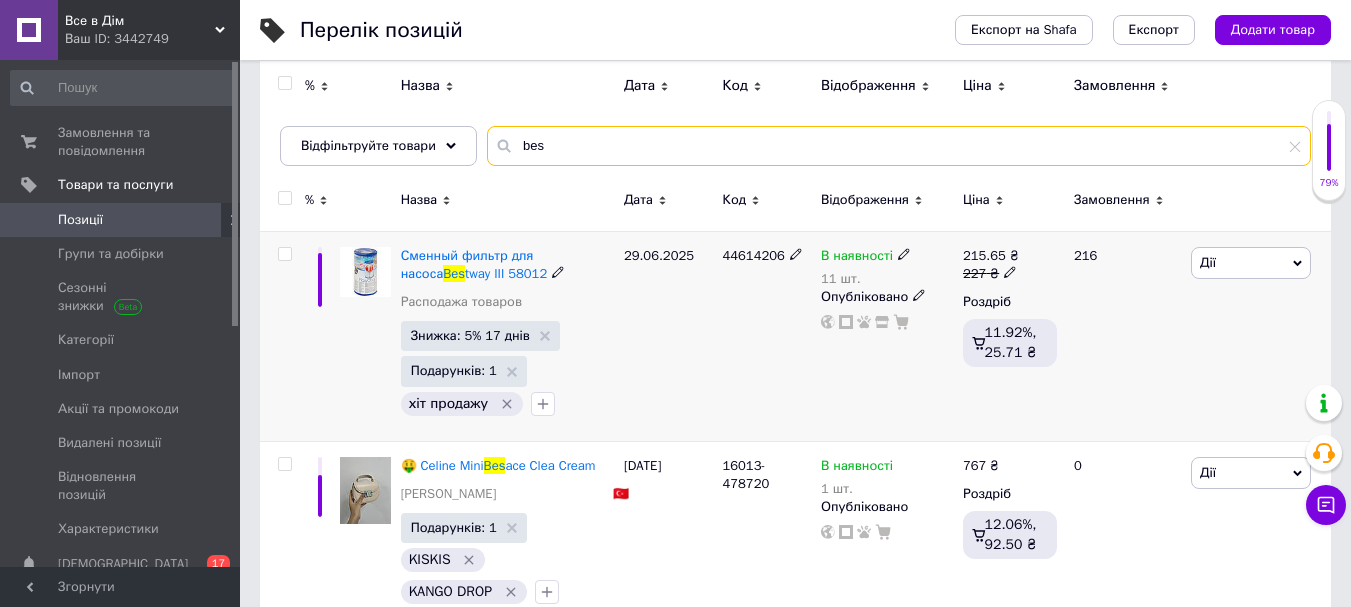 type on "bes" 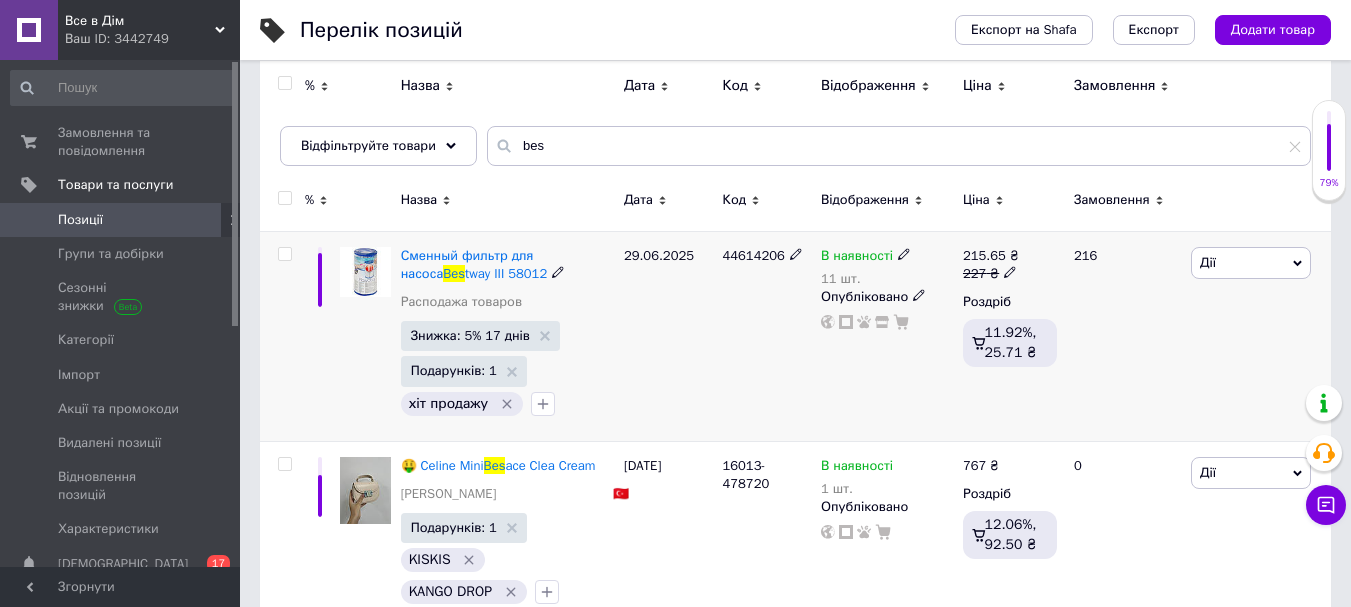 click at bounding box center [284, 254] 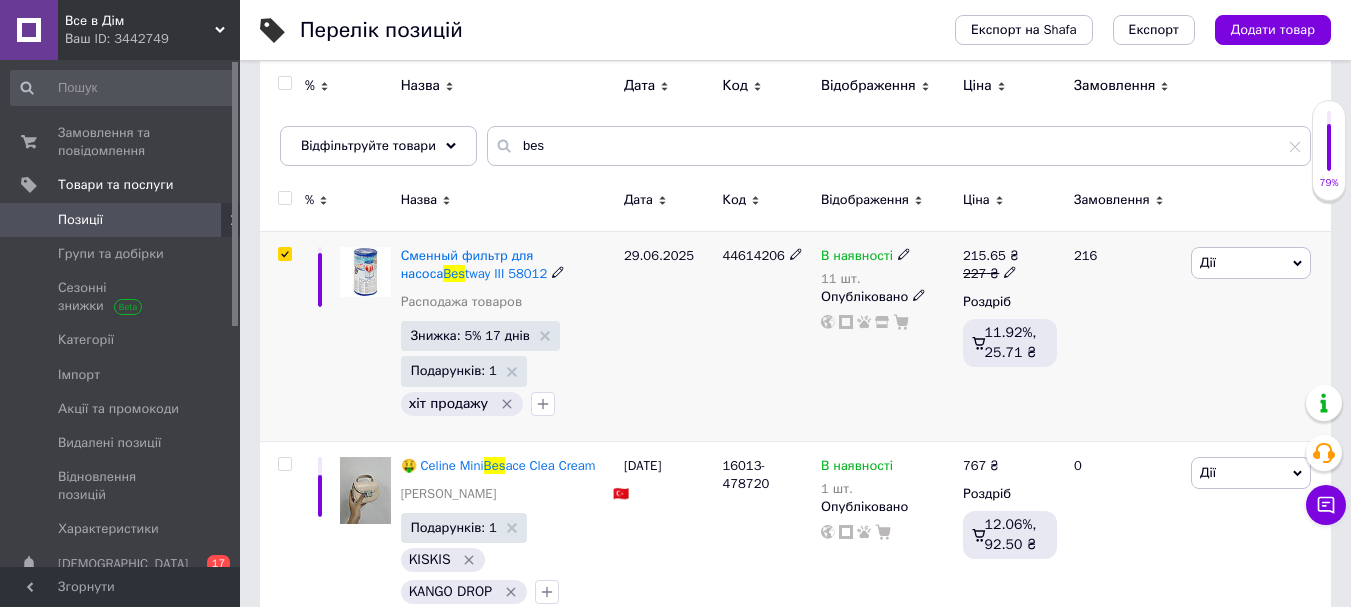 checkbox on "true" 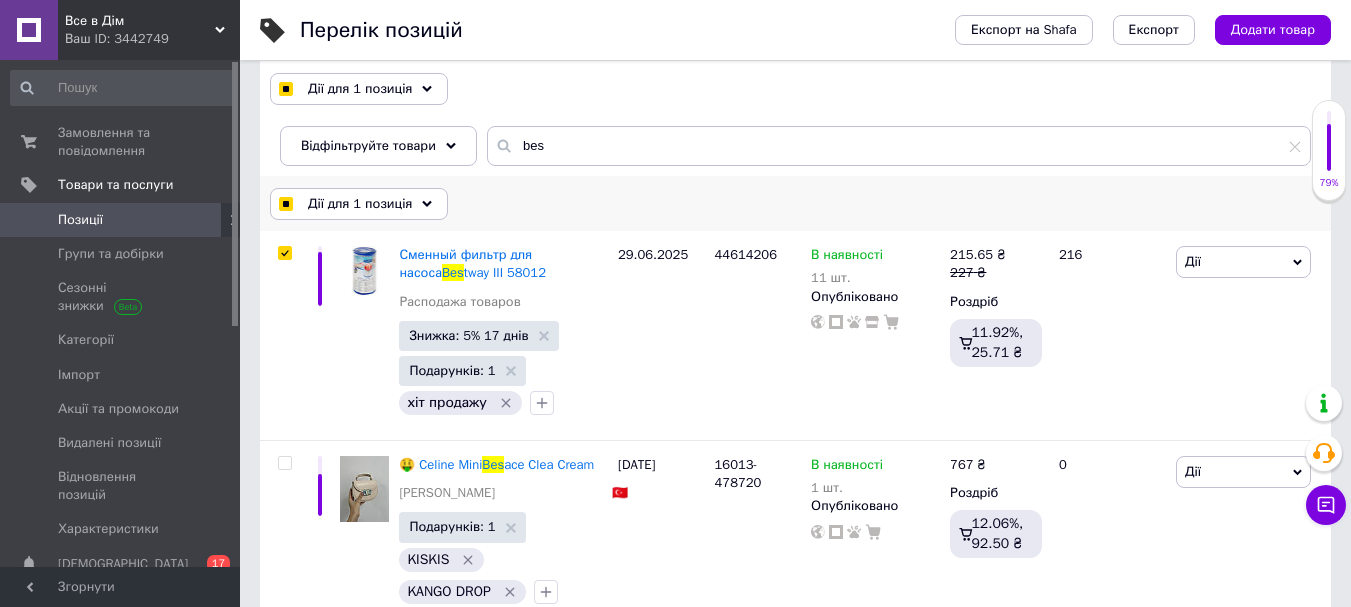 click on "Дії для 1 позиція" at bounding box center [359, 204] 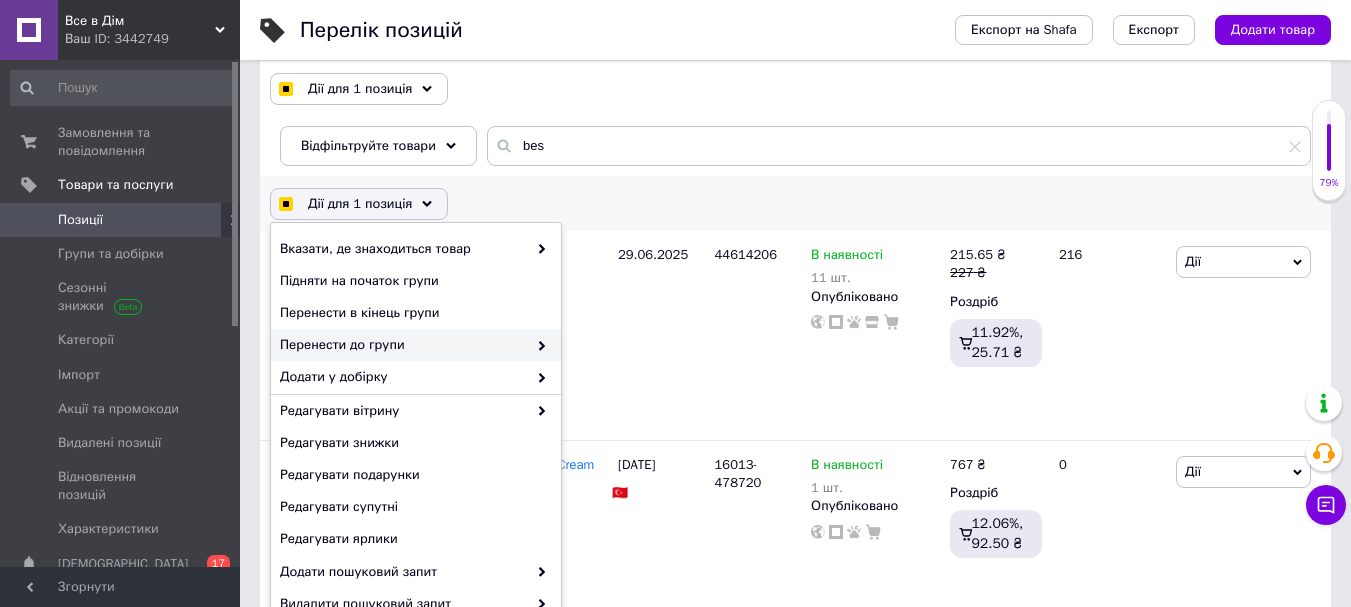 checkbox on "true" 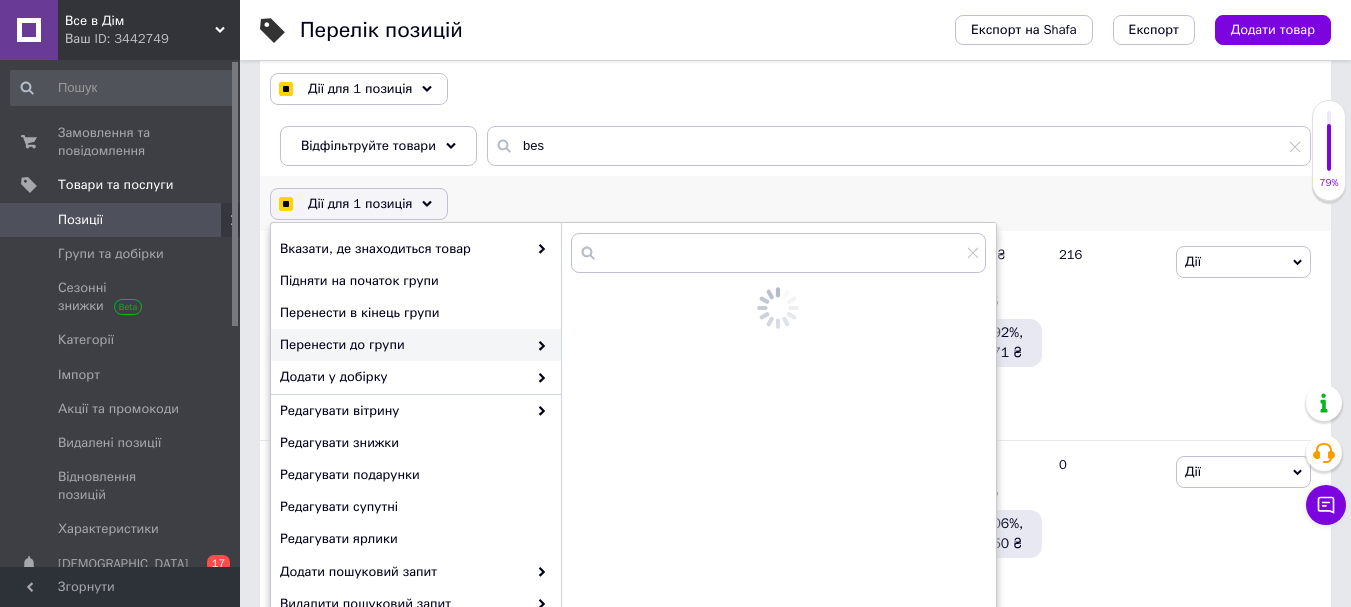checkbox on "true" 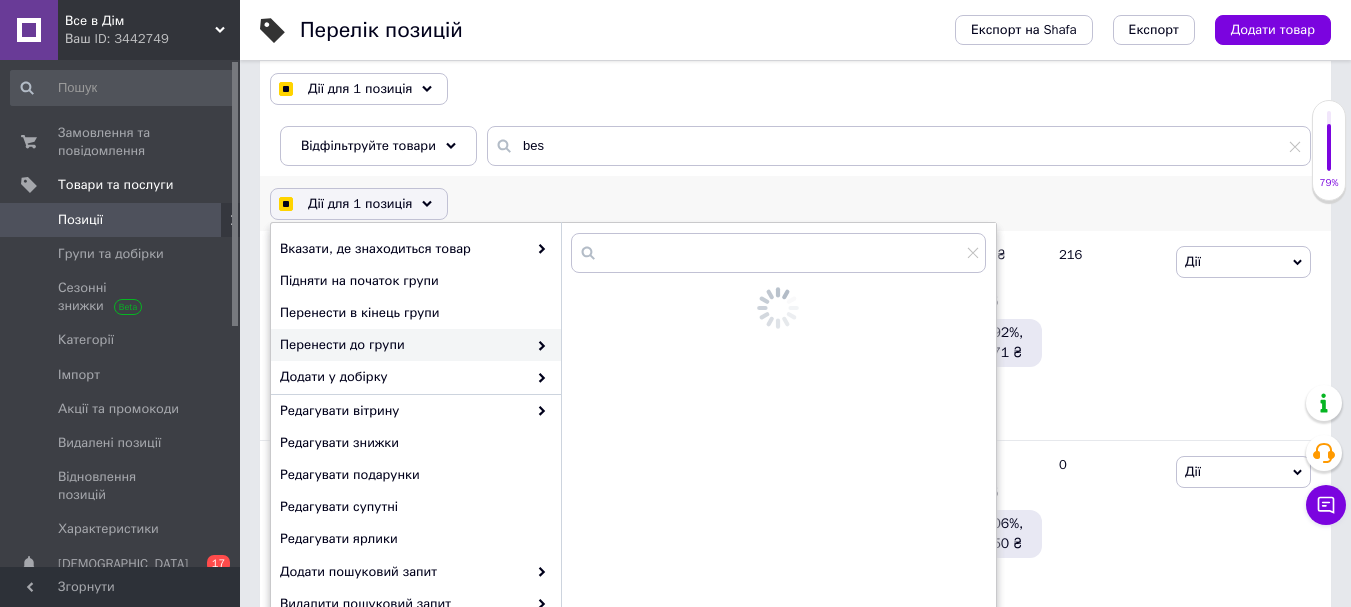 checkbox on "true" 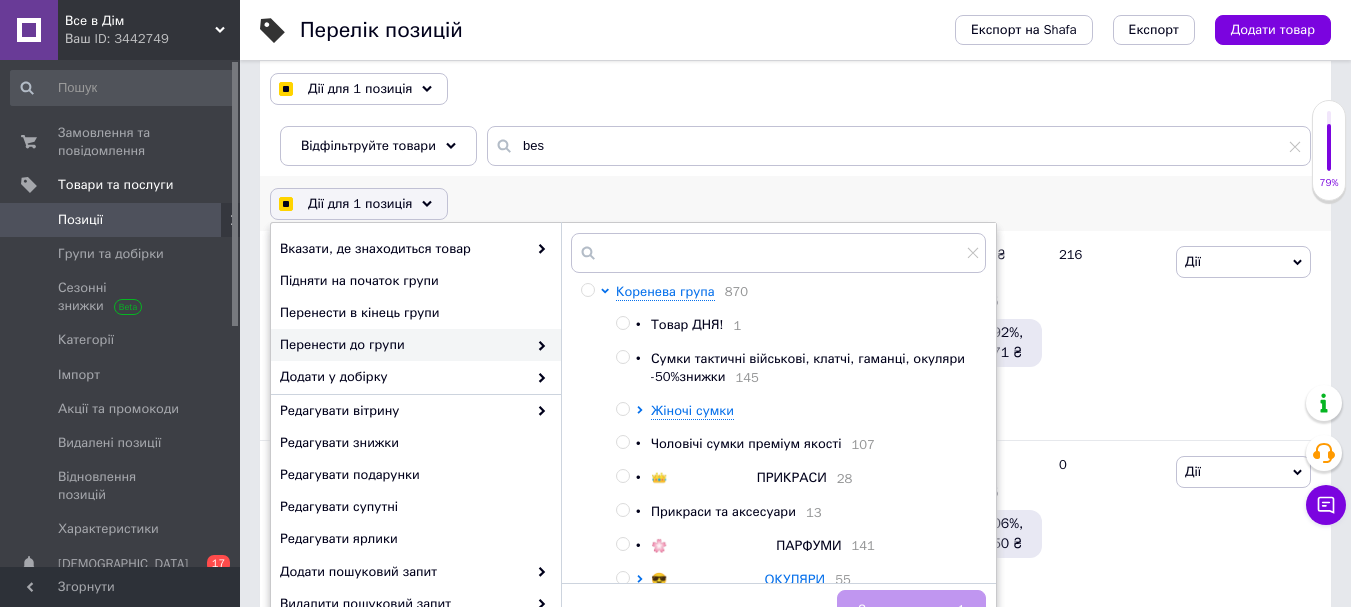 checkbox on "true" 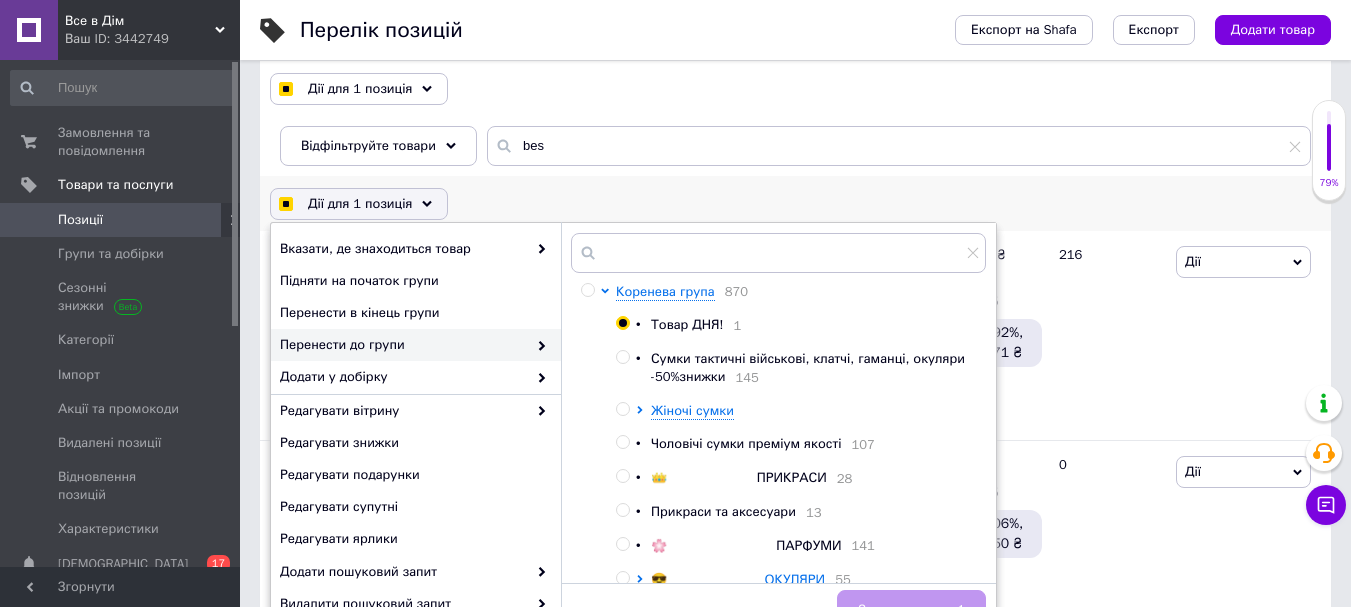 radio on "true" 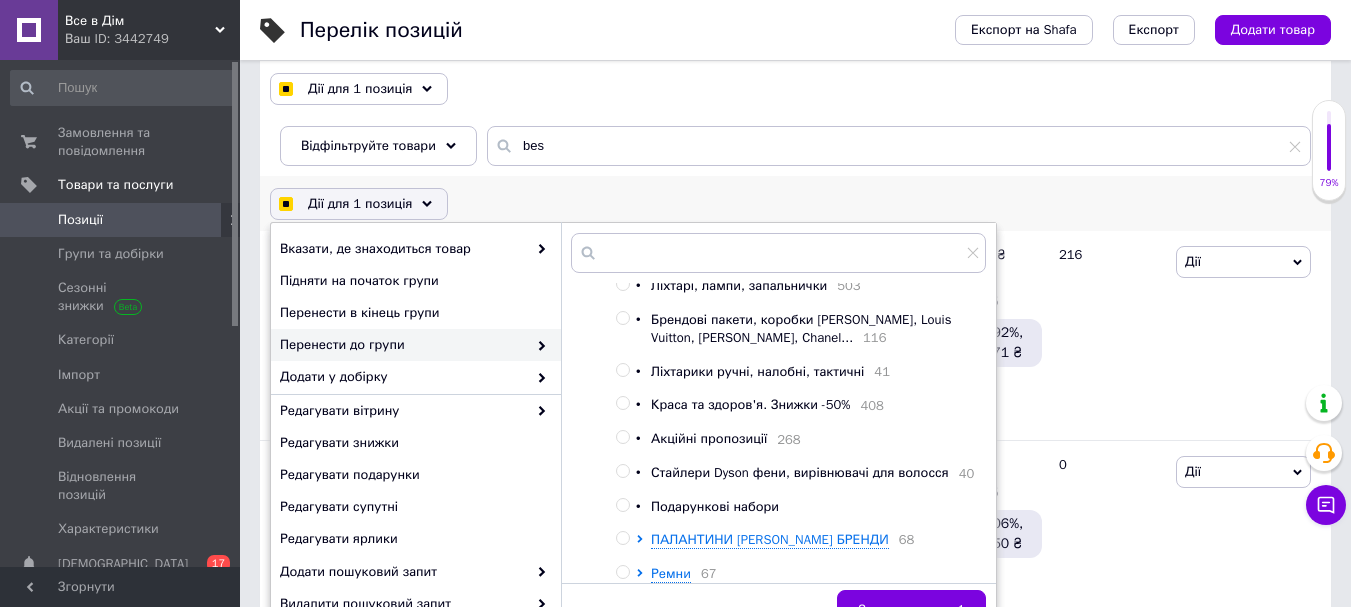 checkbox on "true" 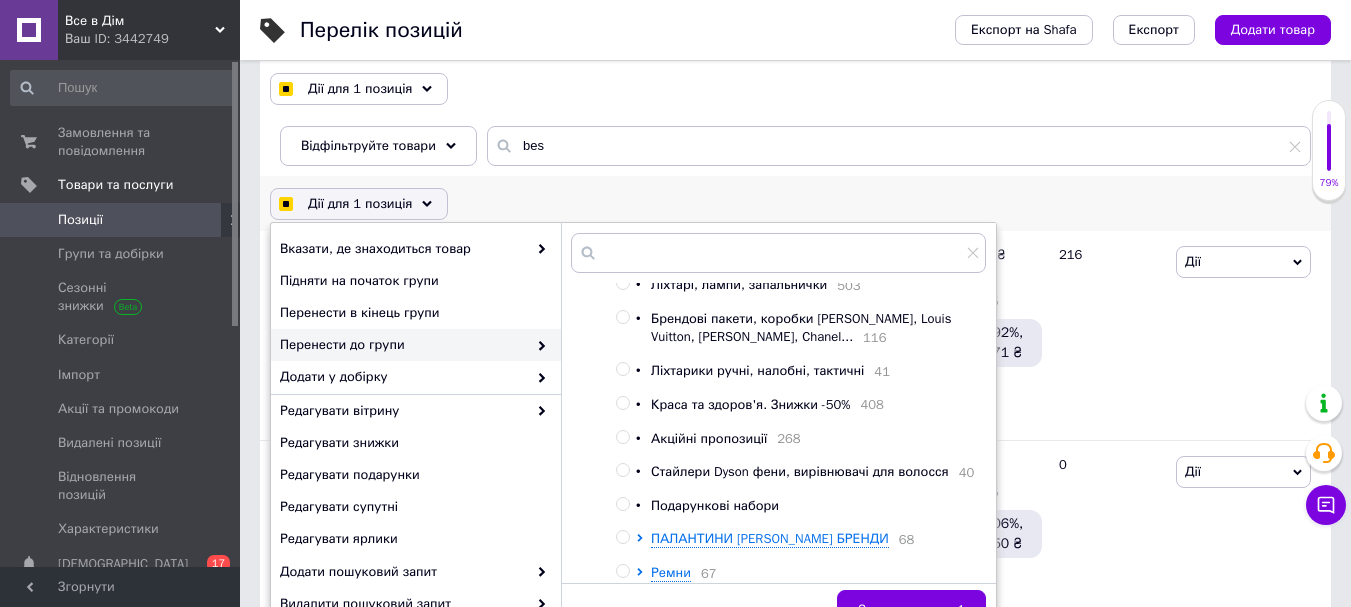 scroll, scrollTop: 448, scrollLeft: 0, axis: vertical 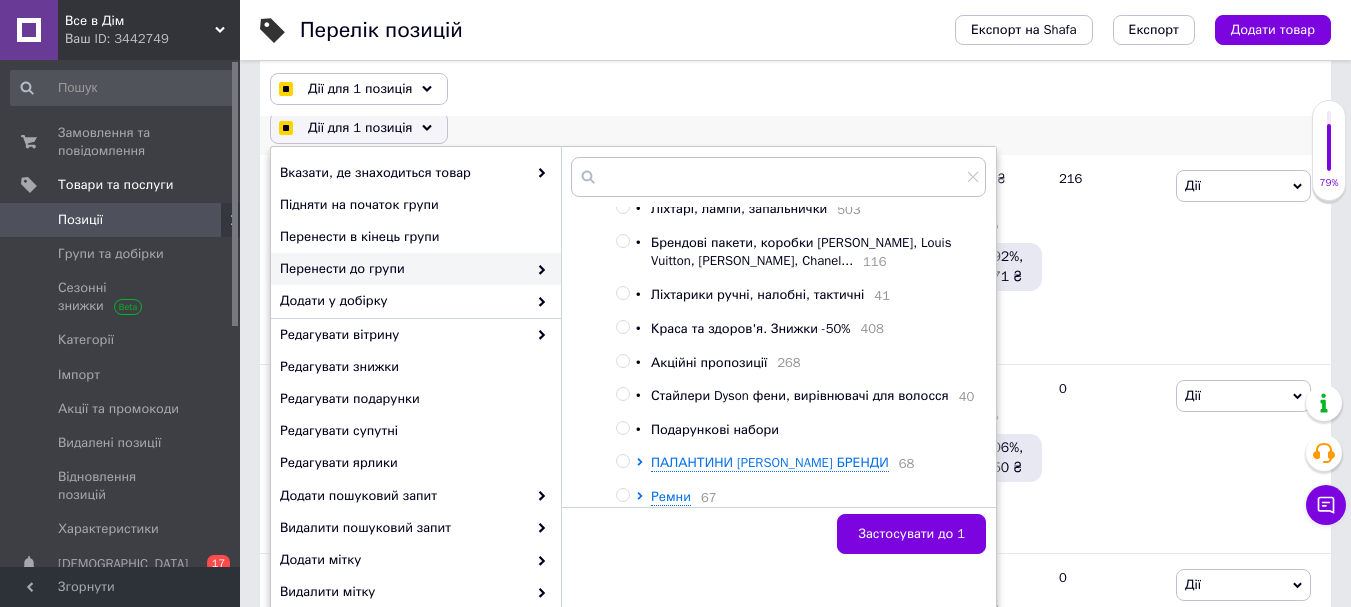 checkbox on "true" 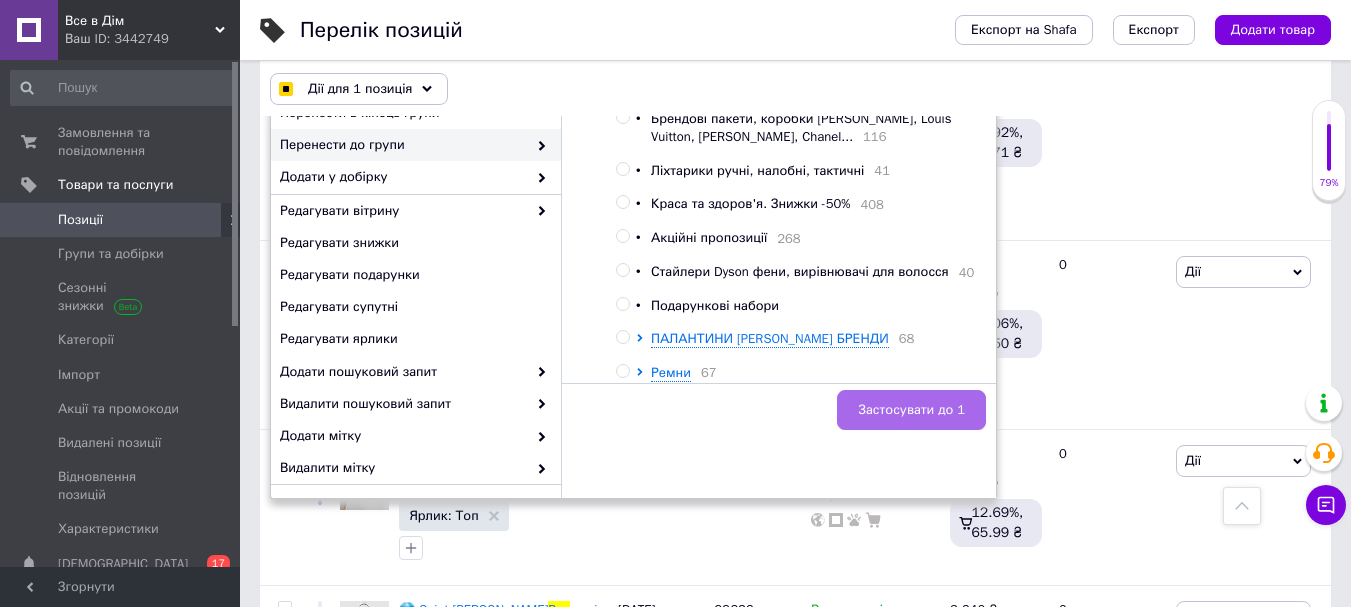 checkbox on "true" 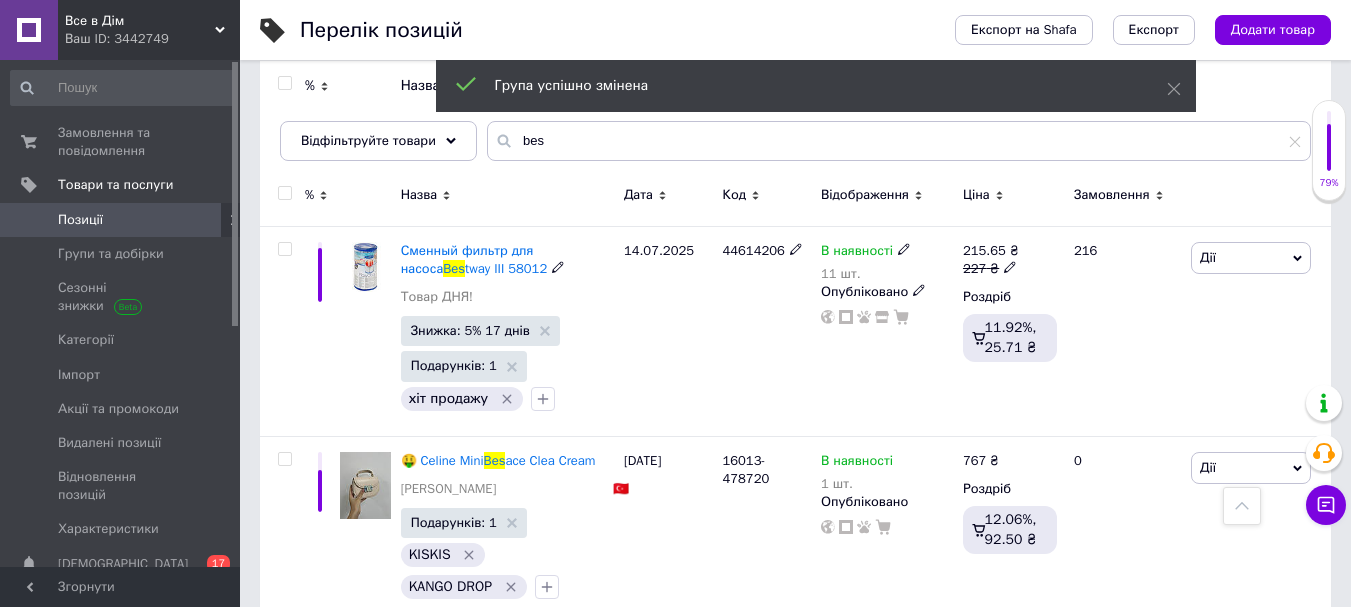 scroll, scrollTop: 0, scrollLeft: 0, axis: both 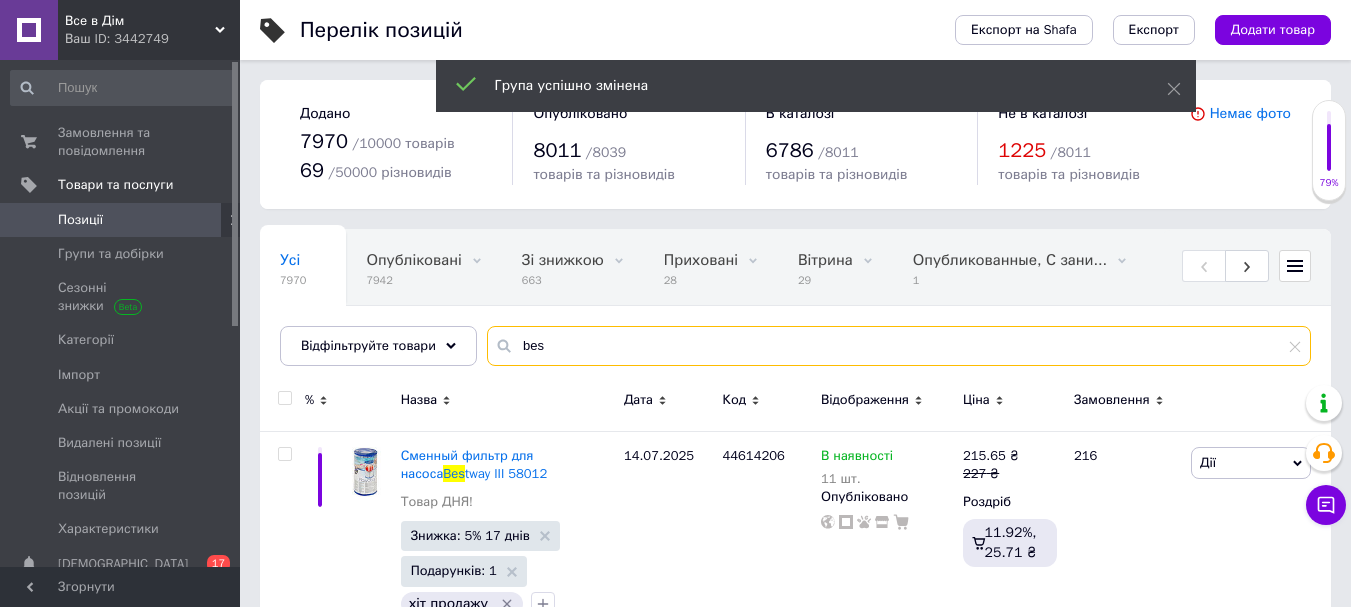 click on "bes" at bounding box center [899, 346] 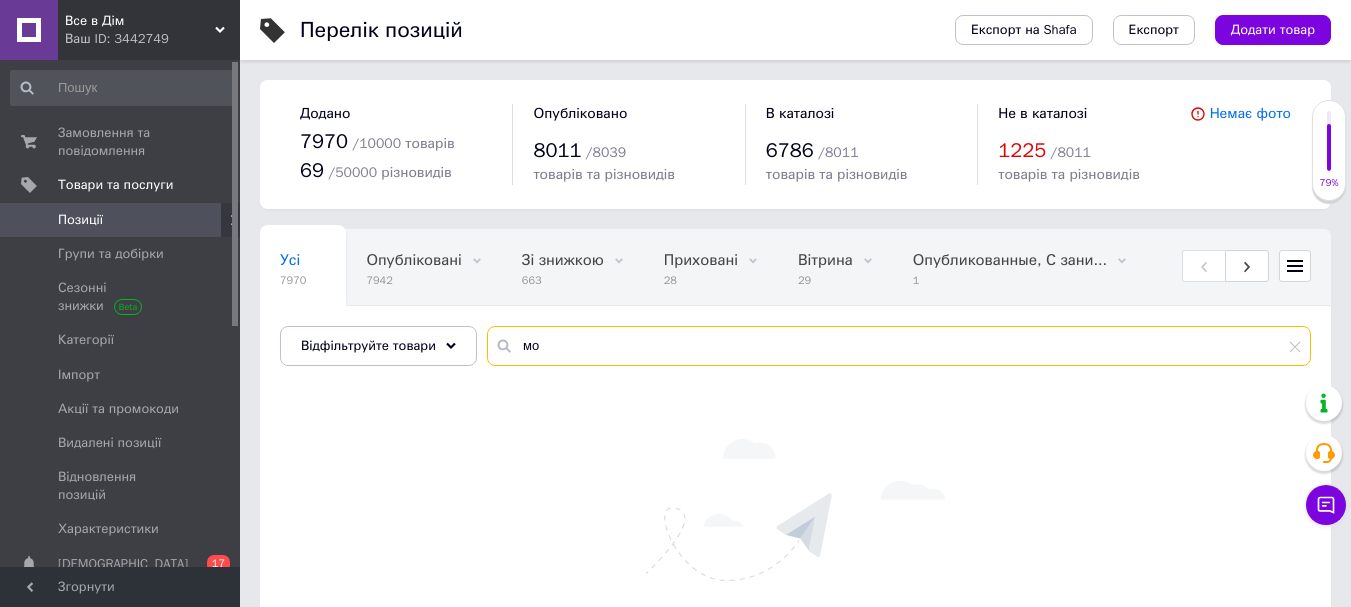 type on "м" 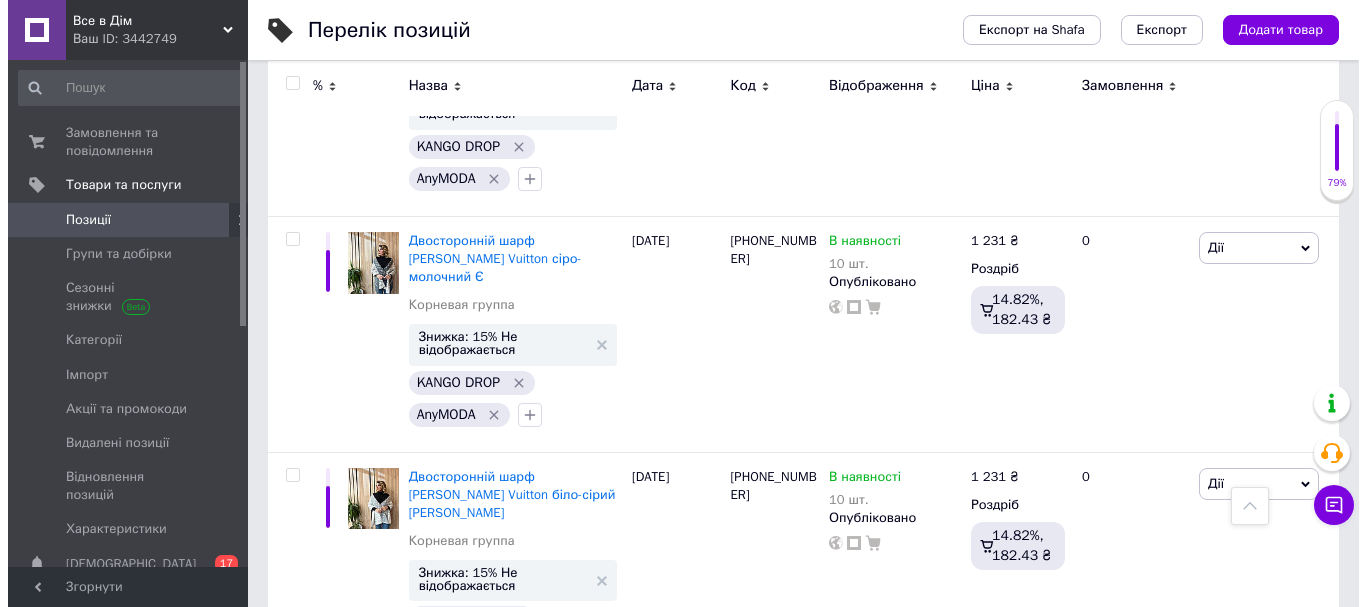 scroll, scrollTop: 0, scrollLeft: 0, axis: both 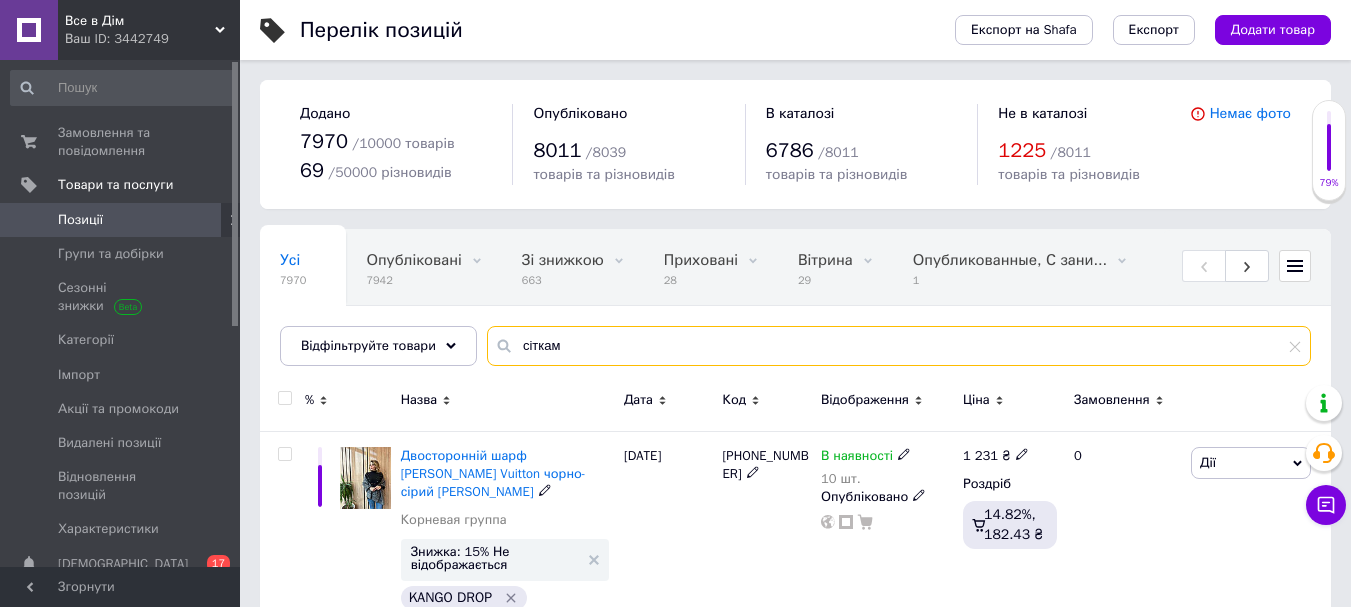 type on "сіткамо" 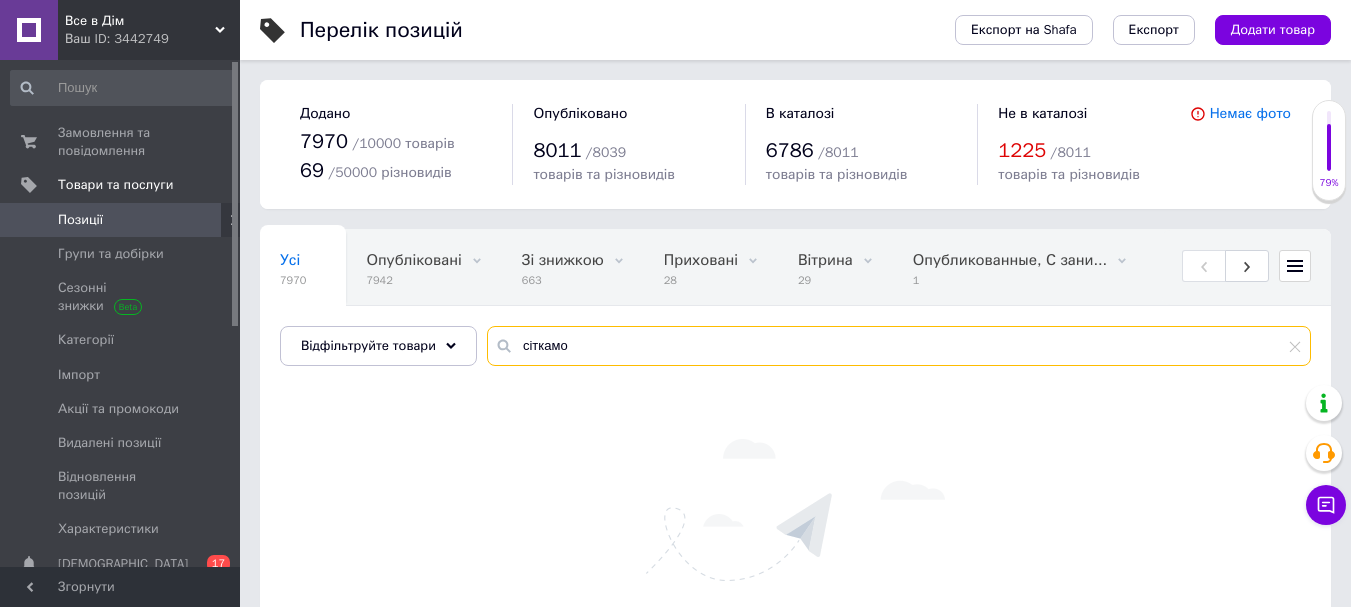 click on "сіткамо" at bounding box center (899, 346) 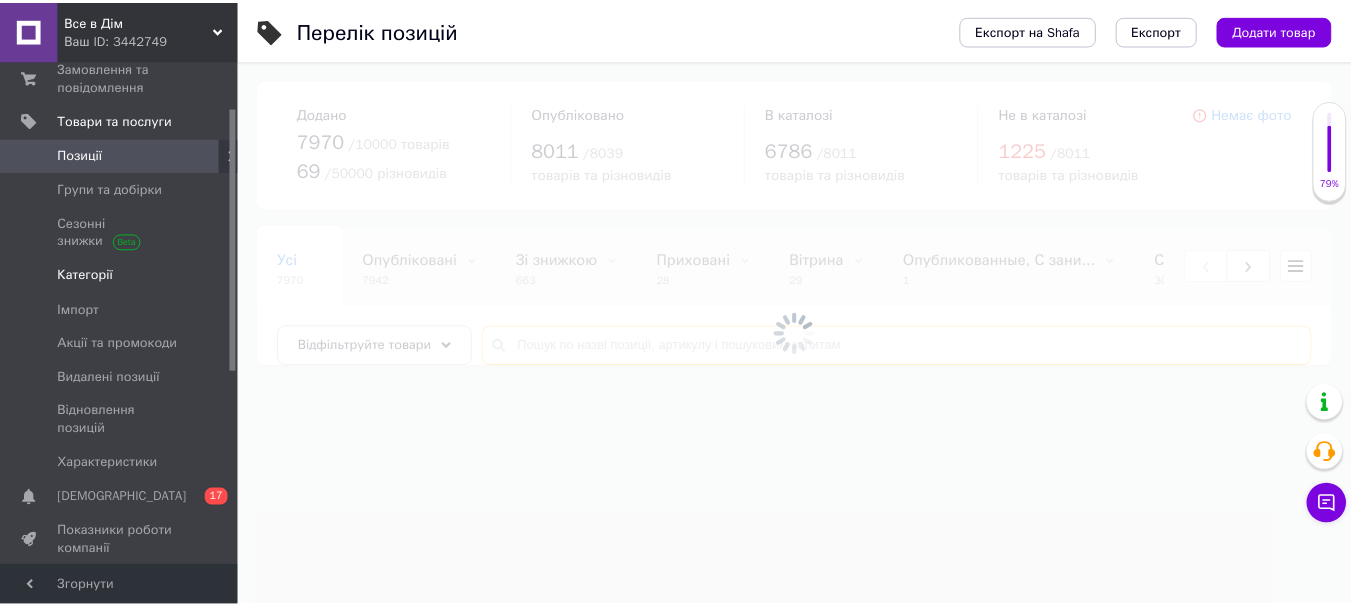 scroll, scrollTop: 100, scrollLeft: 0, axis: vertical 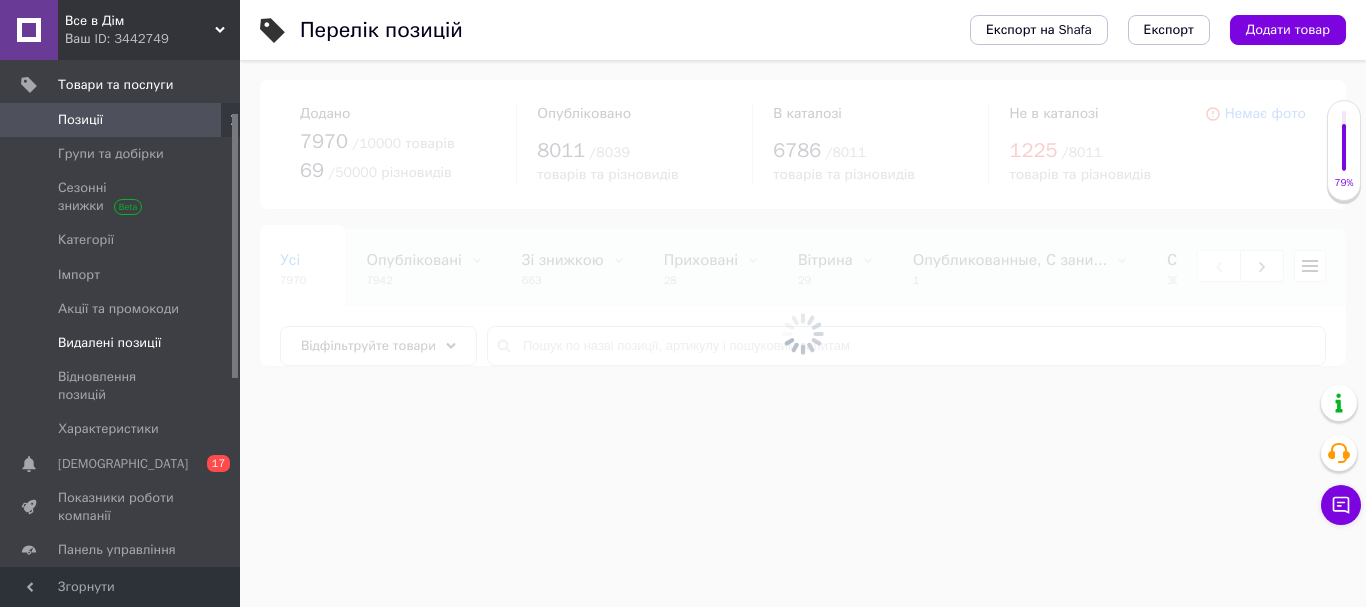 click on "Видалені позиції" at bounding box center (123, 343) 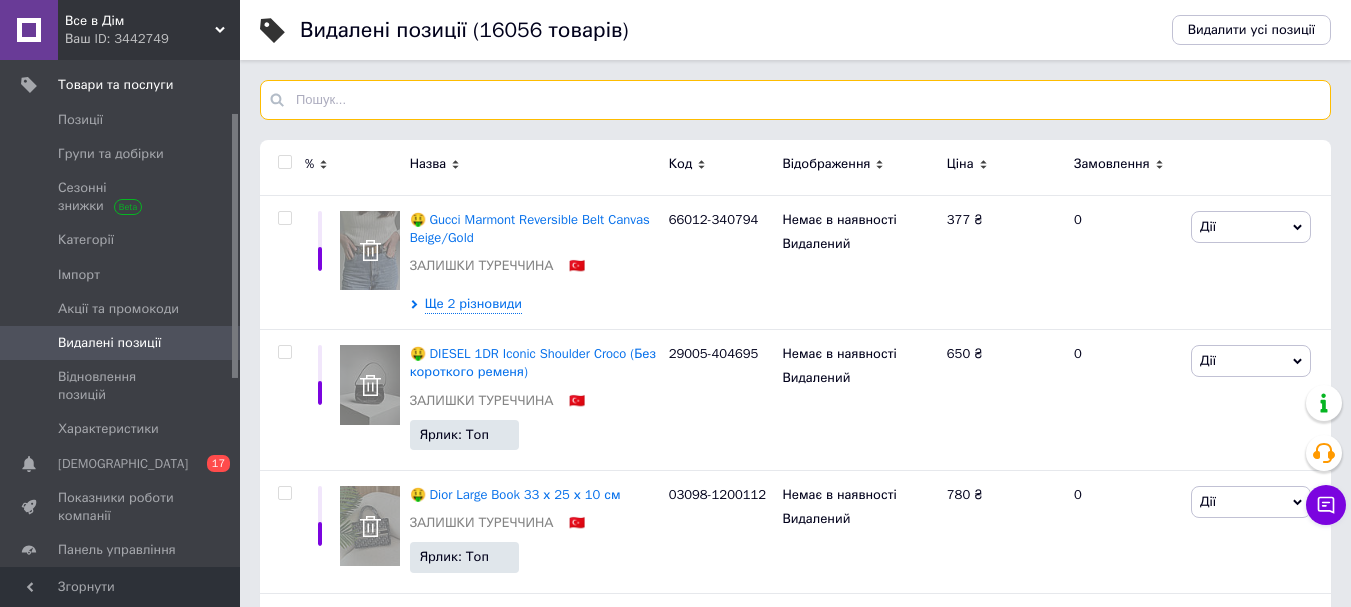 click at bounding box center [795, 100] 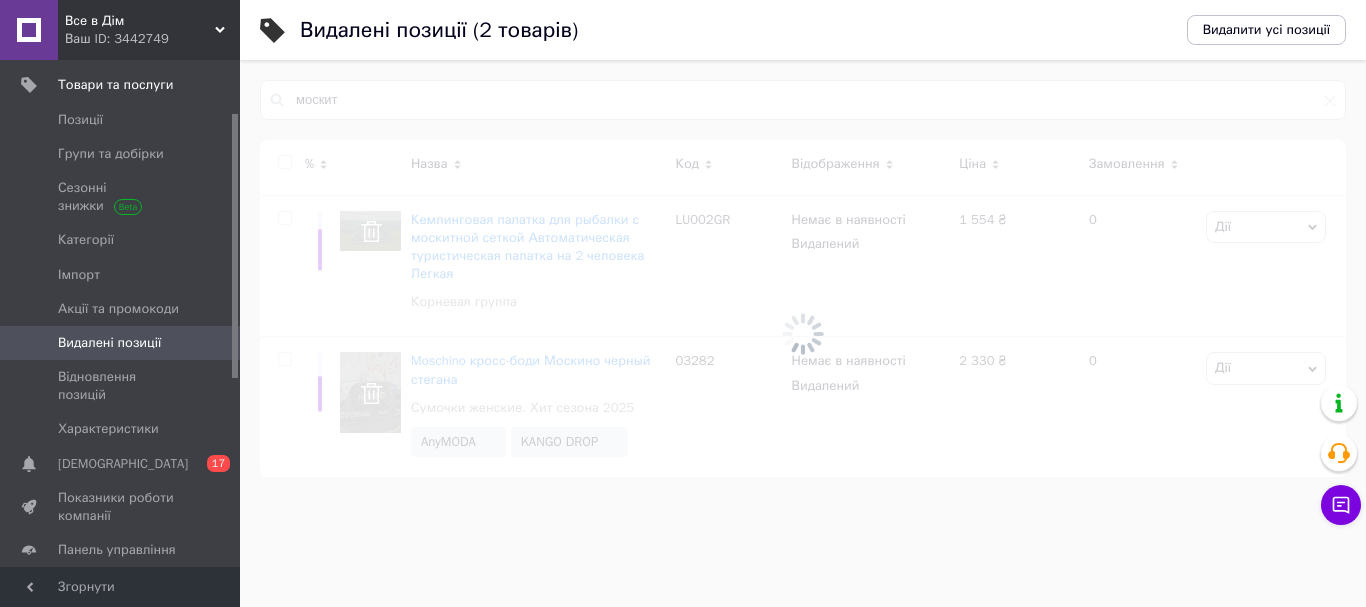 click at bounding box center (803, 333) 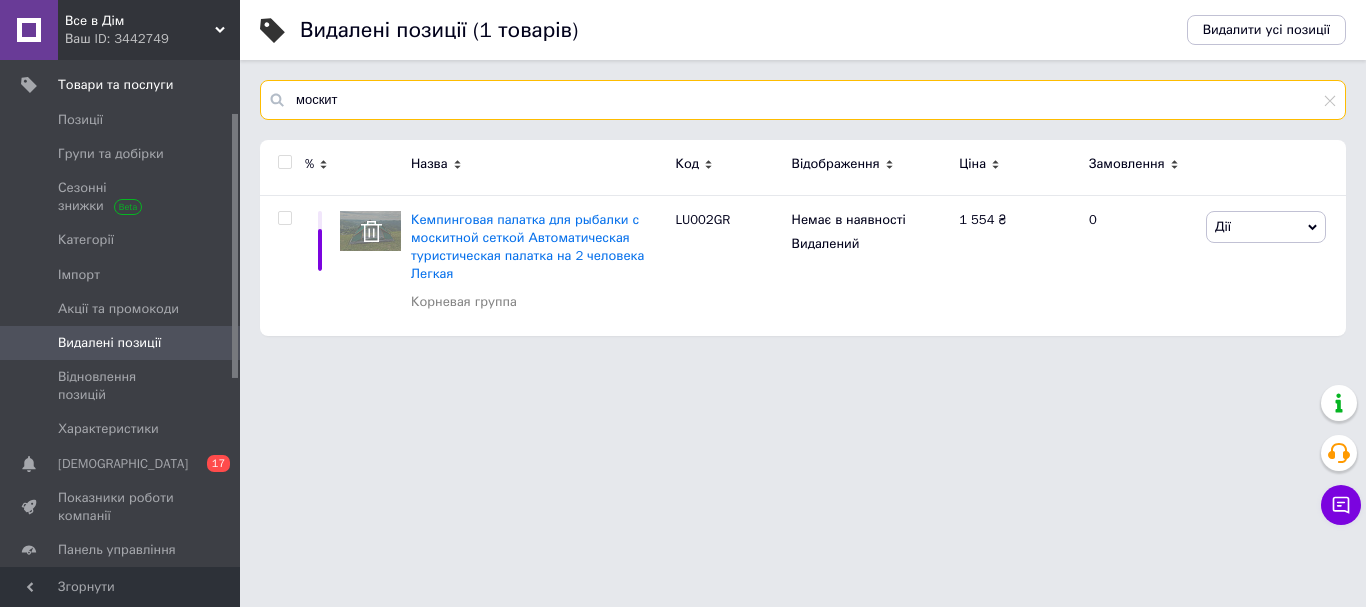 click on "москит" at bounding box center (803, 100) 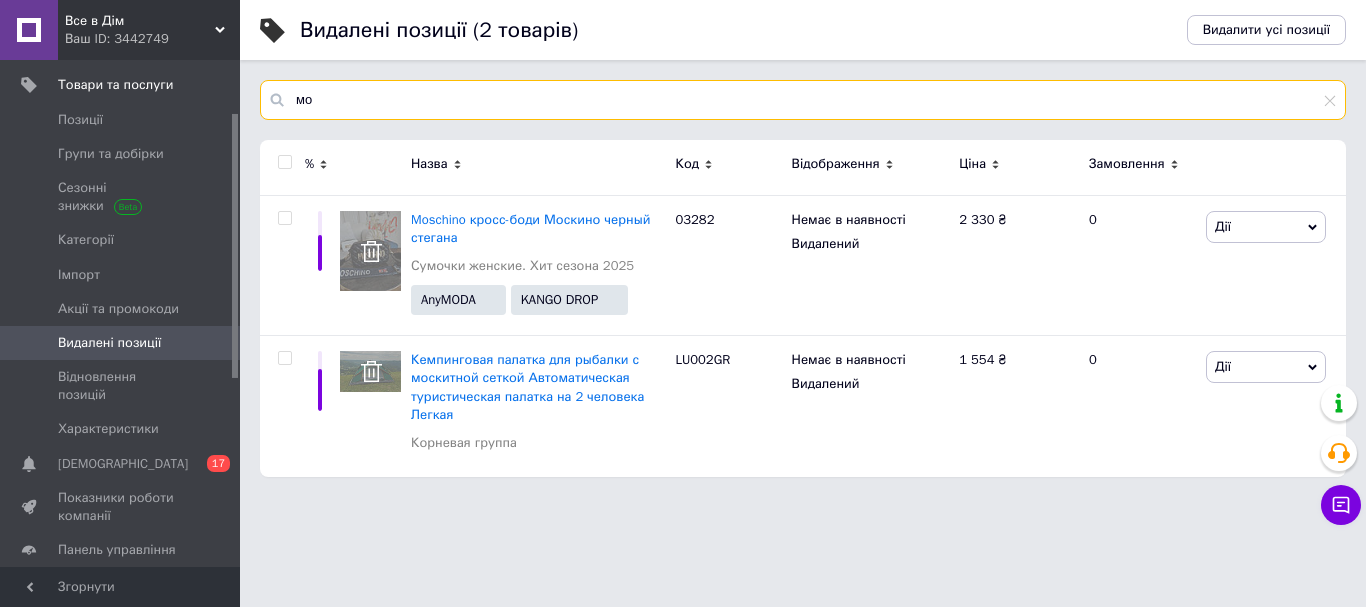 type on "м" 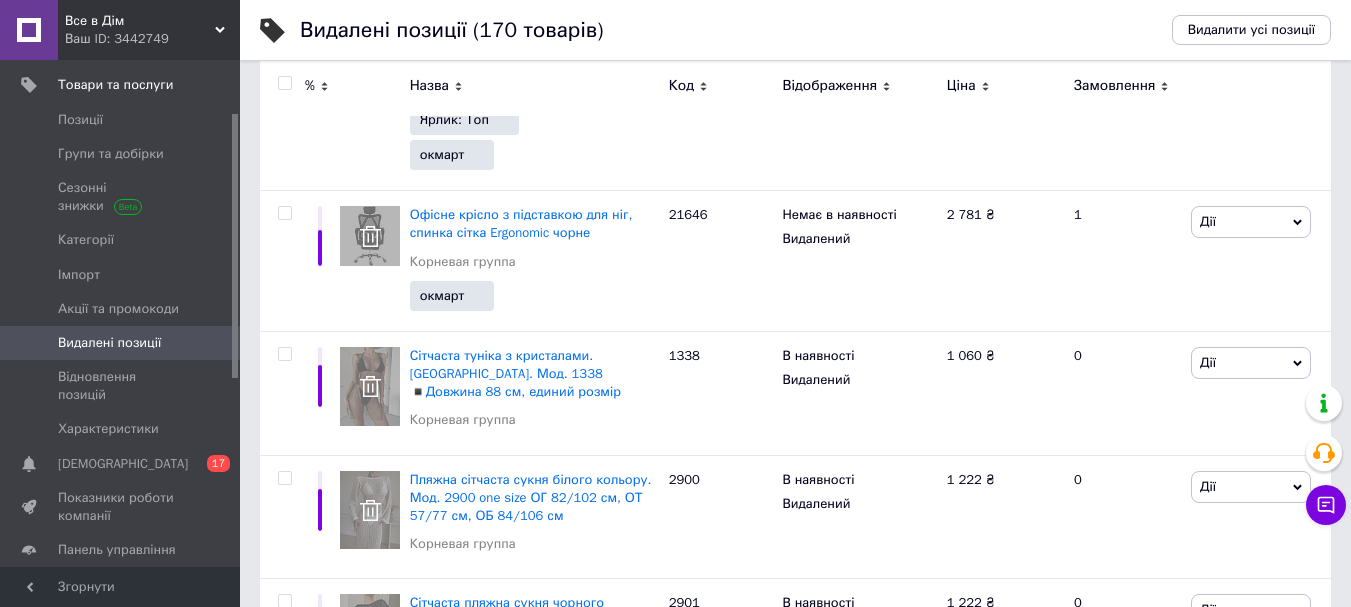 scroll, scrollTop: 11711, scrollLeft: 0, axis: vertical 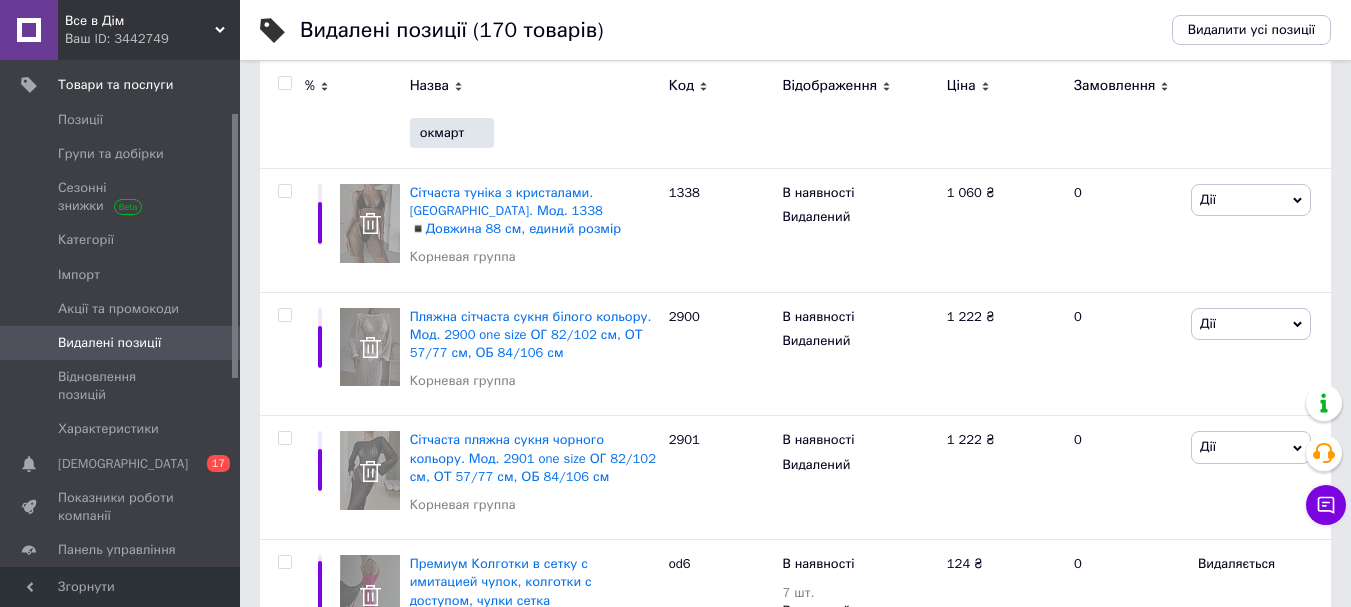 click on "2" at bounding box center [327, 739] 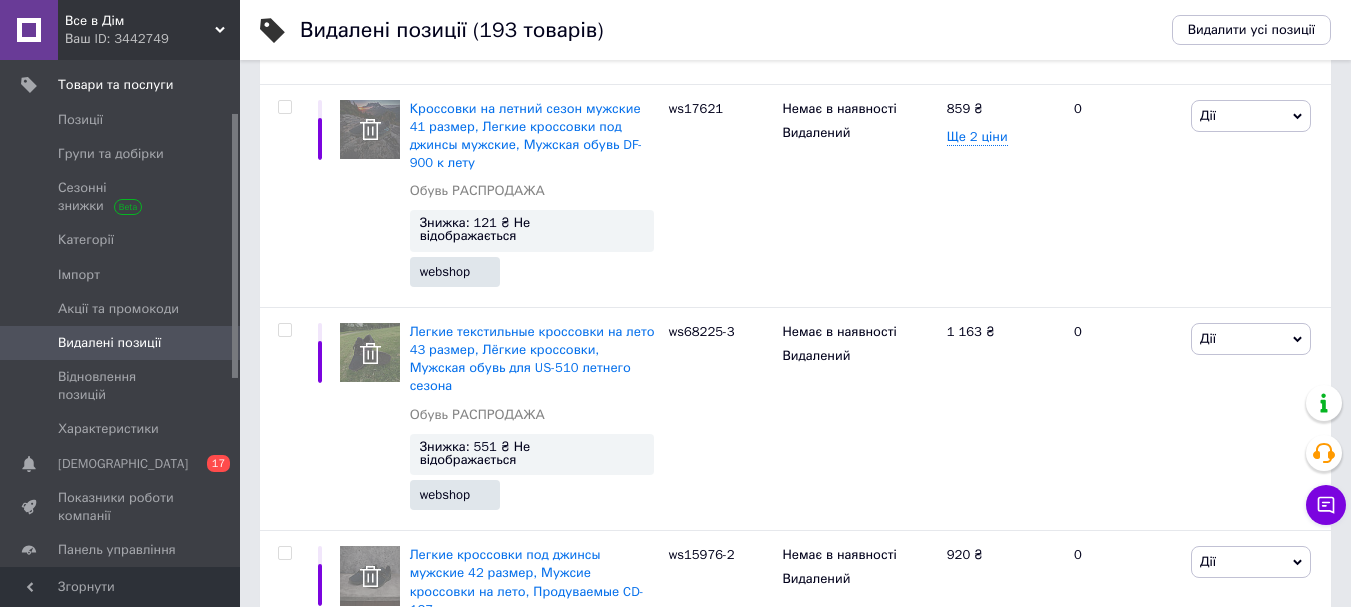scroll, scrollTop: 0, scrollLeft: 0, axis: both 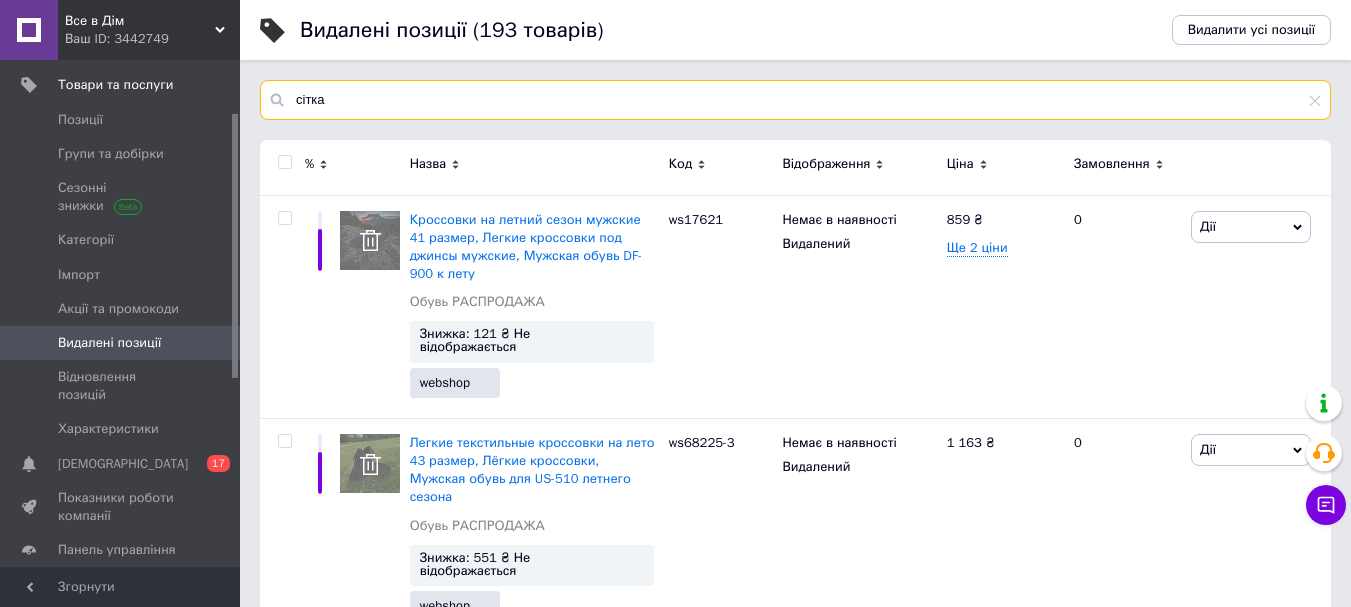 click on "сітка" at bounding box center [795, 100] 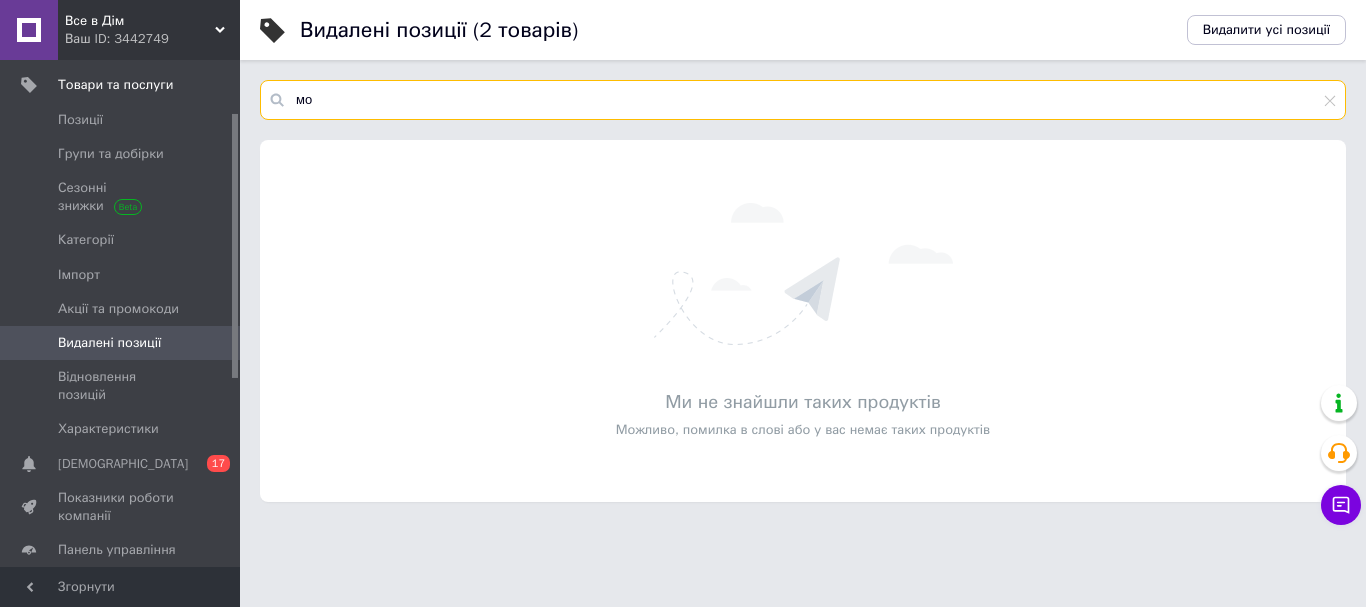 type on "м" 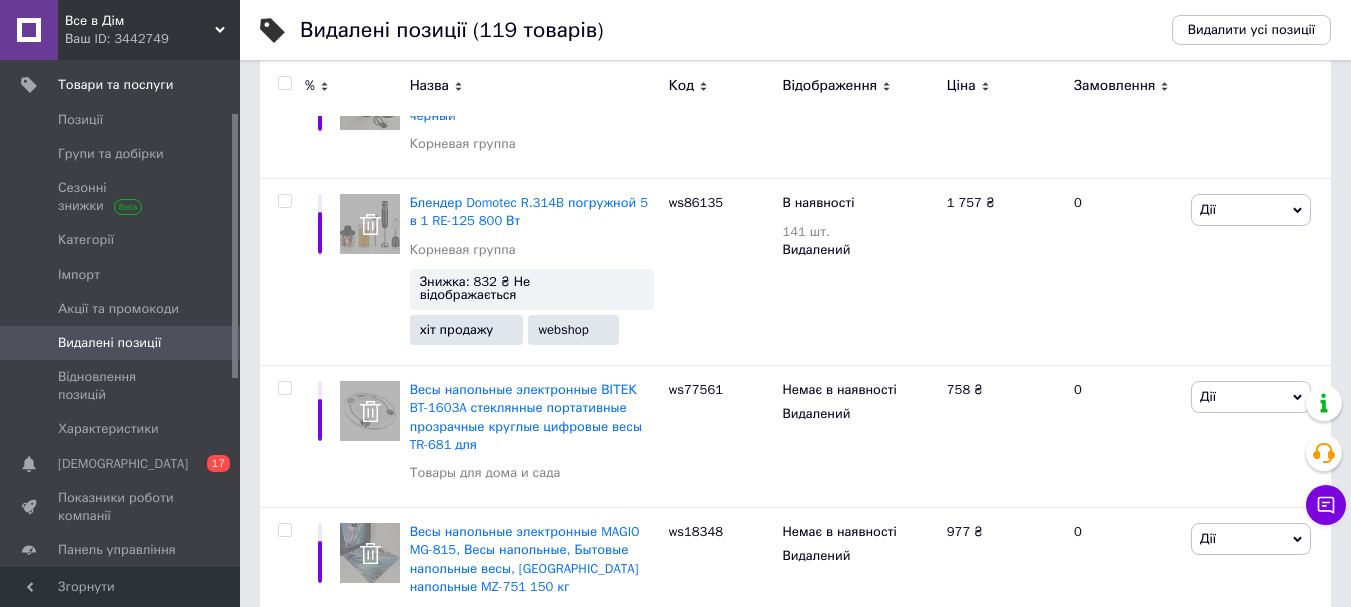 scroll, scrollTop: 3199, scrollLeft: 0, axis: vertical 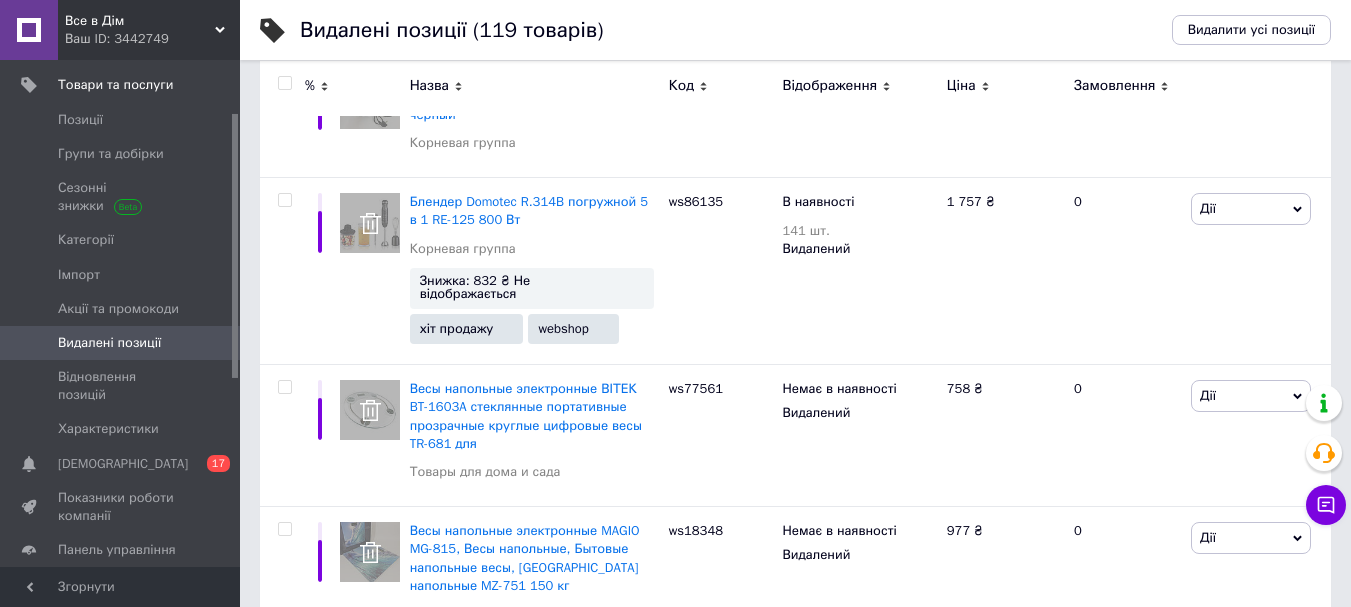 type on "180" 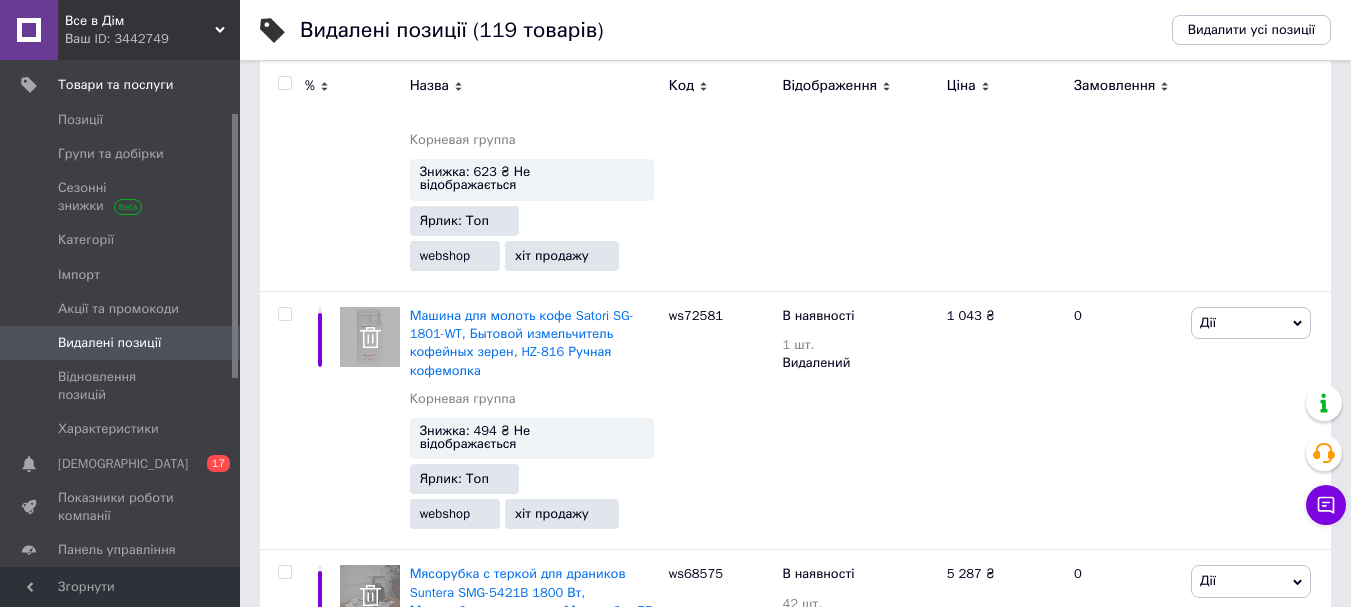 scroll, scrollTop: 14159, scrollLeft: 0, axis: vertical 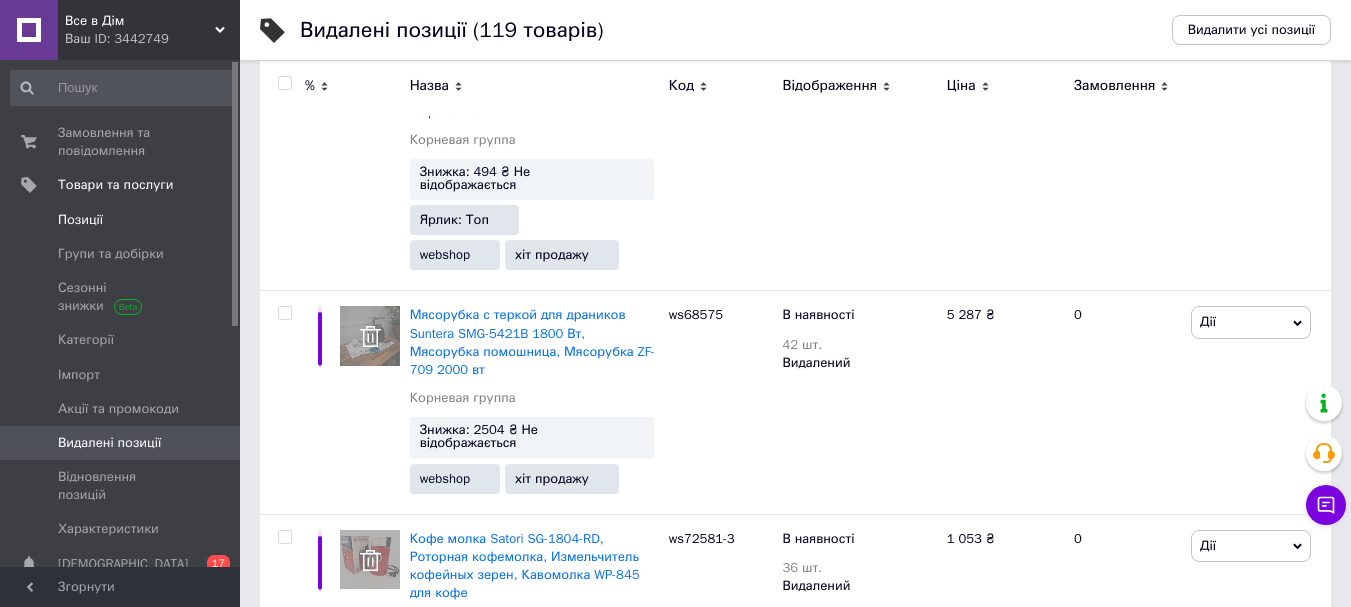 click on "Позиції" at bounding box center [80, 220] 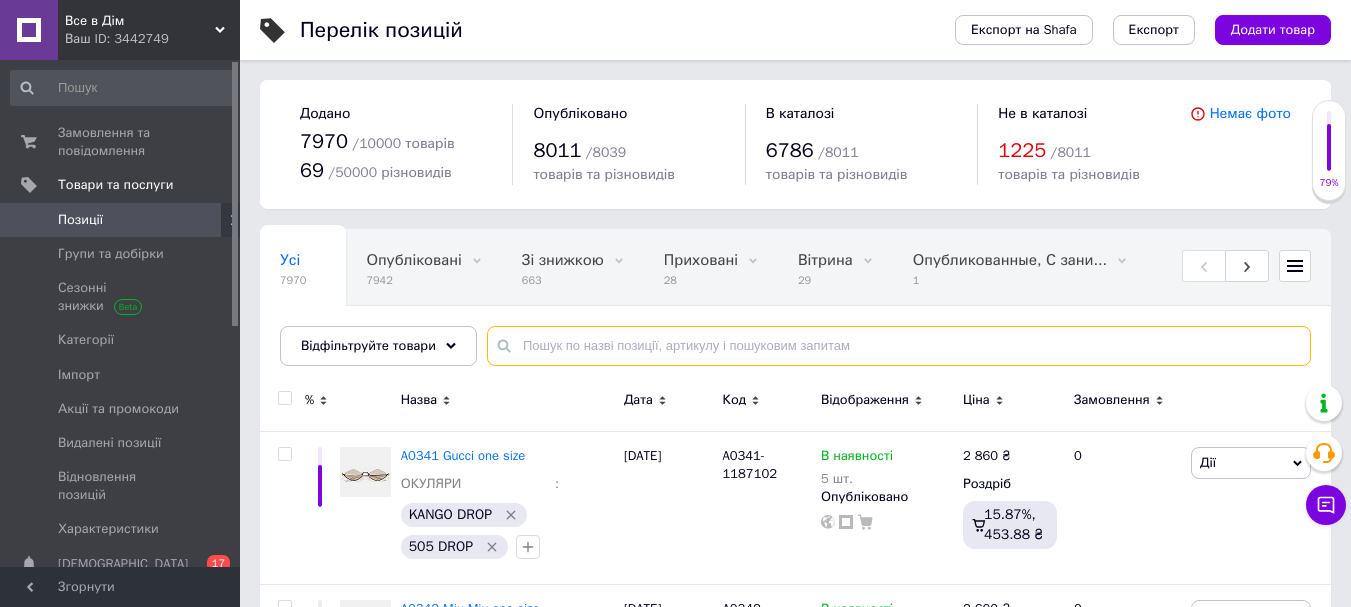 click at bounding box center [899, 346] 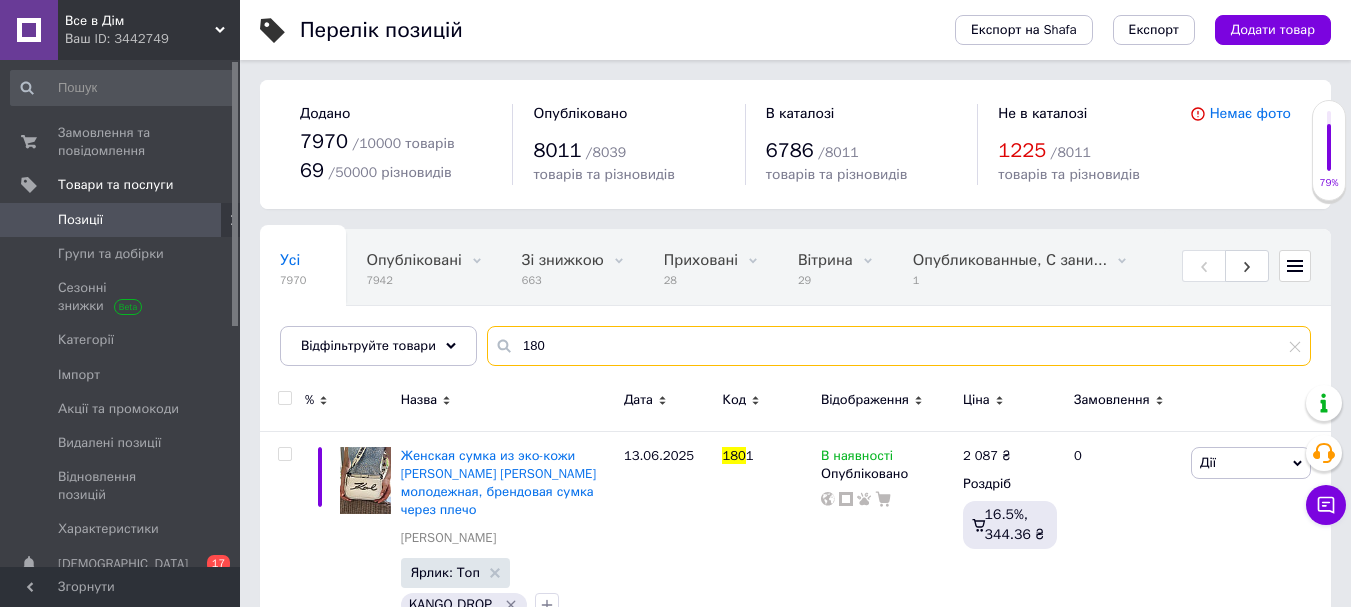 scroll, scrollTop: 53, scrollLeft: 0, axis: vertical 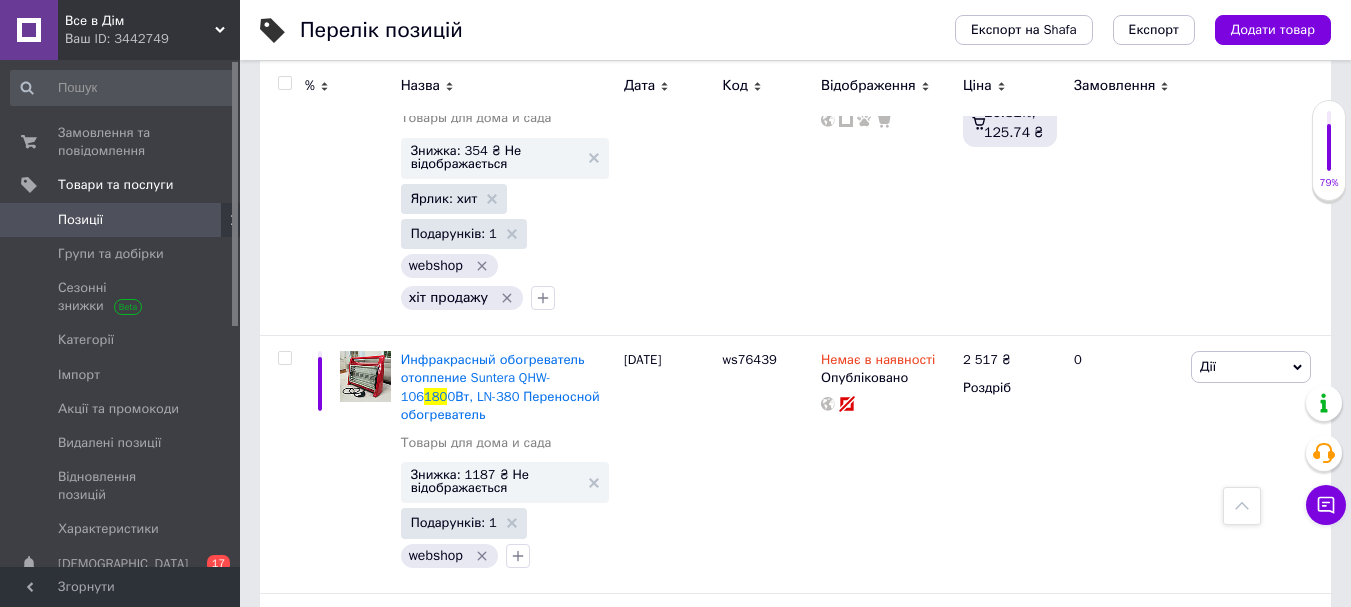 type on "180" 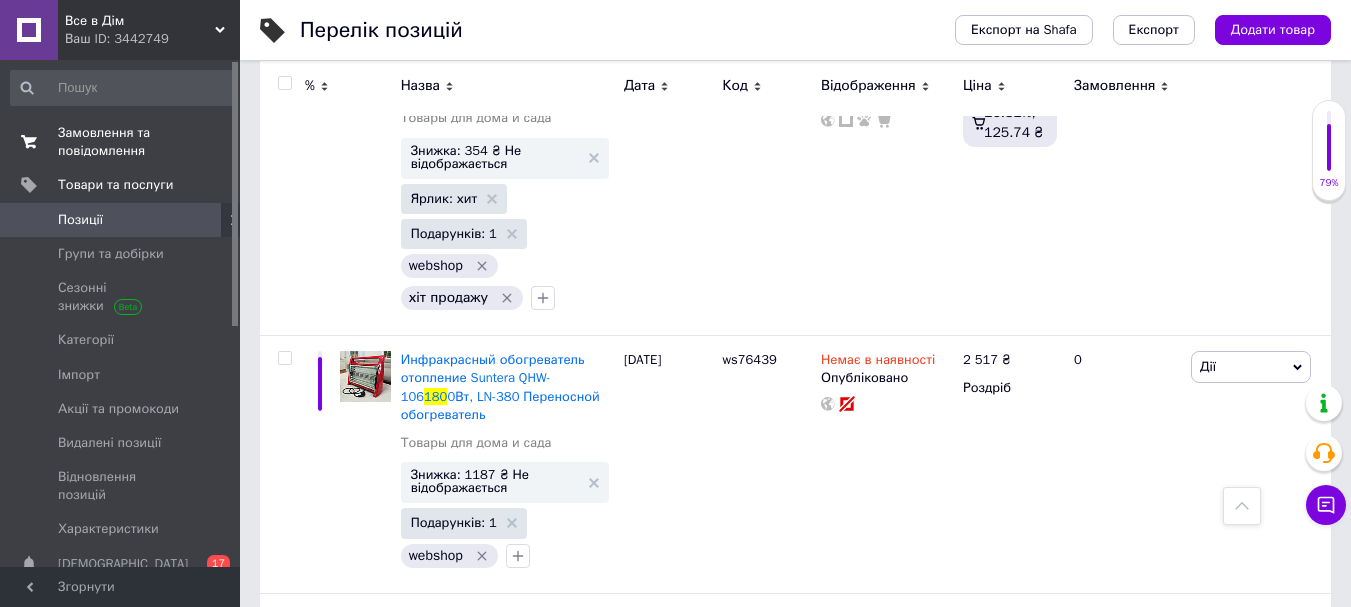 click on "Замовлення та повідомлення" at bounding box center (121, 142) 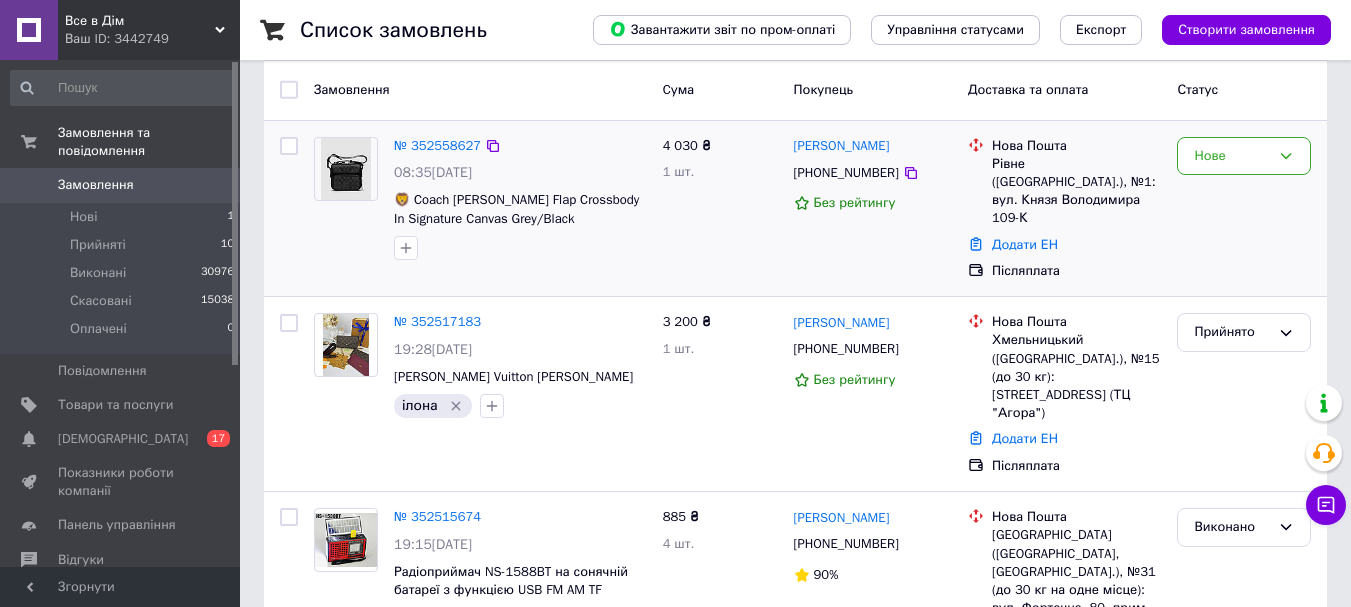 scroll, scrollTop: 100, scrollLeft: 0, axis: vertical 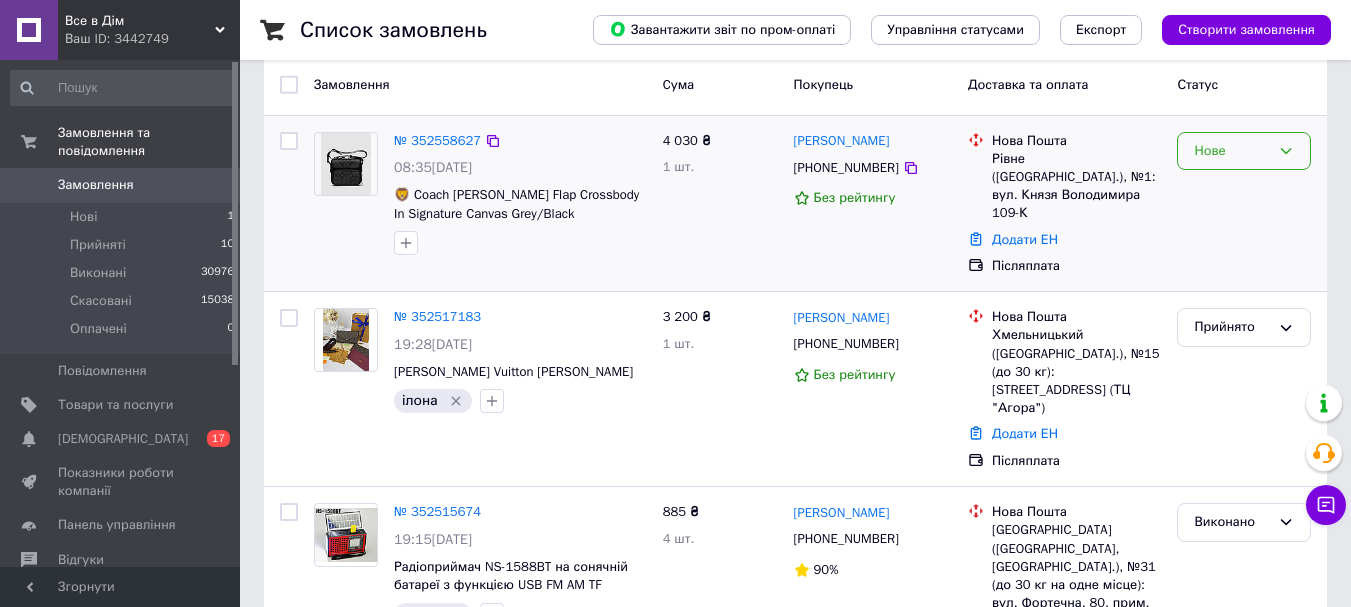 click 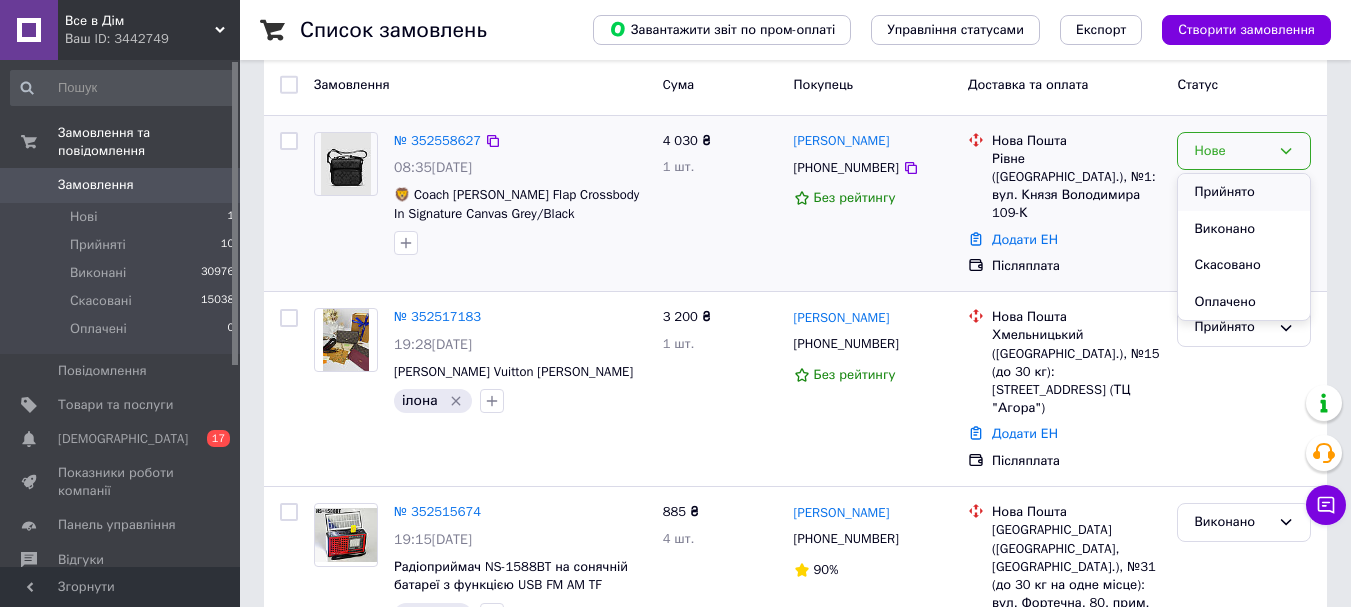 click on "Прийнято" at bounding box center [1244, 192] 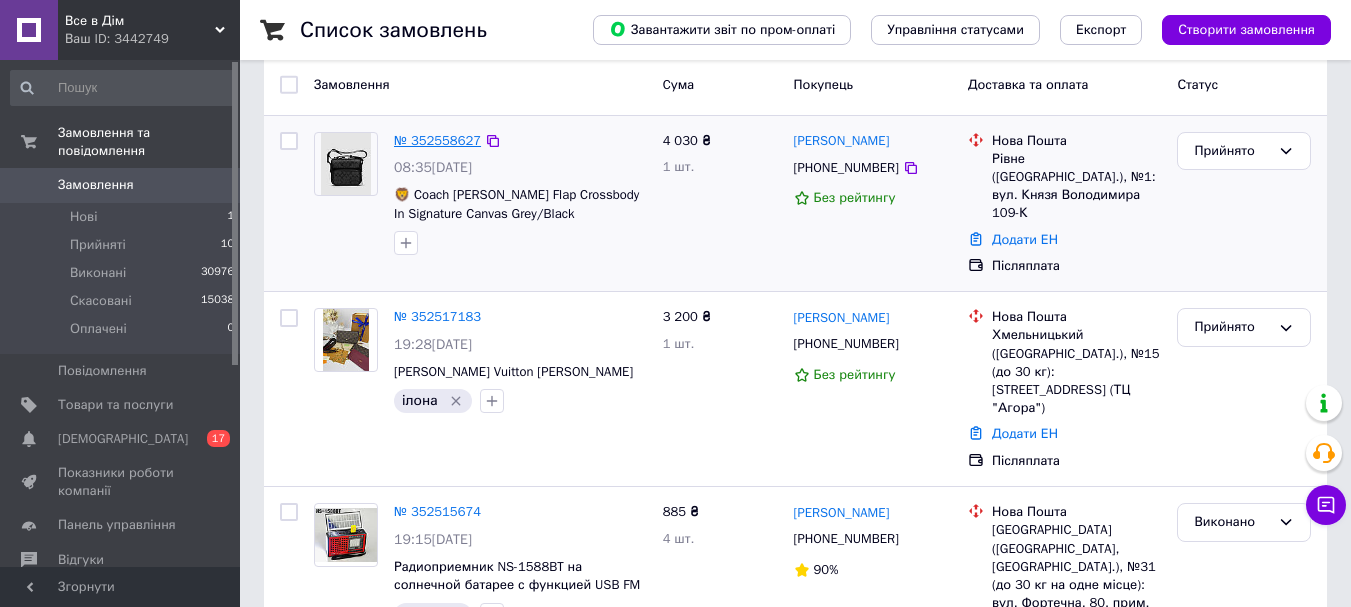 click on "№ 352558627" at bounding box center (437, 140) 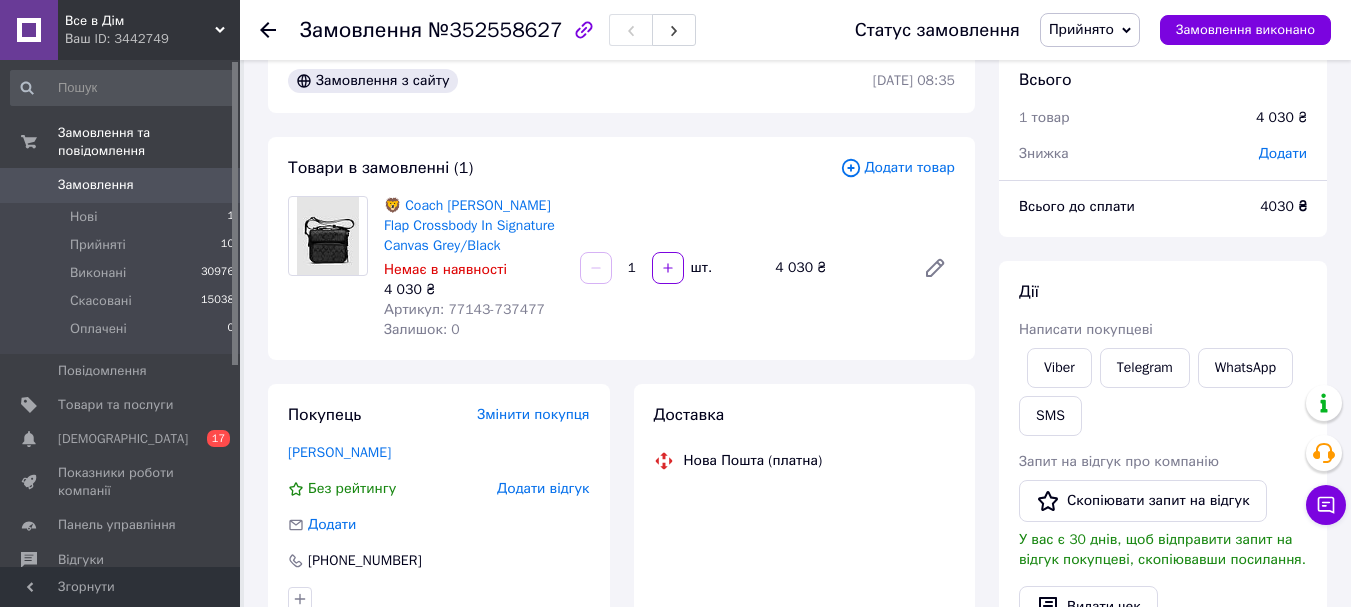 scroll, scrollTop: 0, scrollLeft: 0, axis: both 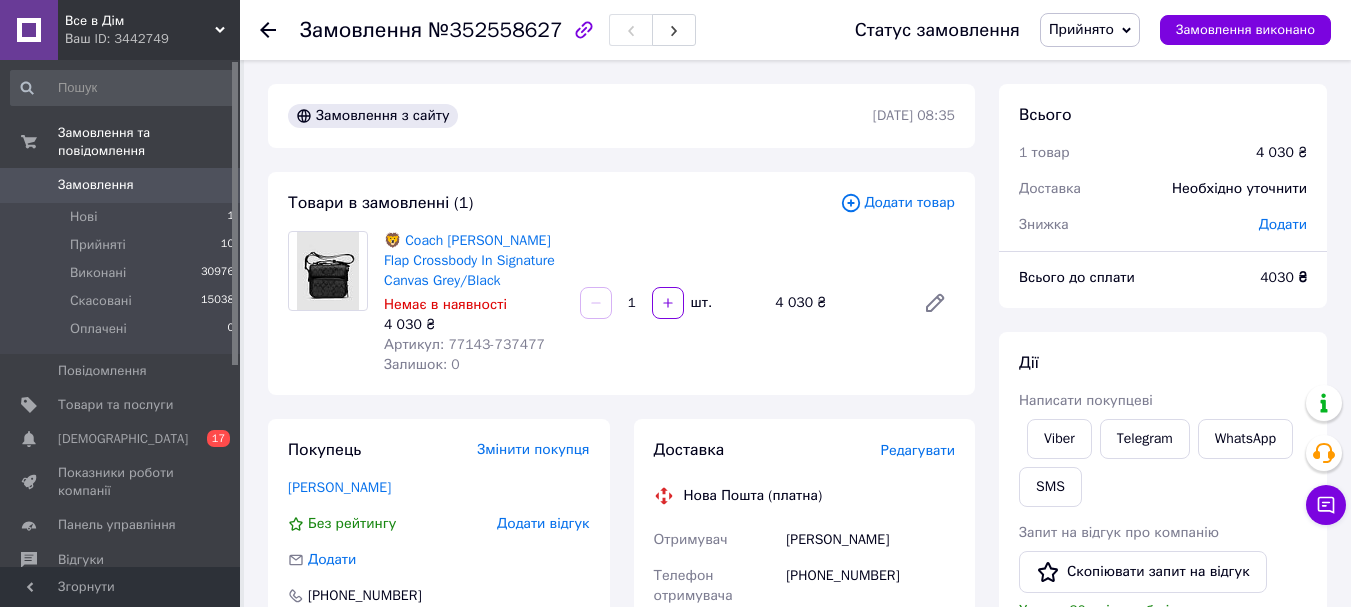 click on "Артикул: 77143-737477" at bounding box center [464, 344] 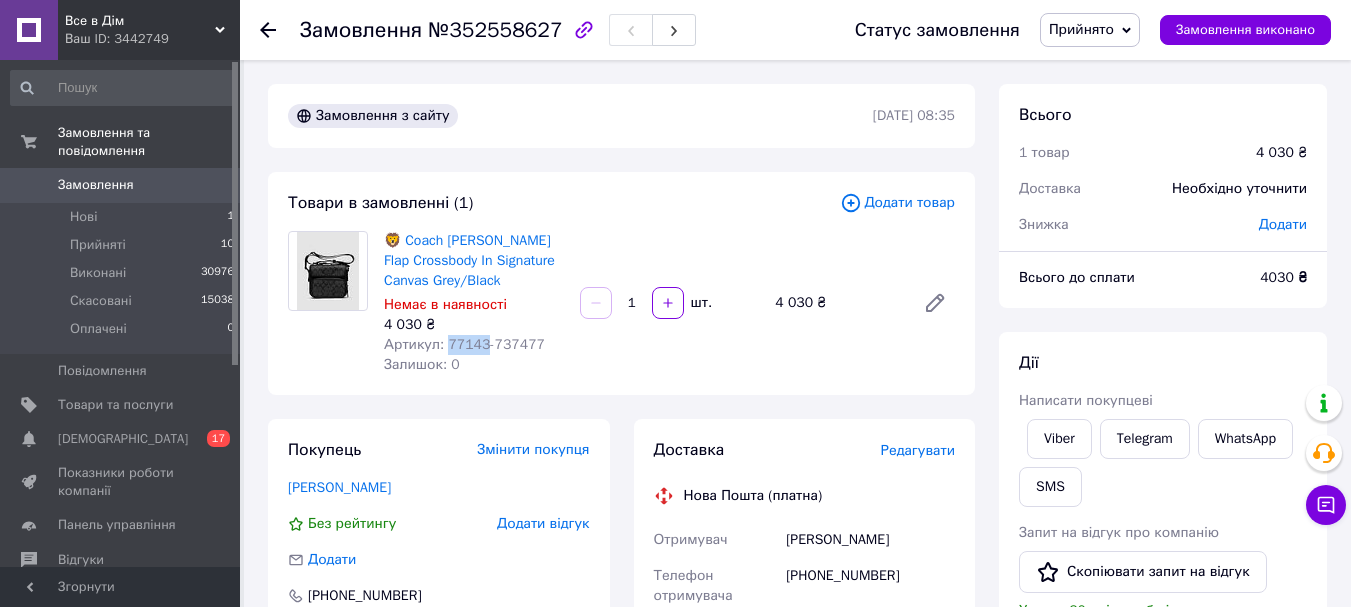 click on "Артикул: 77143-737477" at bounding box center (464, 344) 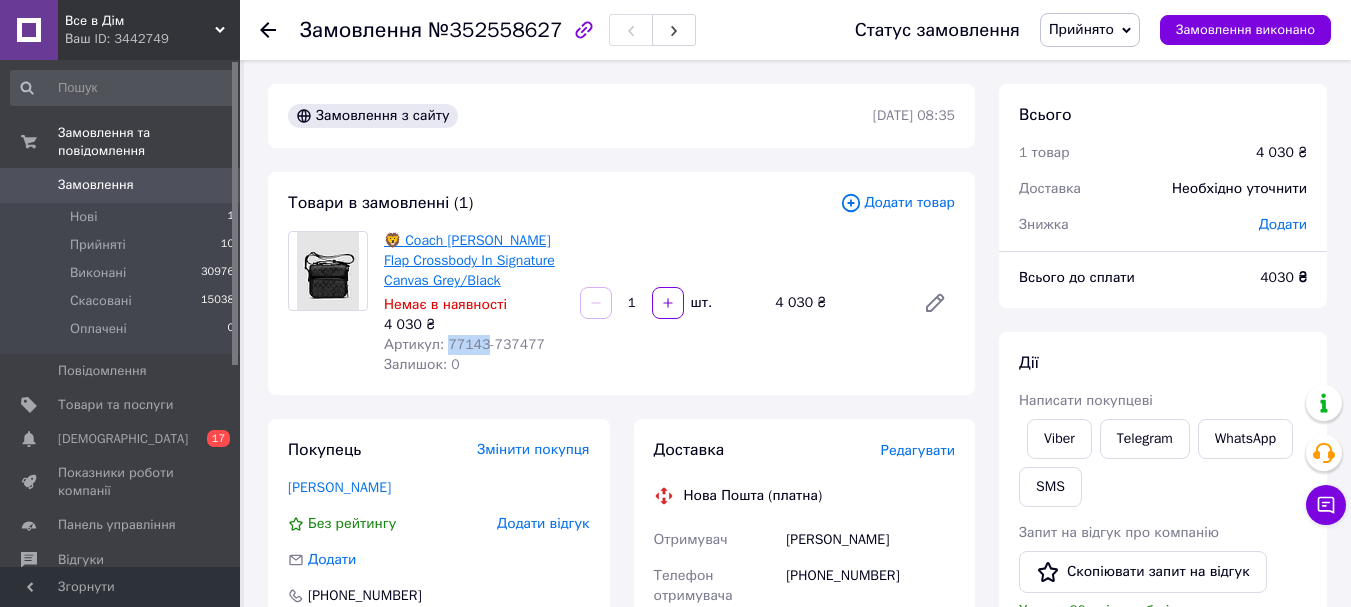 click on "🦁 Coach [PERSON_NAME] Flap Crossbody In Signature Canvas Grey/Black" at bounding box center (469, 260) 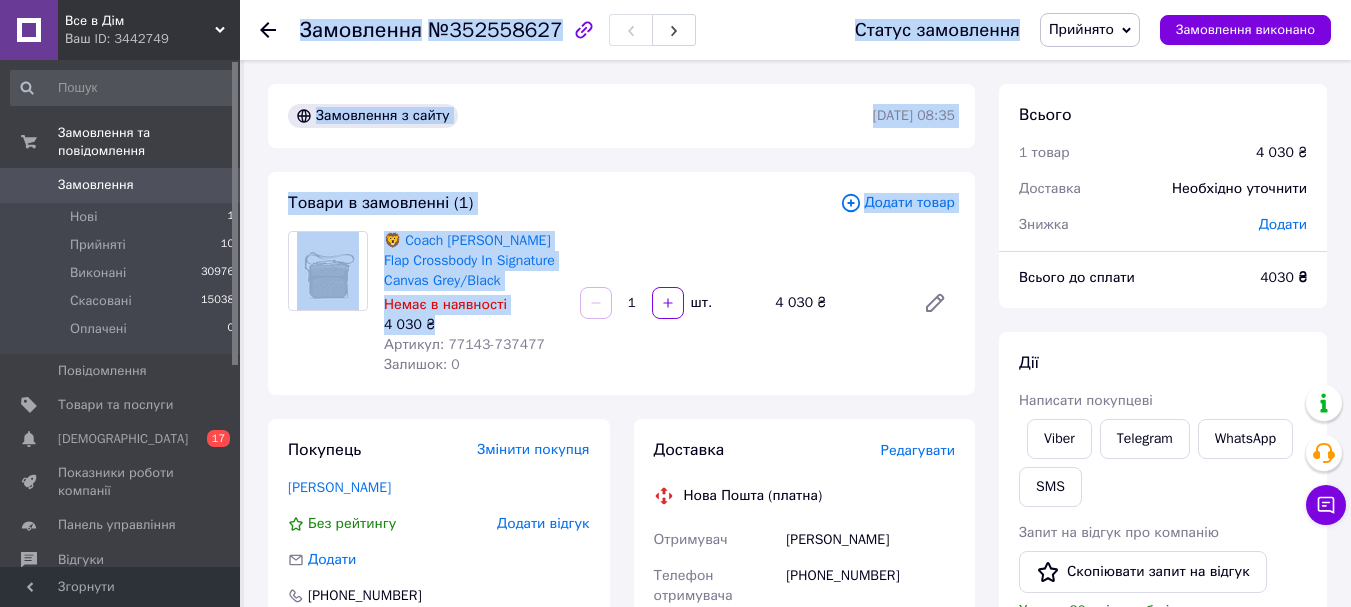 drag, startPoint x: 304, startPoint y: 29, endPoint x: 437, endPoint y: 323, distance: 322.68405 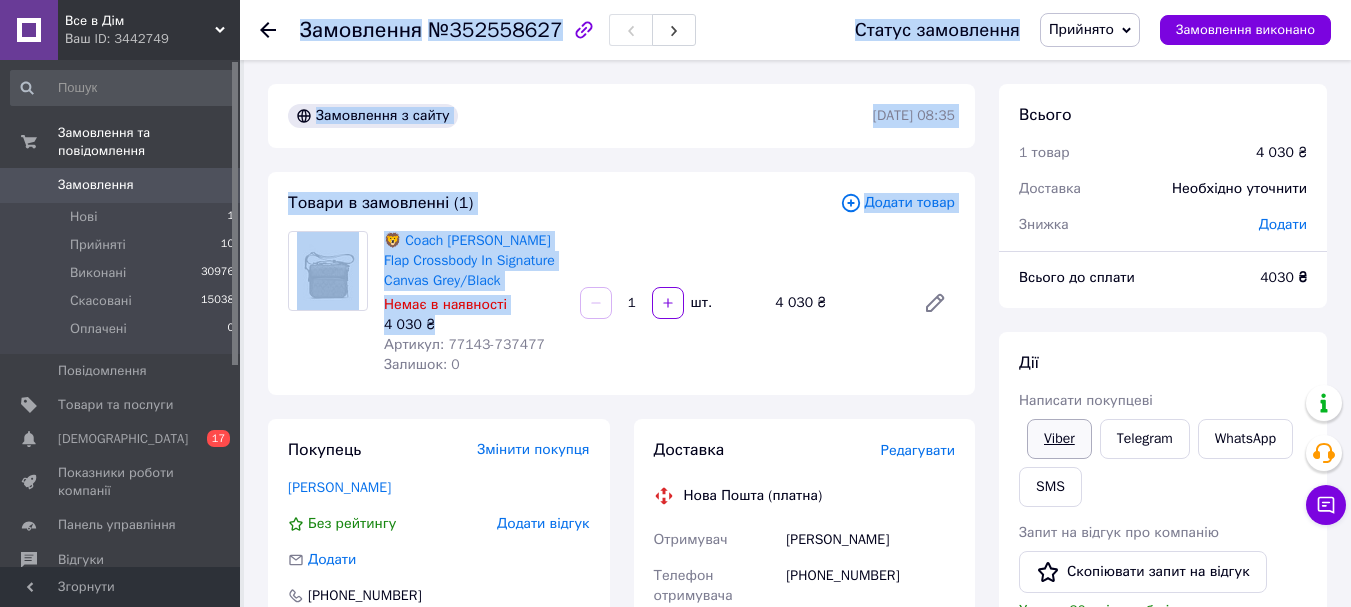 click on "Viber" at bounding box center [1059, 439] 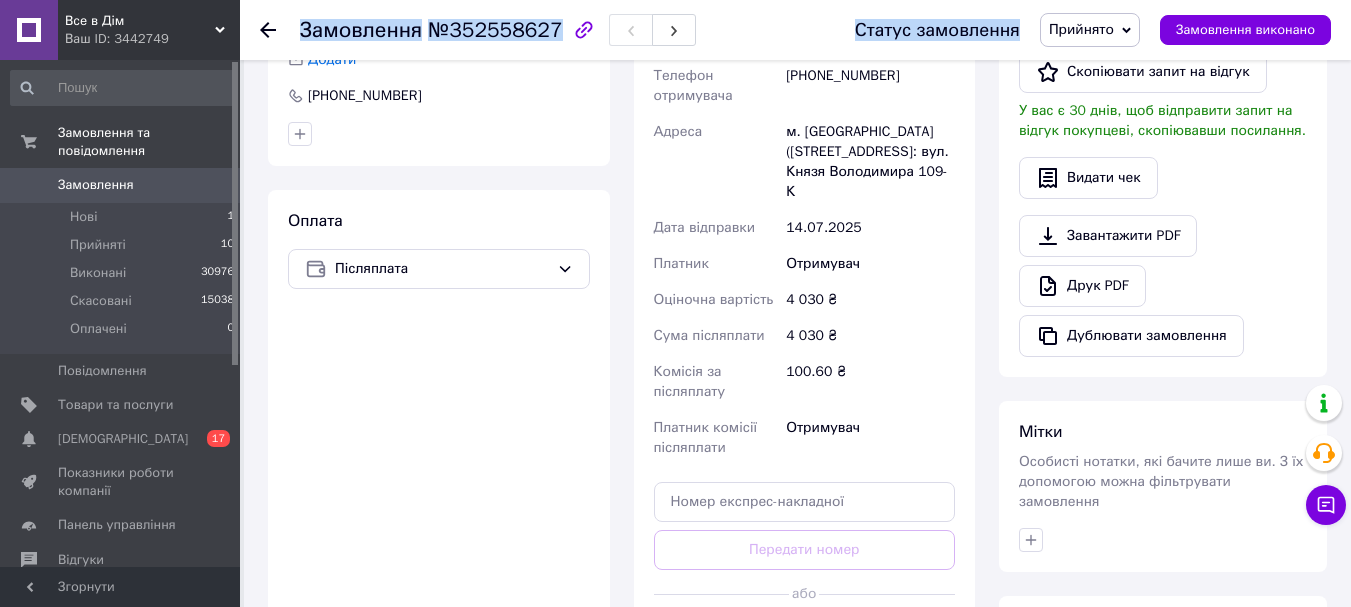 scroll, scrollTop: 767, scrollLeft: 0, axis: vertical 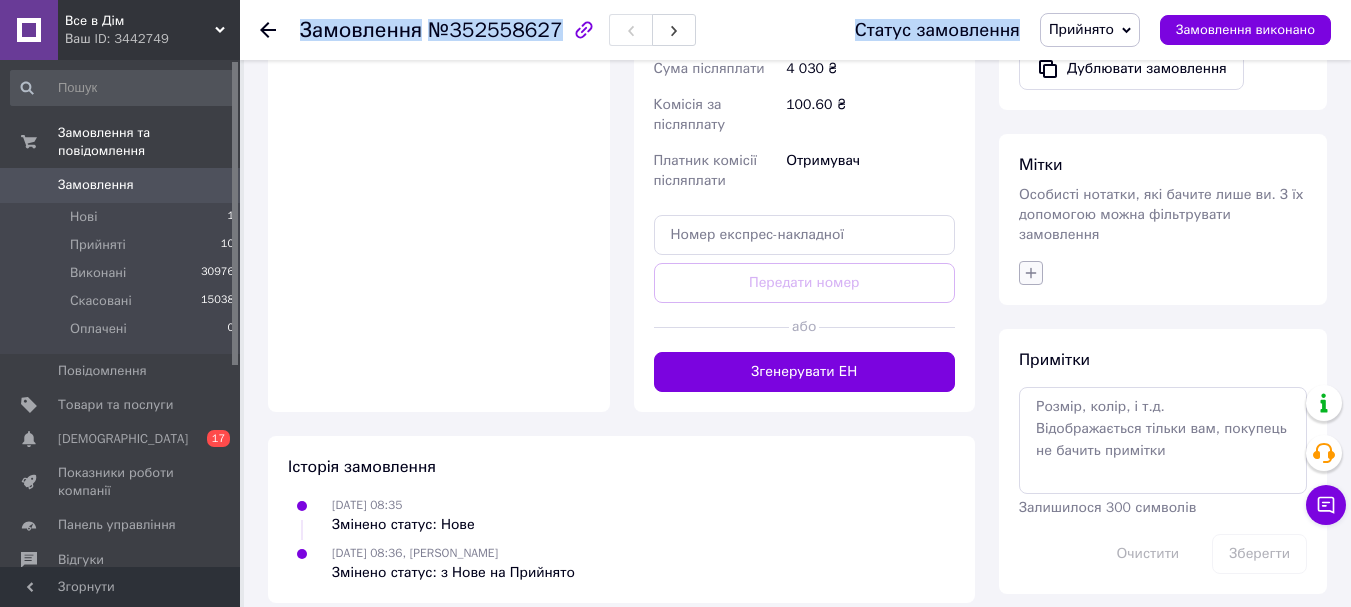 click 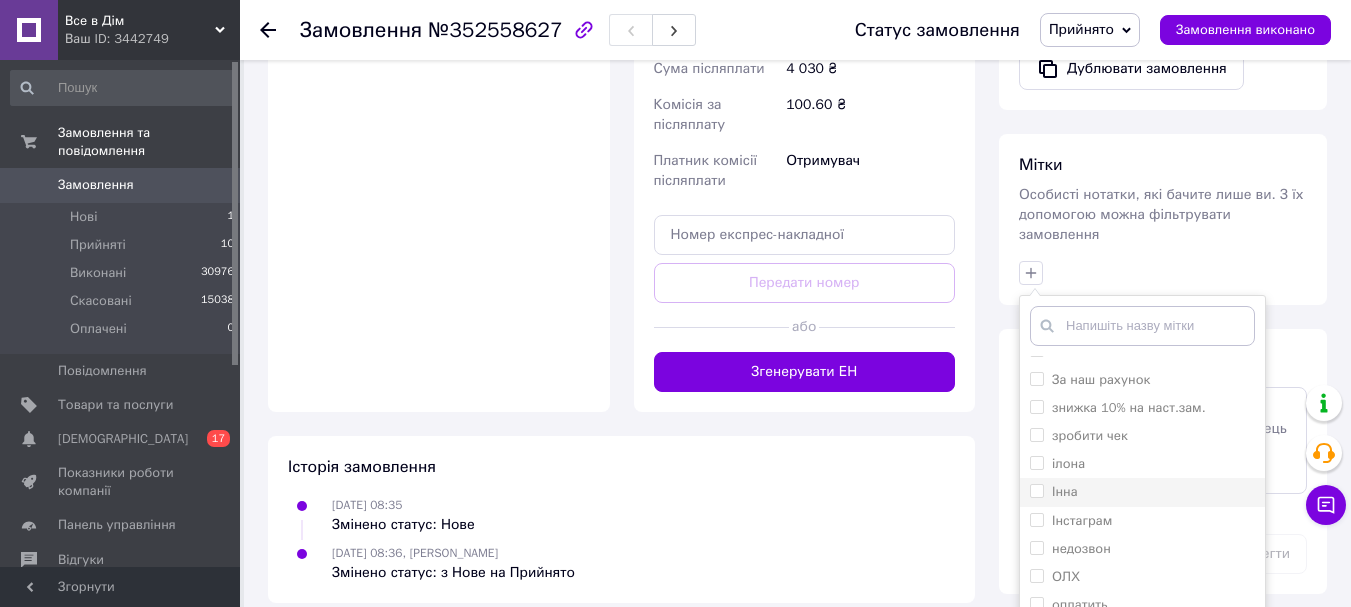 scroll, scrollTop: 348, scrollLeft: 0, axis: vertical 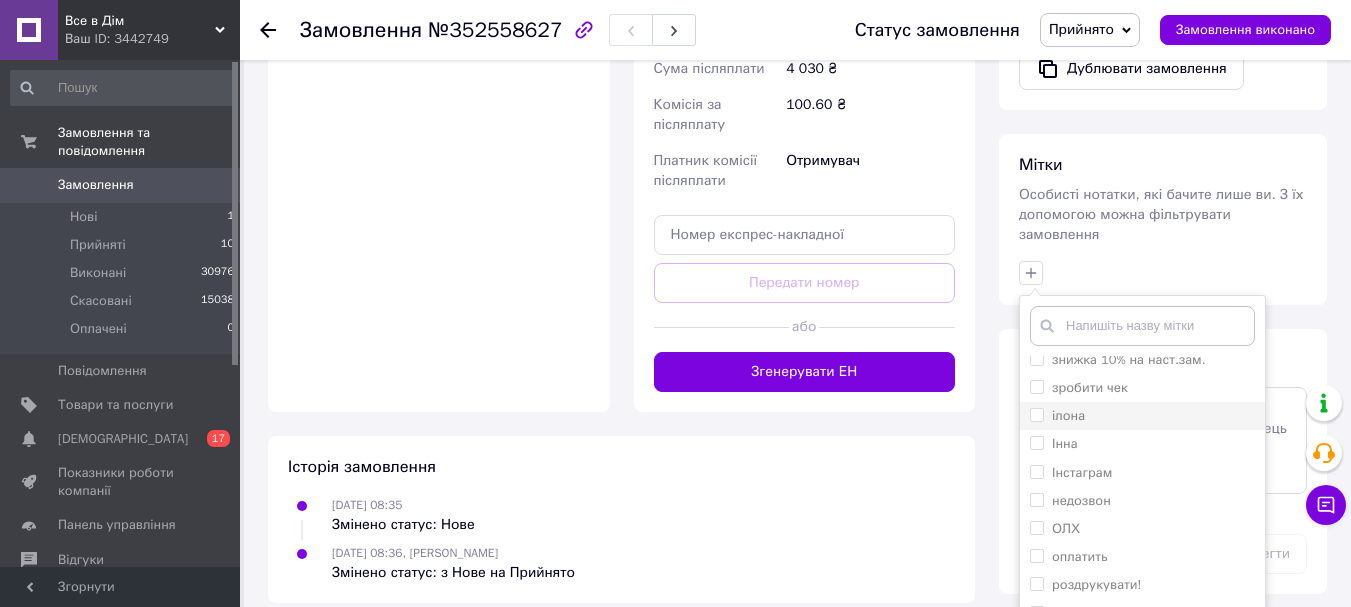 click on "ілона" at bounding box center [1036, 414] 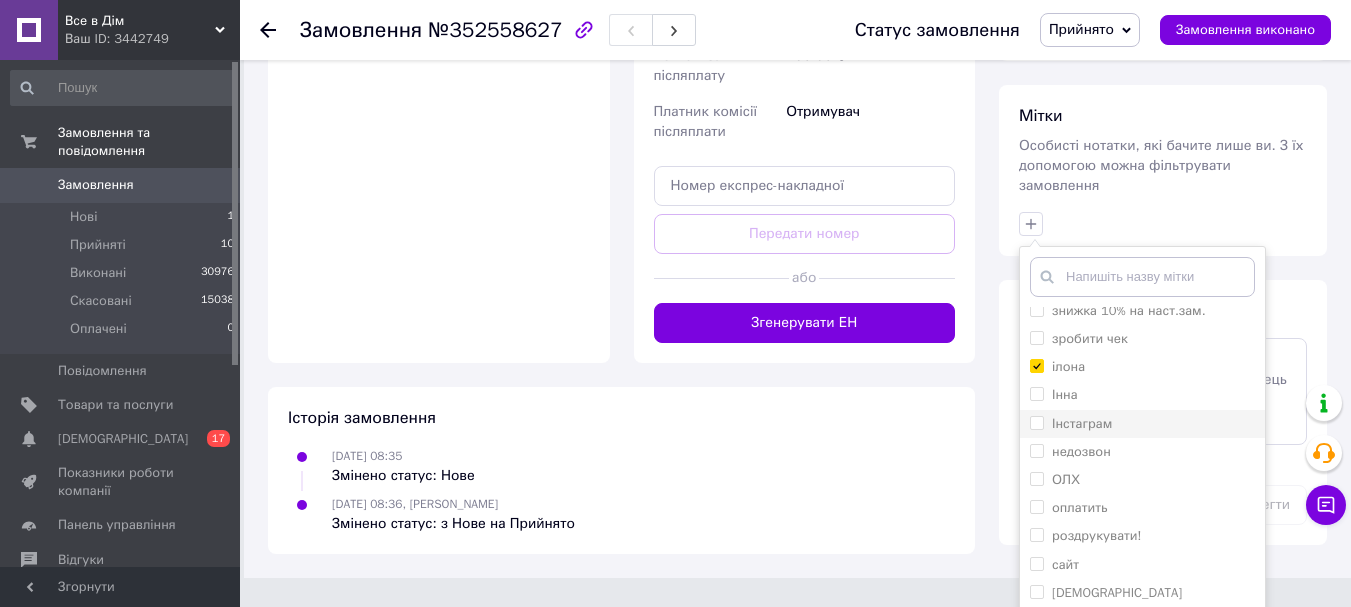 scroll, scrollTop: 862, scrollLeft: 0, axis: vertical 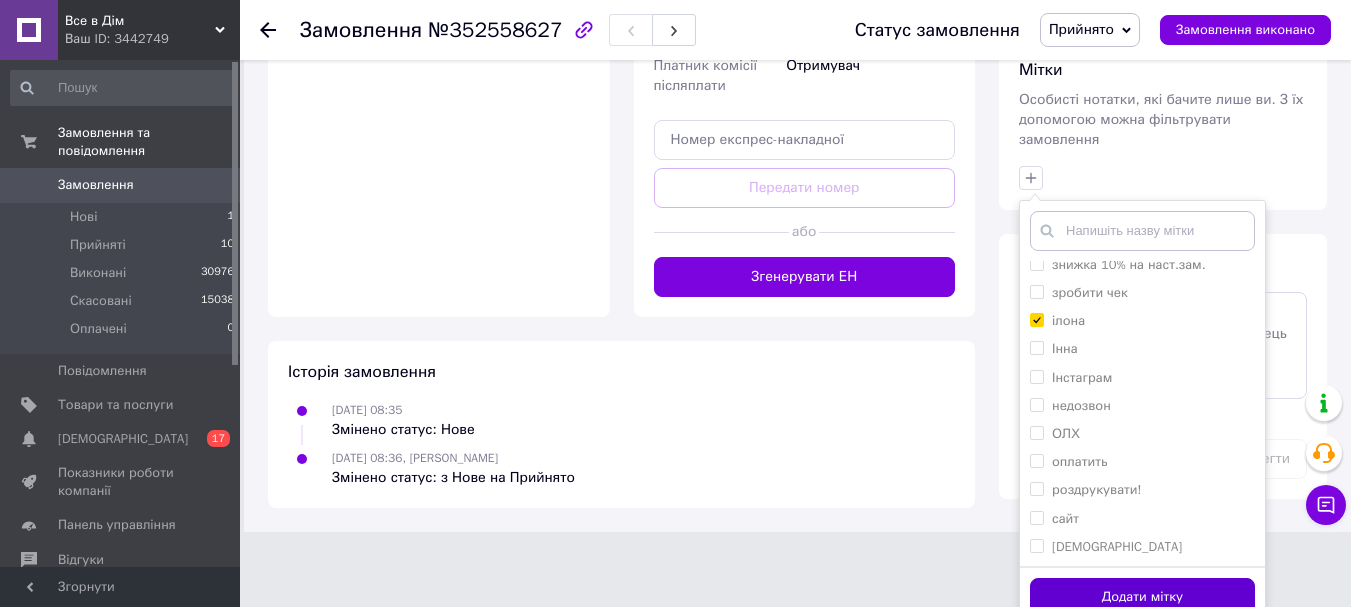 click on "Додати мітку" at bounding box center (1142, 597) 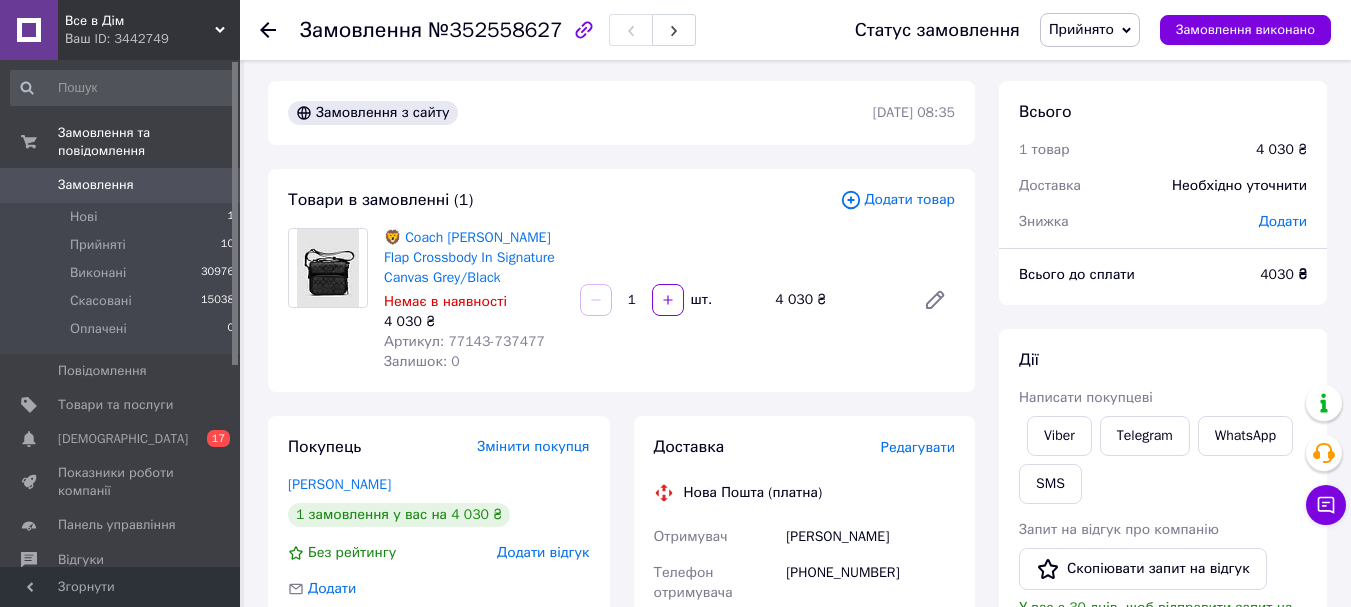 scroll, scrollTop: 0, scrollLeft: 0, axis: both 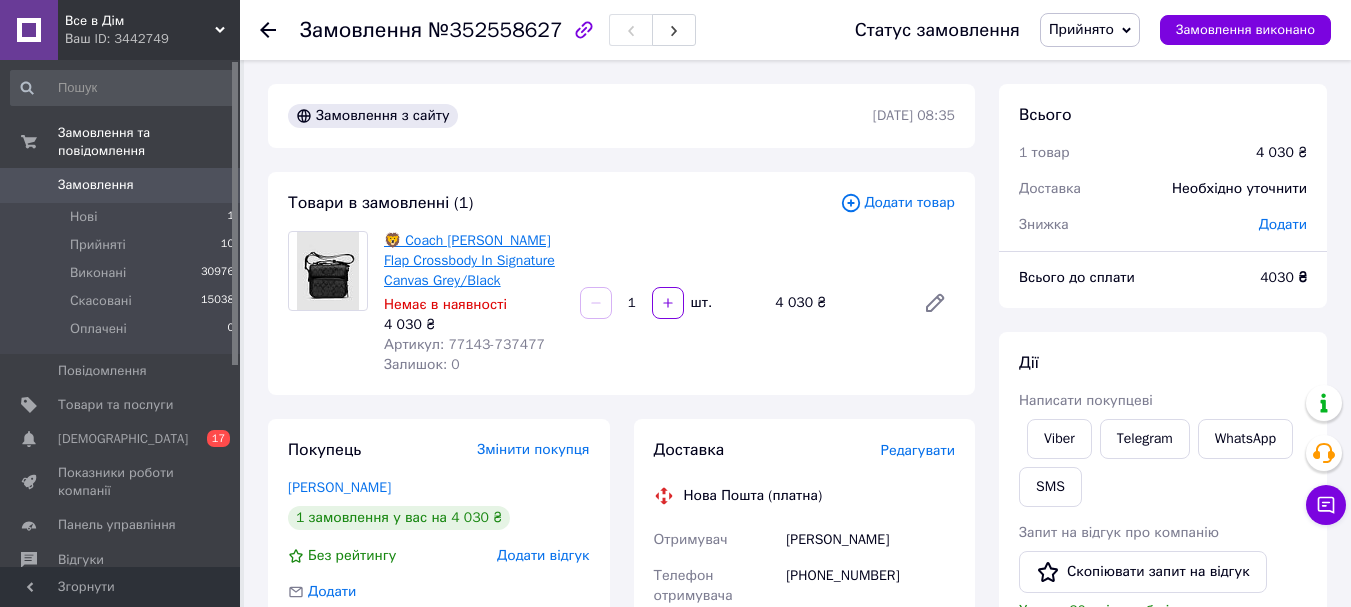 click on "🦁 Coach [PERSON_NAME] Flap Crossbody In Signature Canvas Grey/Black" at bounding box center (469, 260) 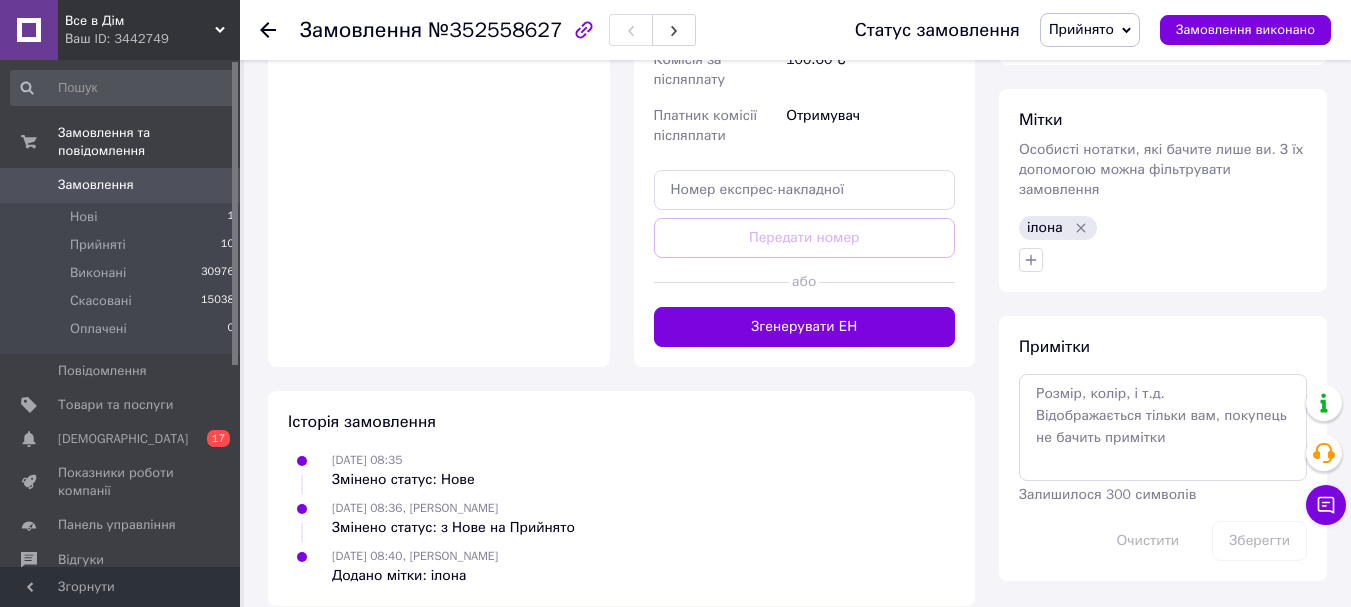scroll, scrollTop: 815, scrollLeft: 0, axis: vertical 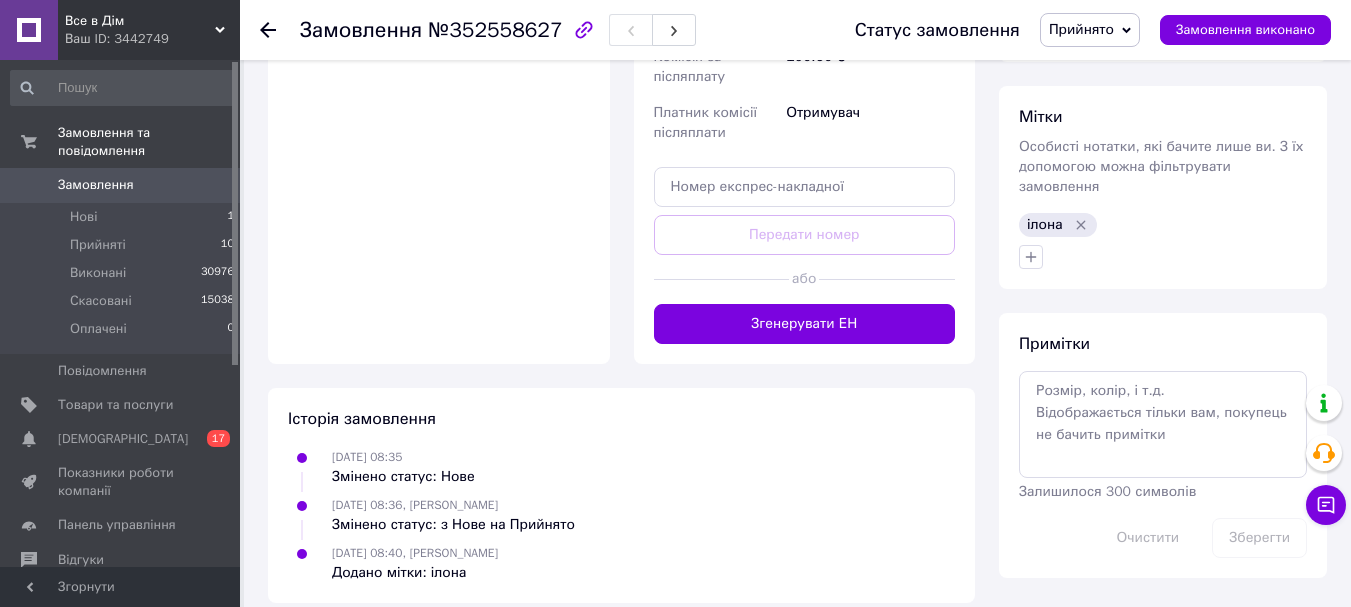 click on "Замовлення" at bounding box center (96, 185) 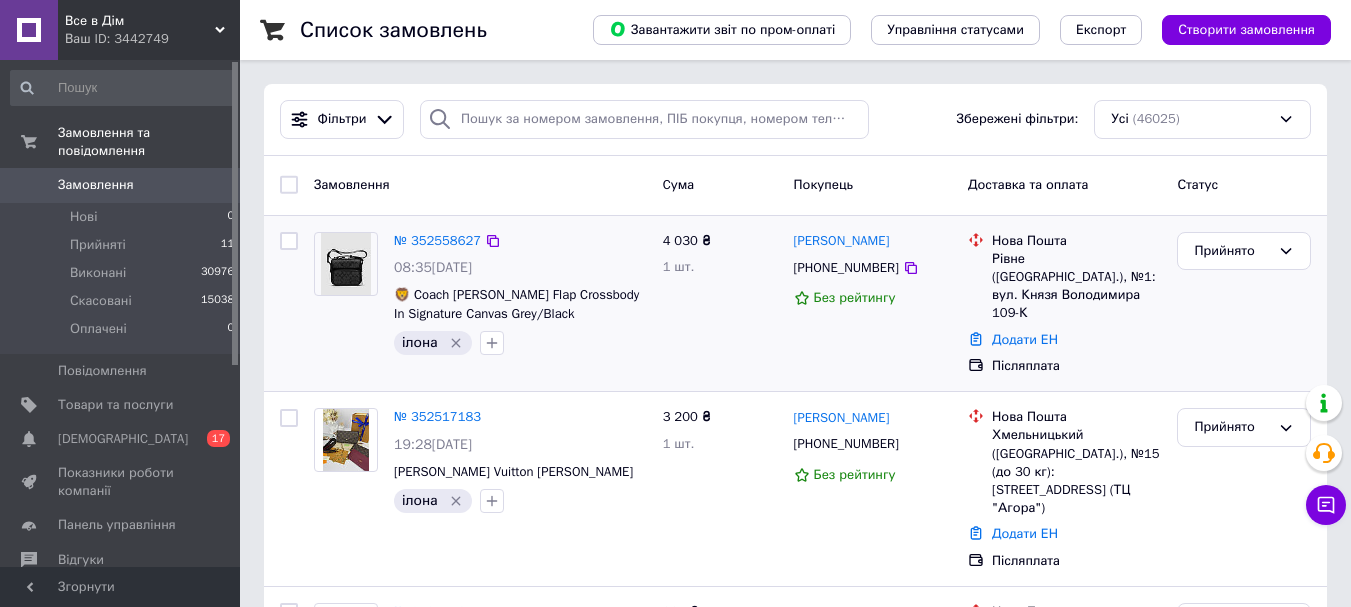 scroll, scrollTop: 200, scrollLeft: 0, axis: vertical 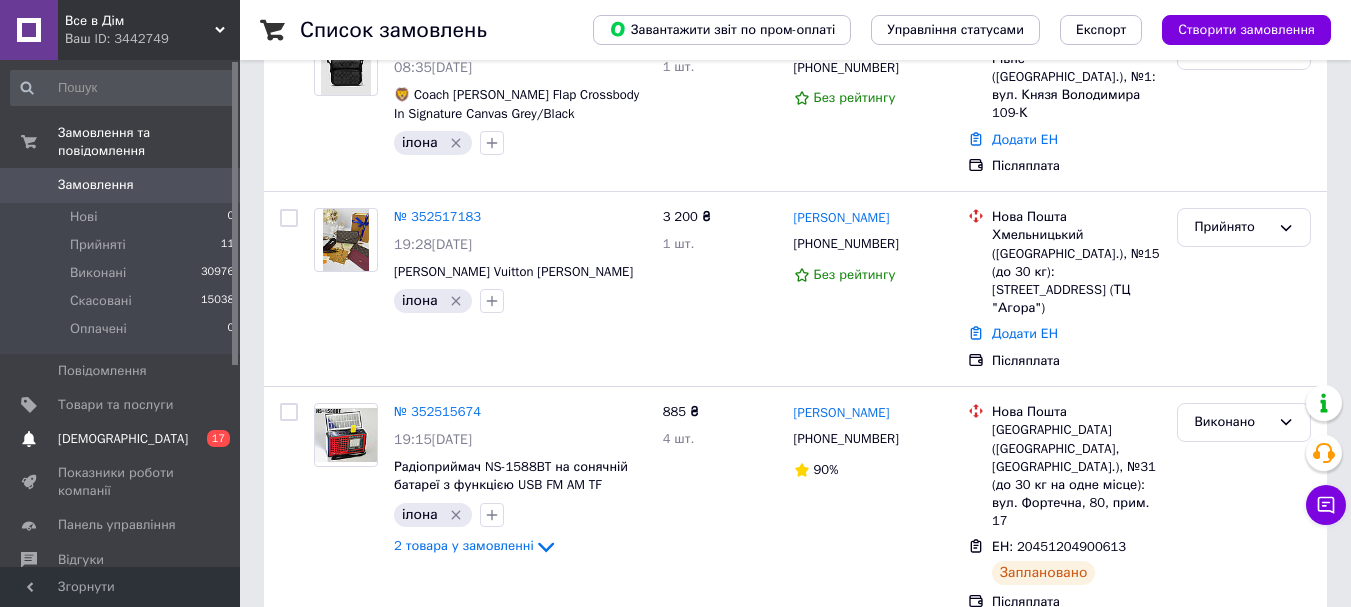 click on "[DEMOGRAPHIC_DATA]" at bounding box center [123, 439] 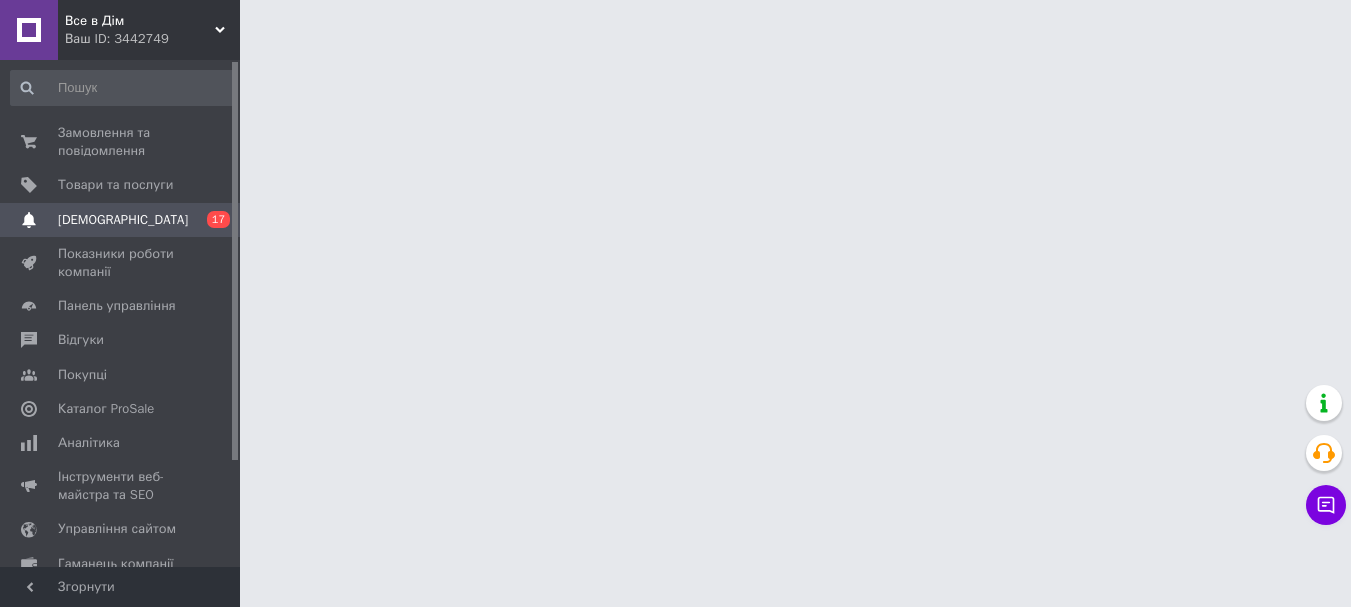 scroll, scrollTop: 0, scrollLeft: 0, axis: both 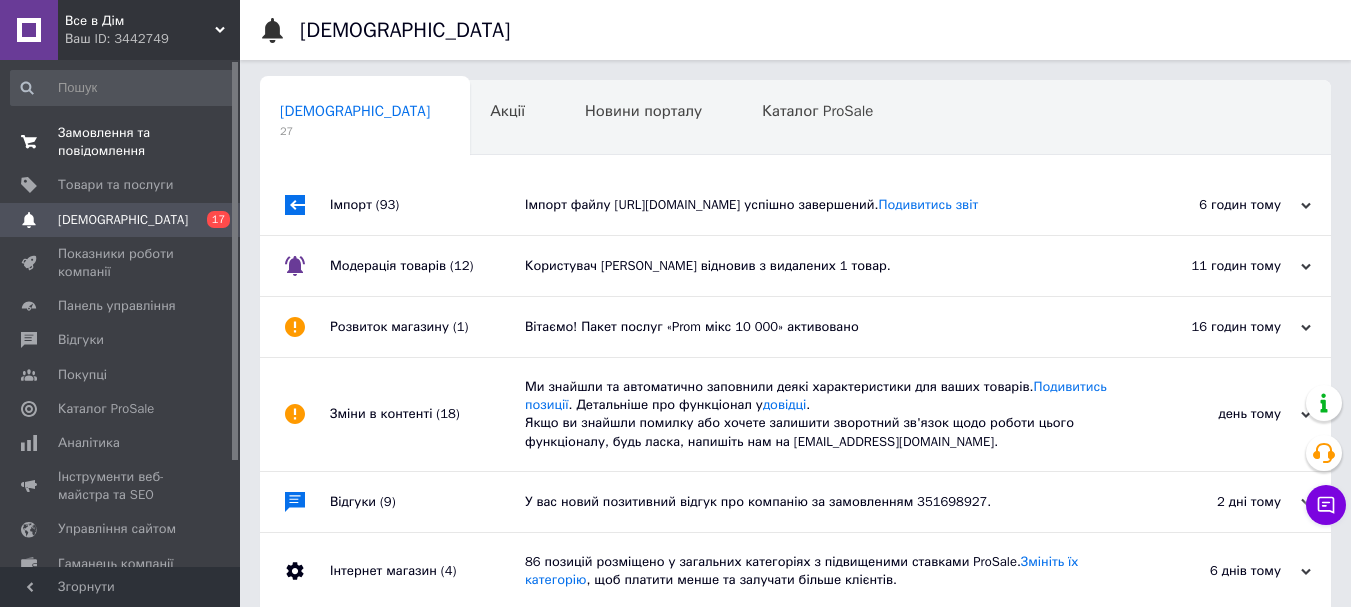 click on "Замовлення та повідомлення" at bounding box center [121, 142] 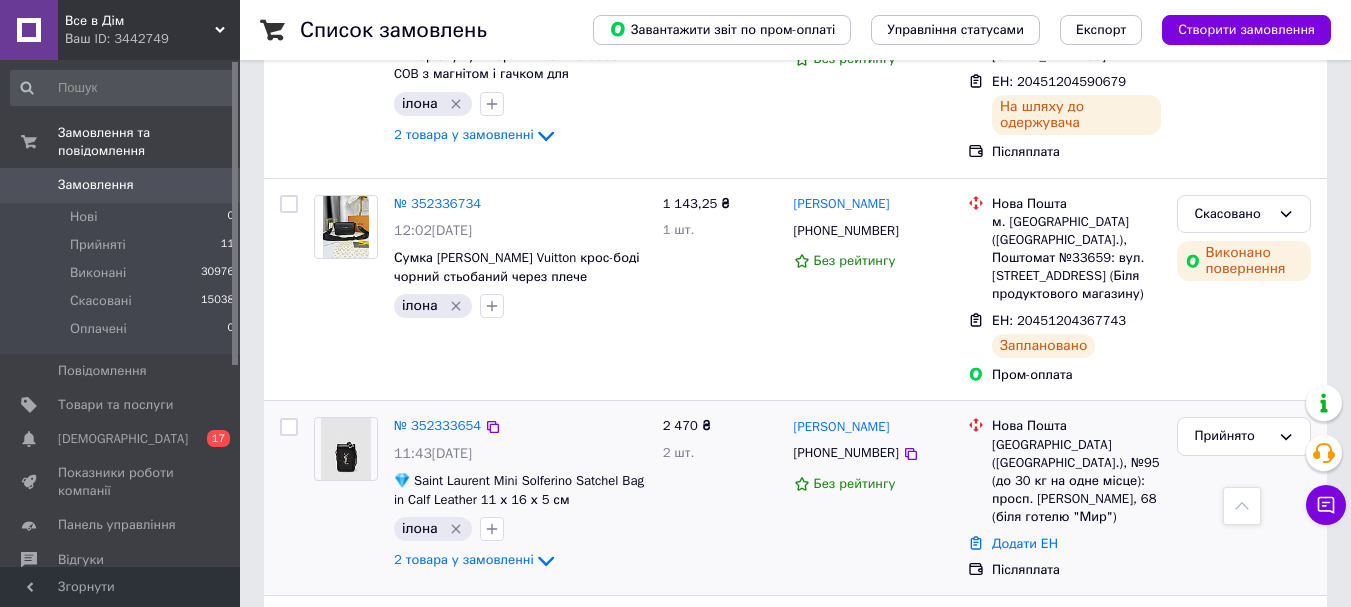 scroll, scrollTop: 2300, scrollLeft: 0, axis: vertical 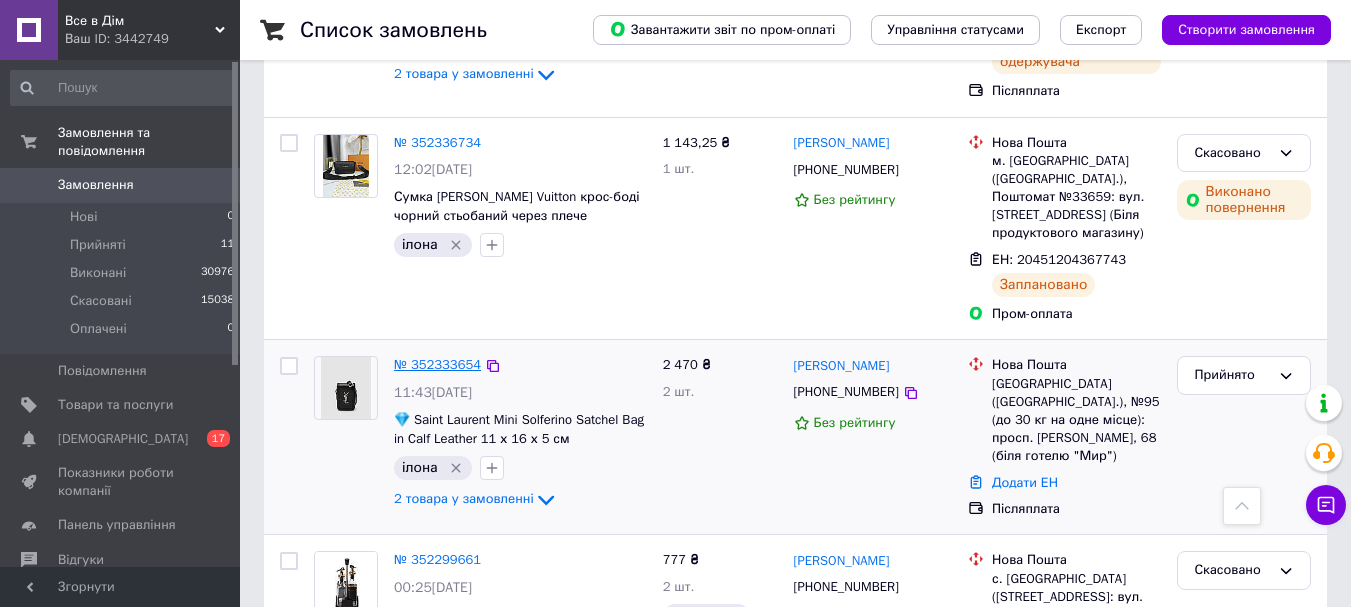 click on "№ 352333654" at bounding box center (437, 364) 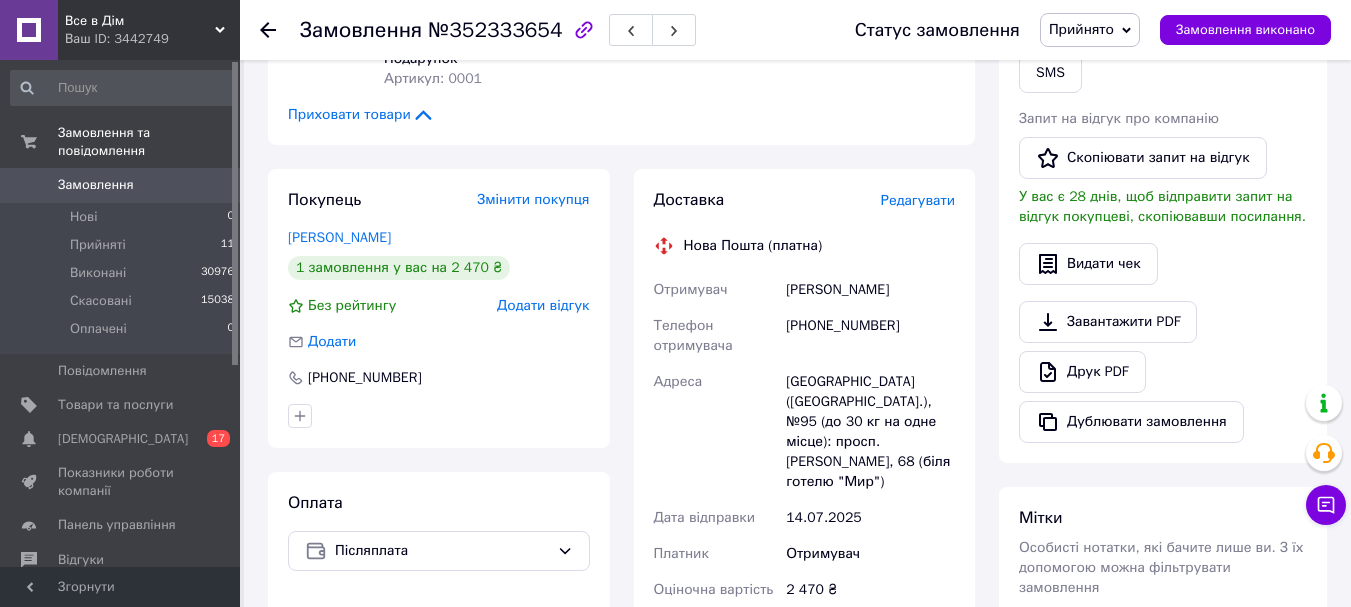 scroll, scrollTop: 299, scrollLeft: 0, axis: vertical 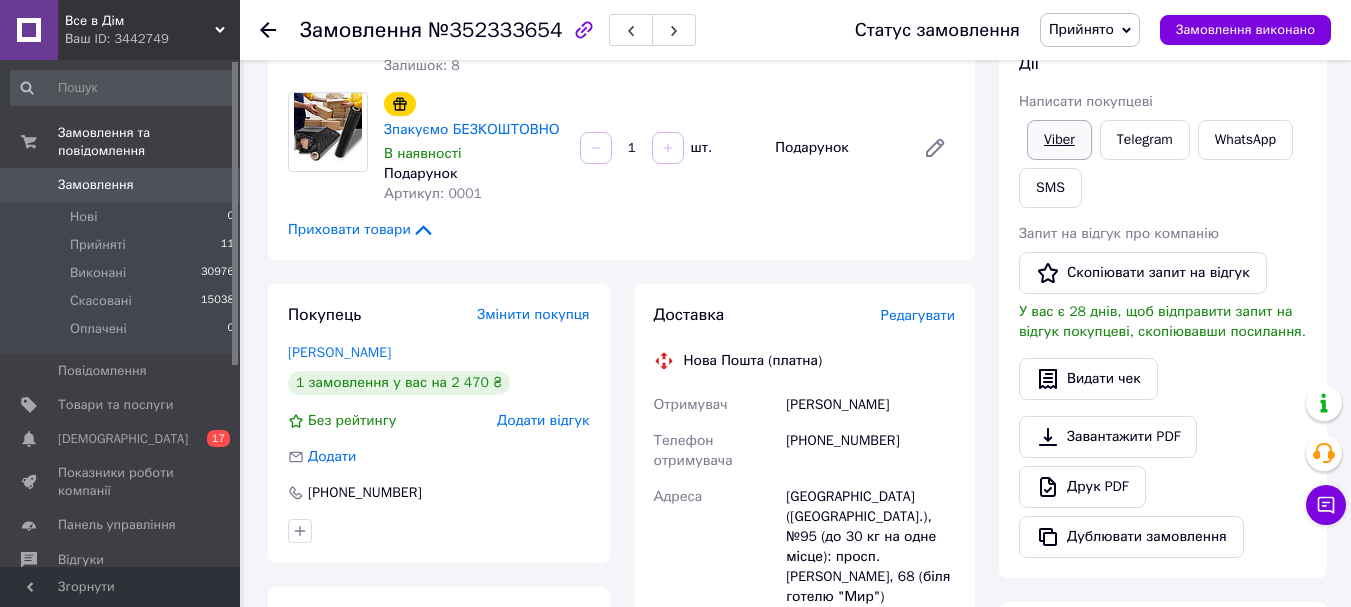 click on "Viber" at bounding box center [1059, 140] 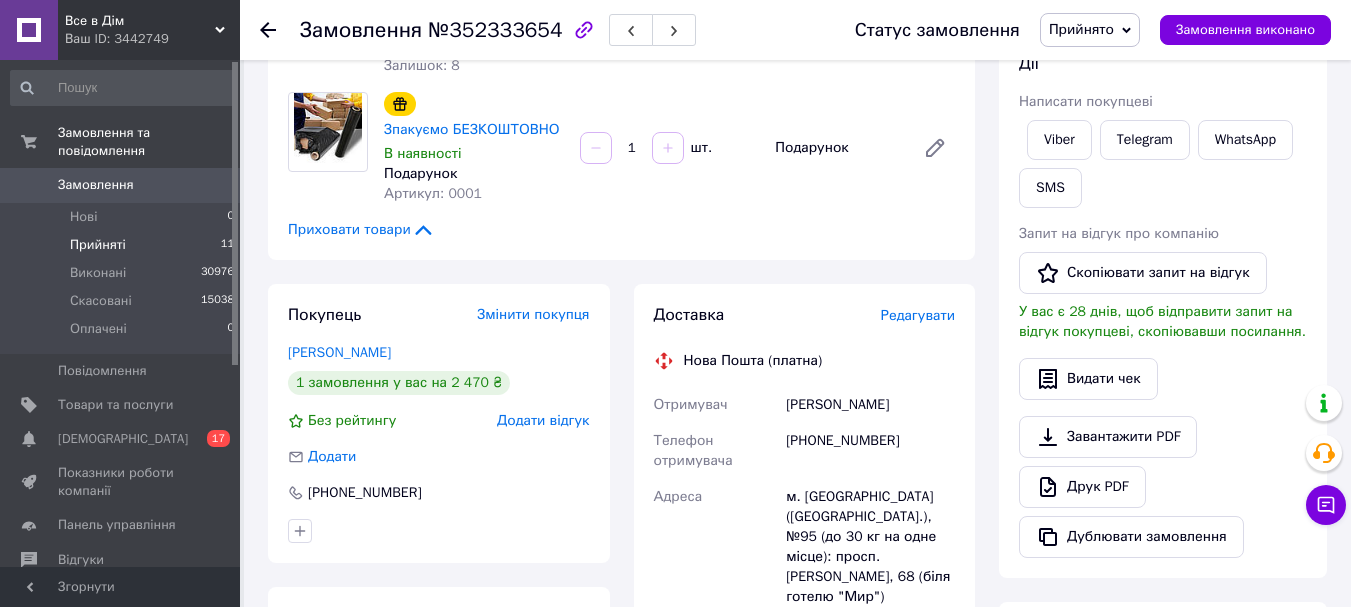 click on "Прийняті 11" at bounding box center (123, 245) 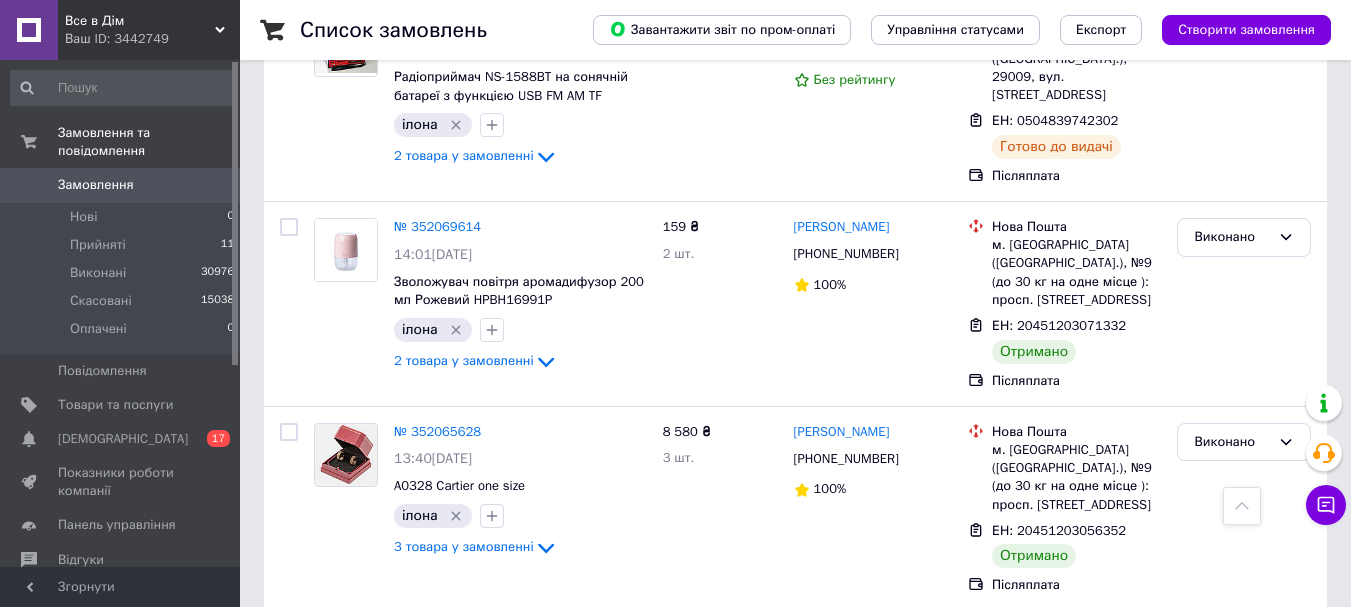 scroll, scrollTop: 4900, scrollLeft: 0, axis: vertical 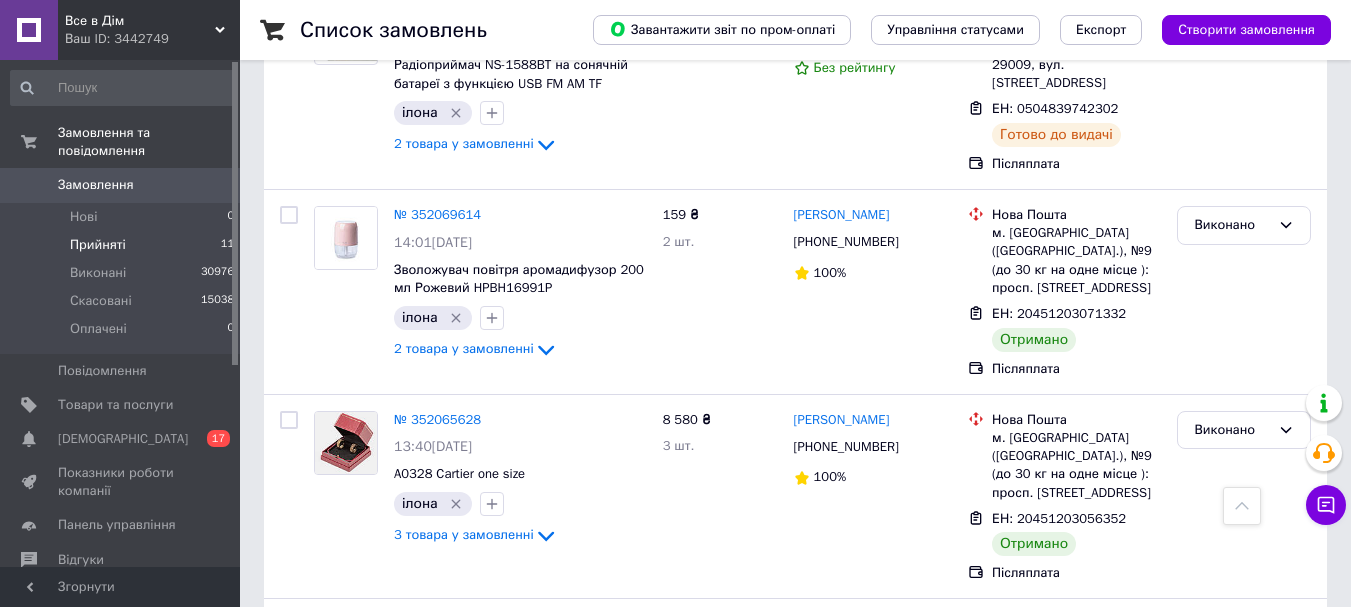 click on "Прийняті" at bounding box center (98, 245) 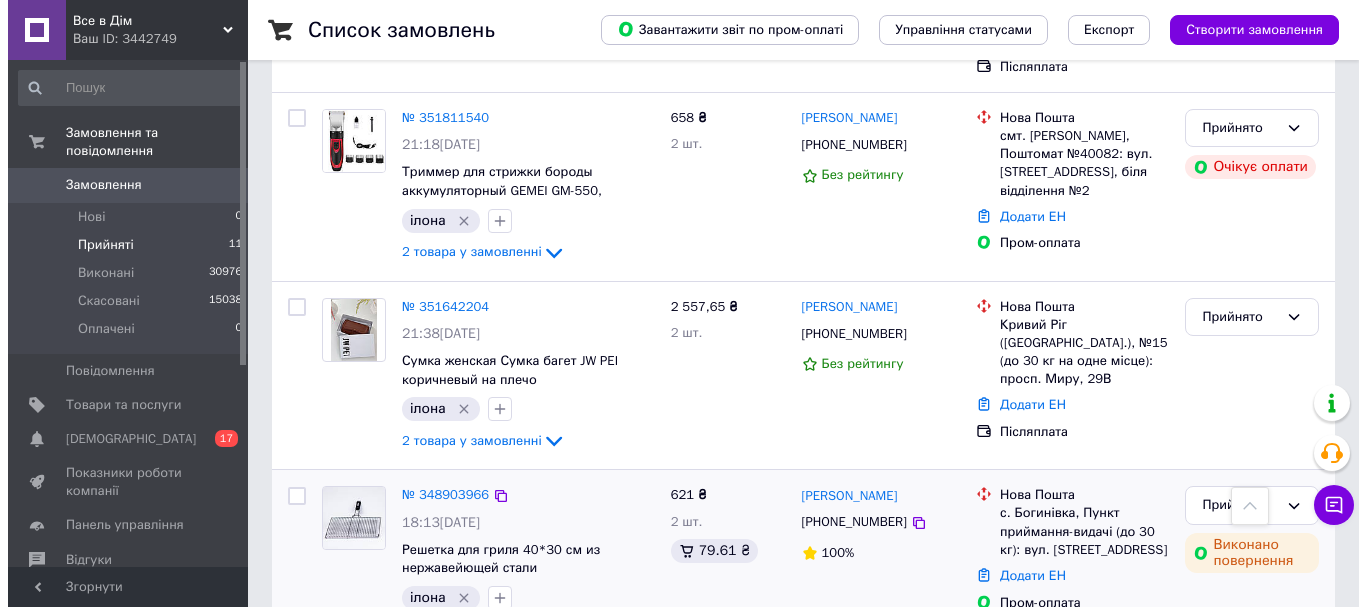 scroll, scrollTop: 1646, scrollLeft: 0, axis: vertical 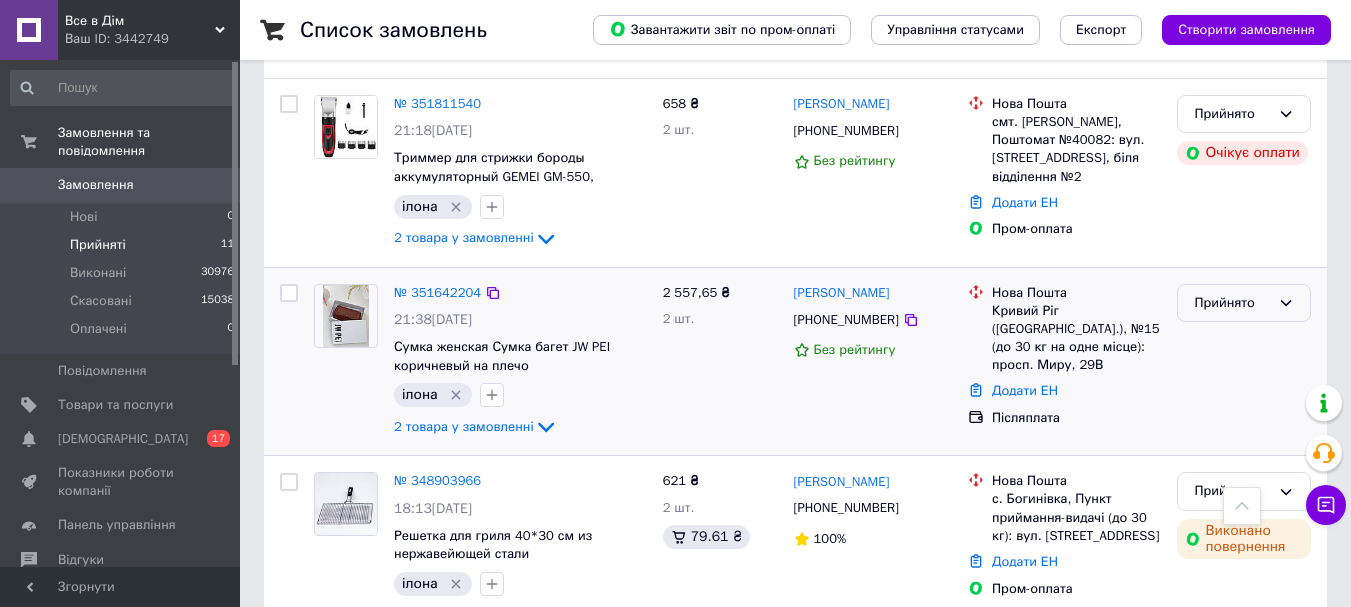 click 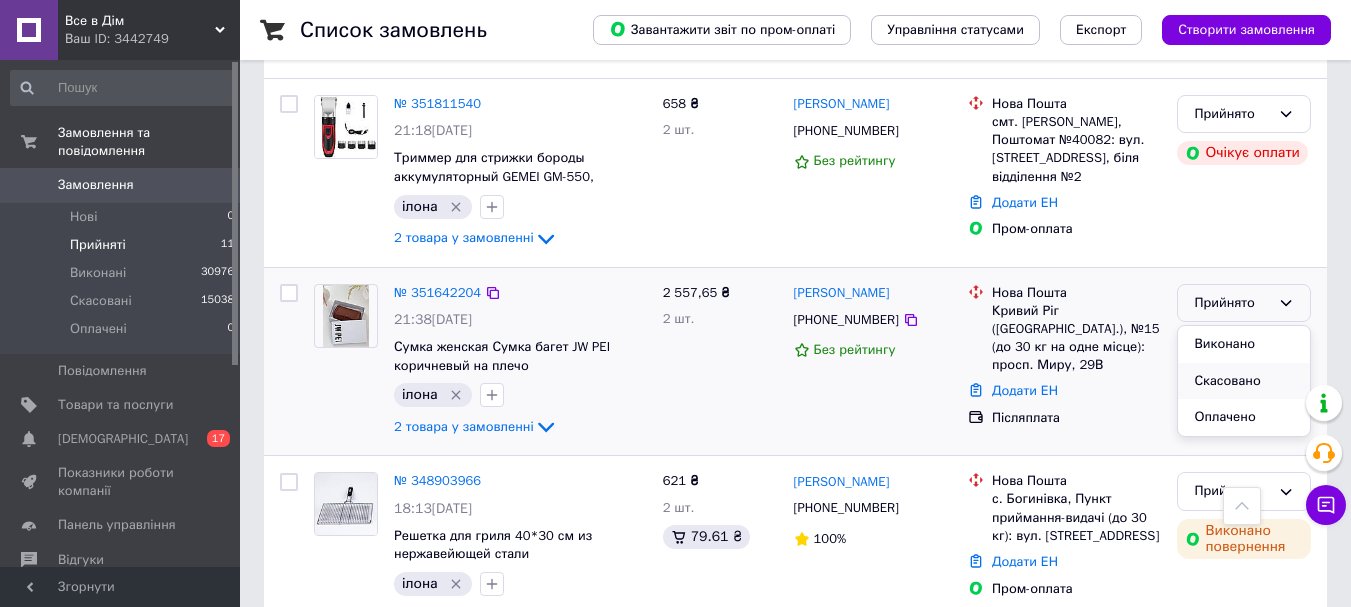 click on "Скасовано" at bounding box center [1244, 381] 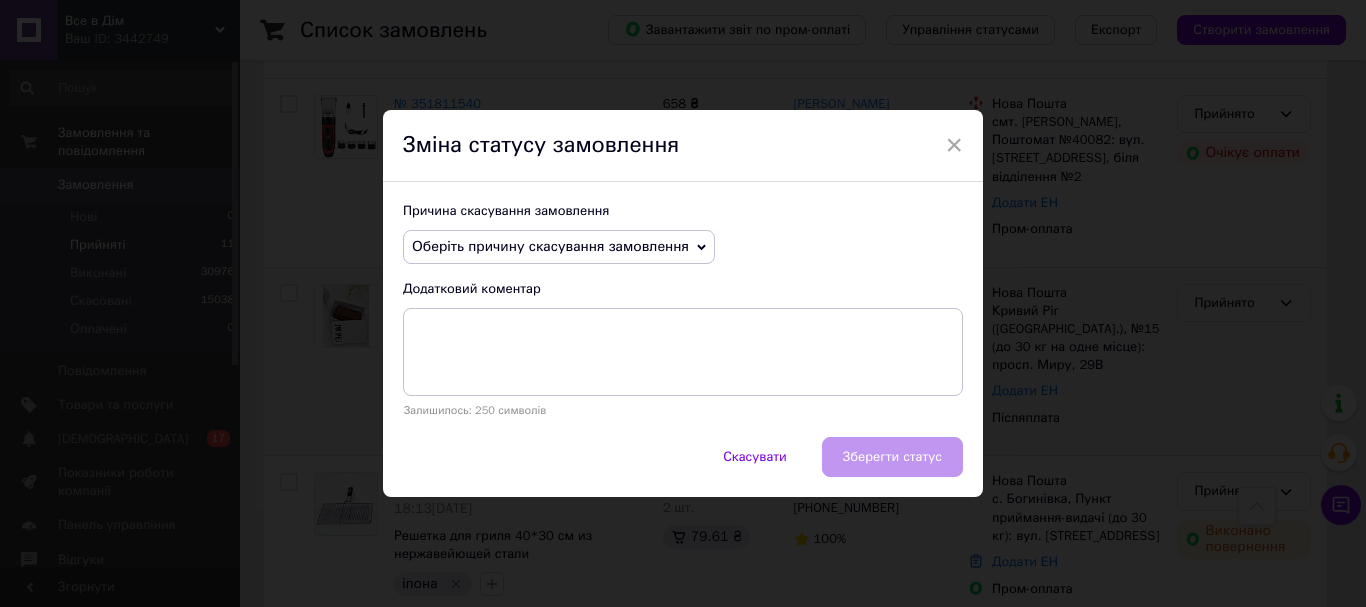 click 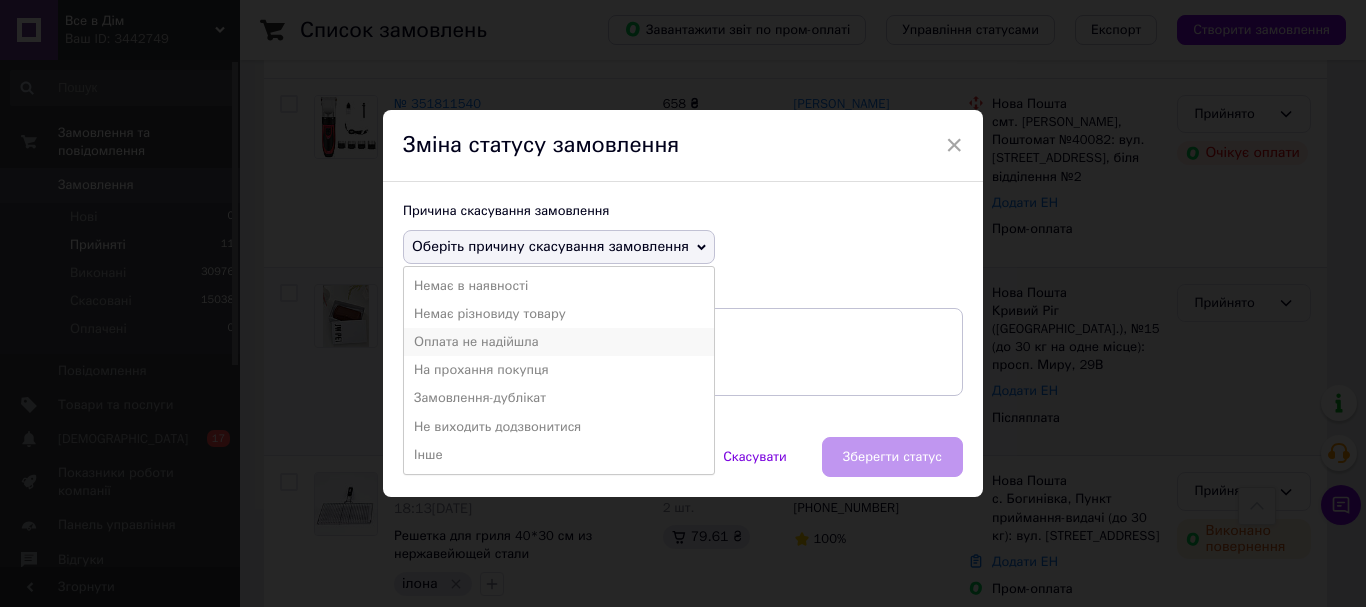 click on "Оплата не надійшла" at bounding box center [559, 342] 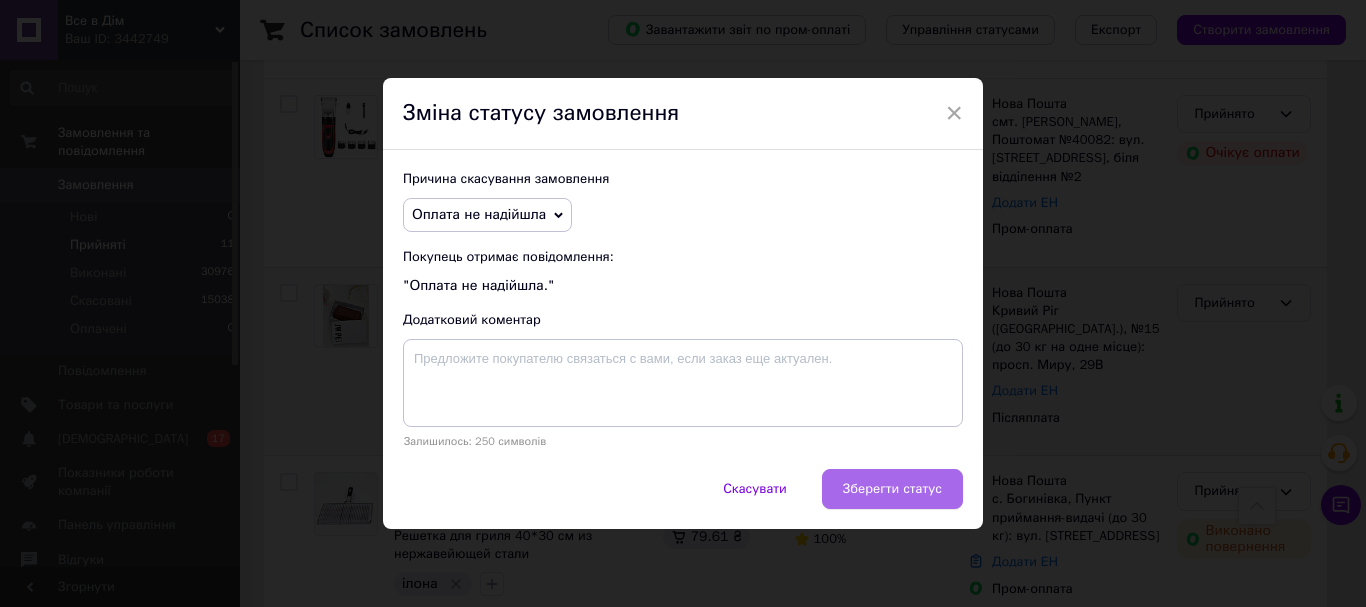 click on "Зберегти статус" at bounding box center (892, 489) 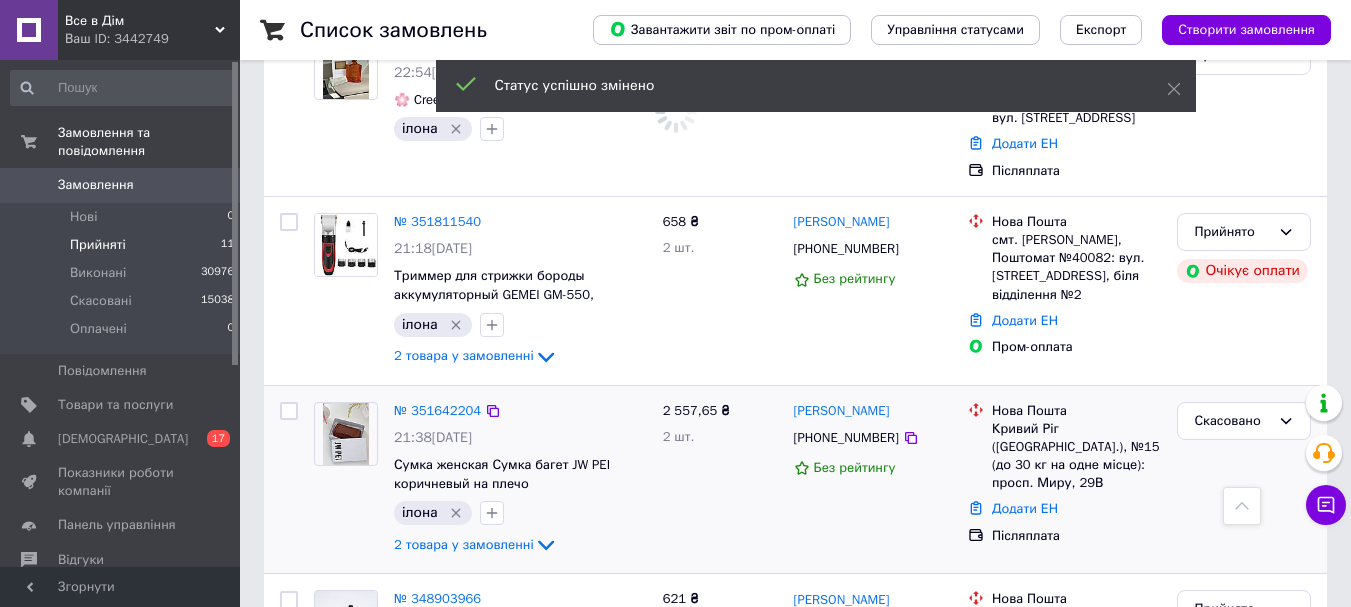 scroll, scrollTop: 1428, scrollLeft: 0, axis: vertical 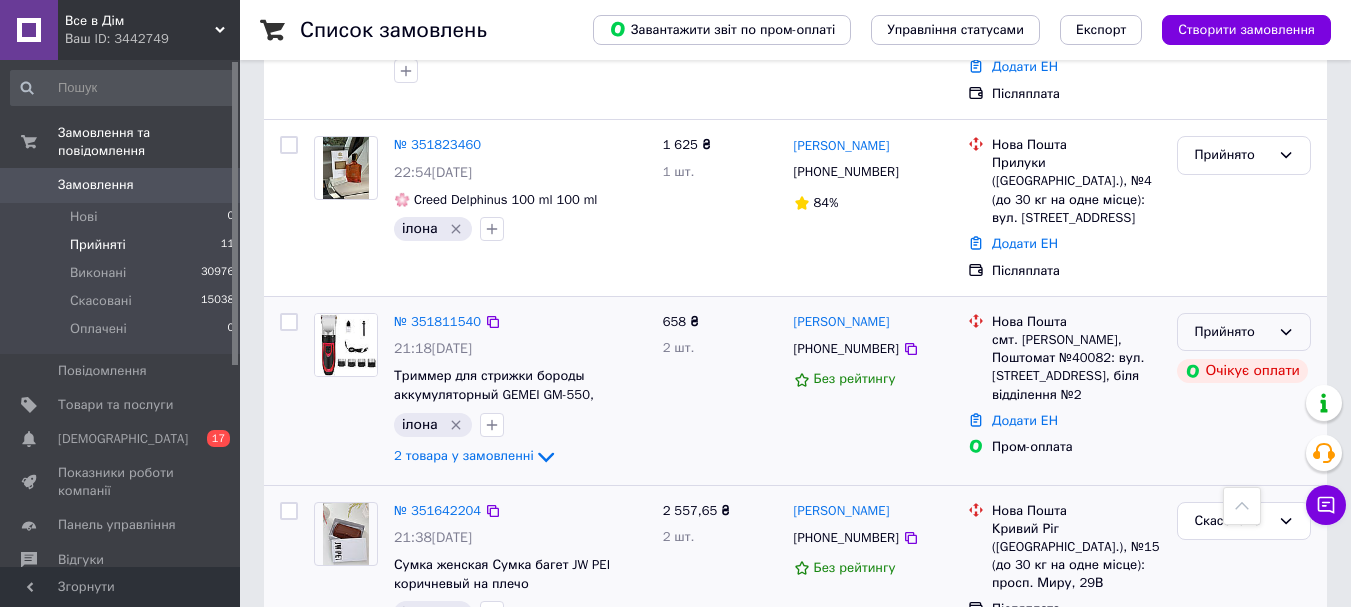 click 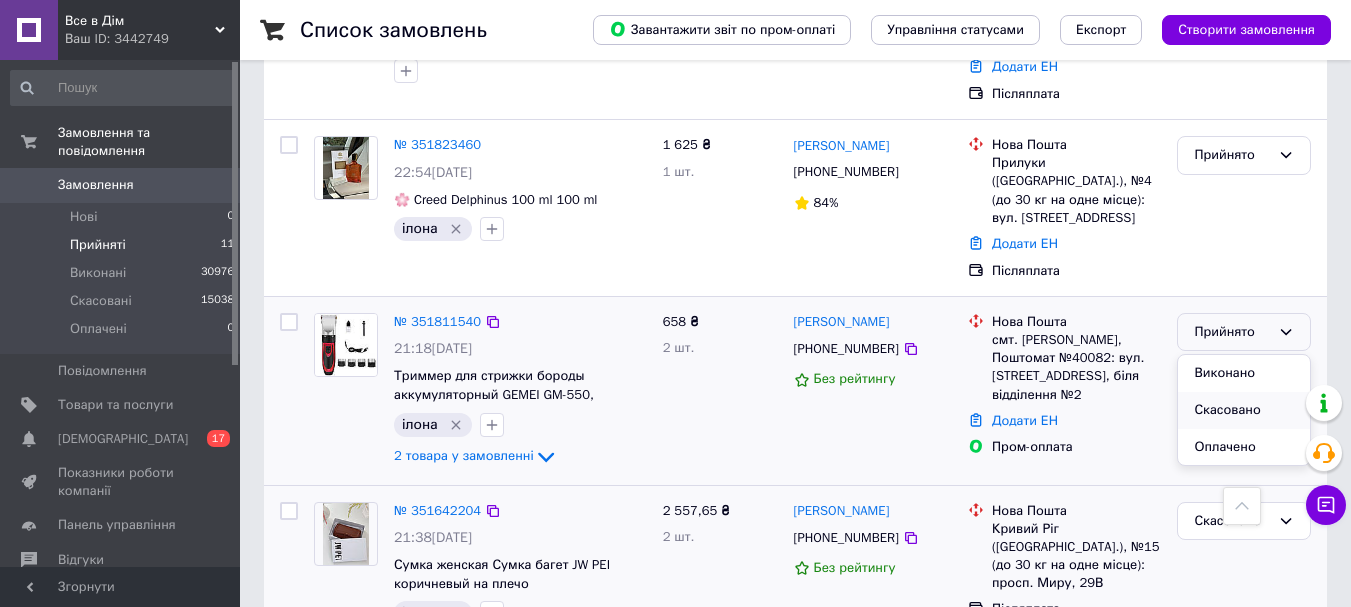 click on "Скасовано" at bounding box center (1244, 410) 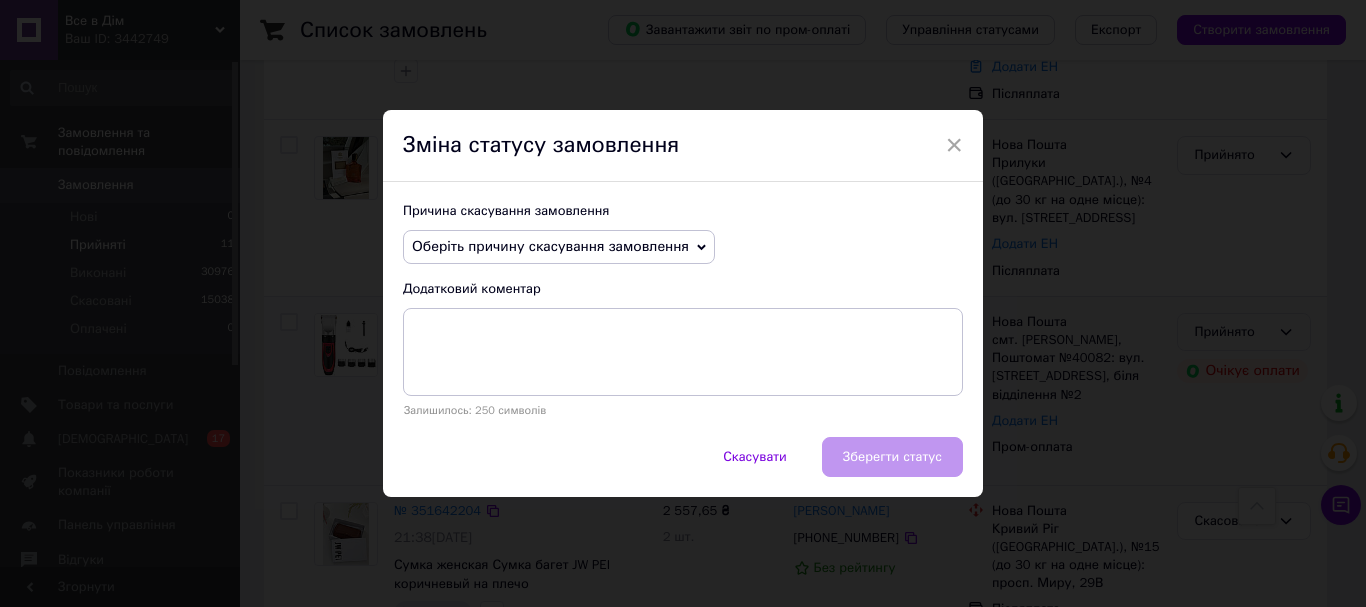 click 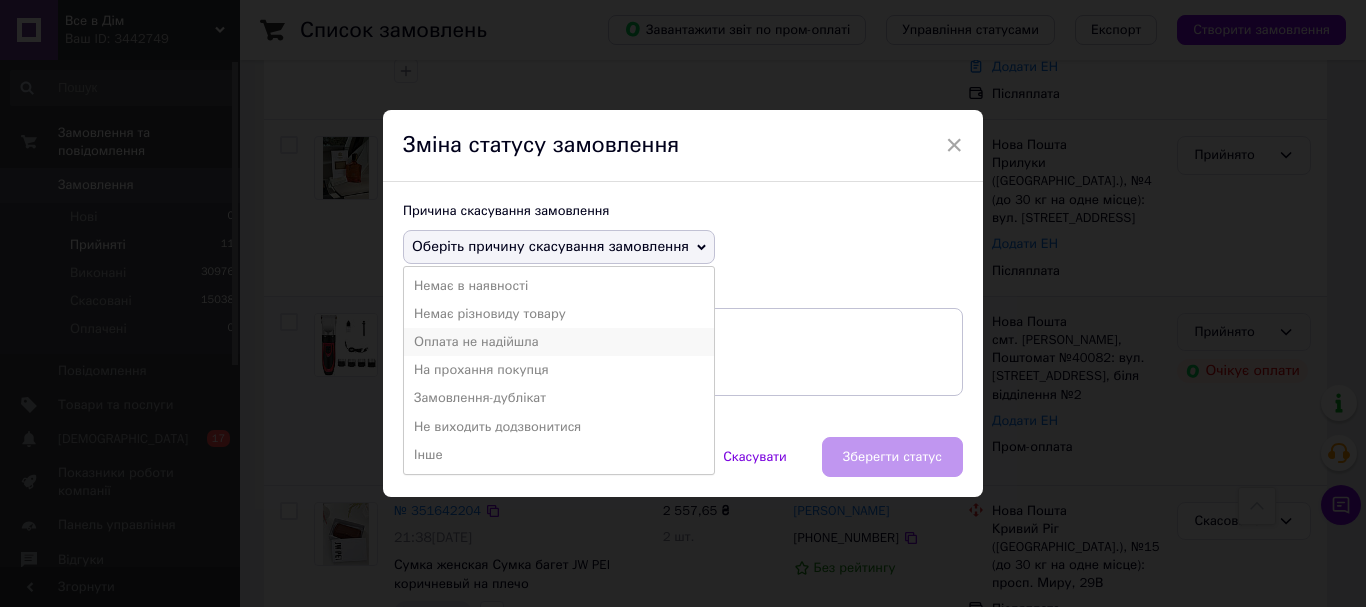click on "Оплата не надійшла" at bounding box center (559, 342) 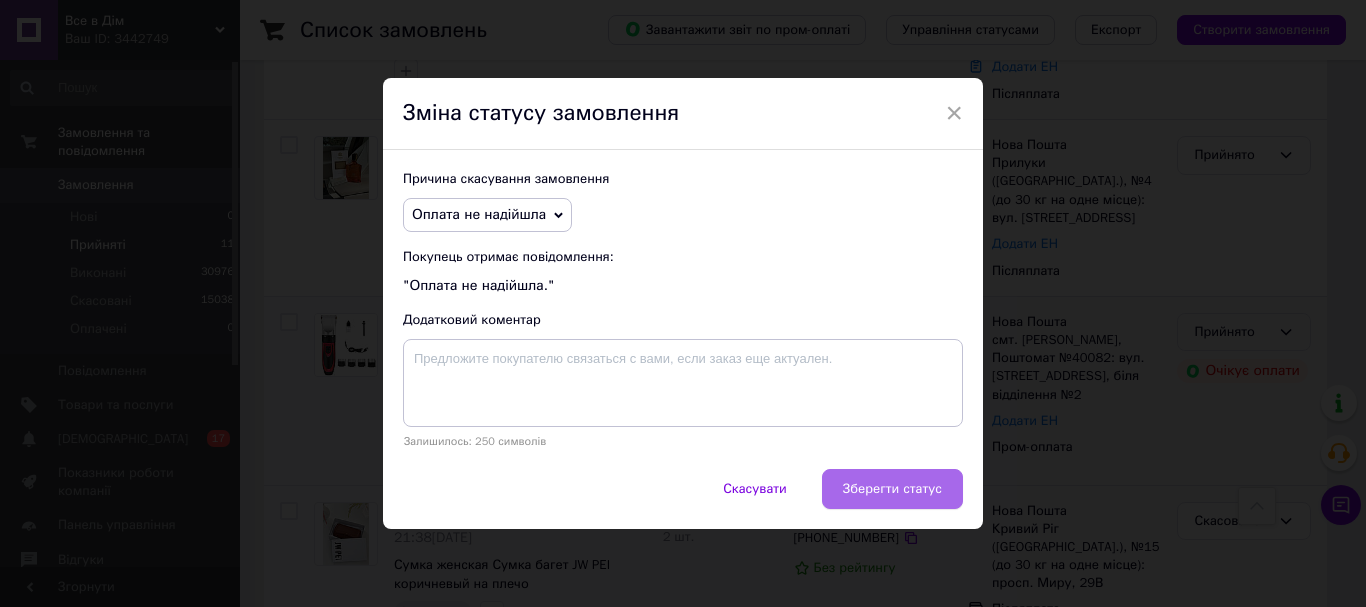 click on "Зберегти статус" at bounding box center [892, 489] 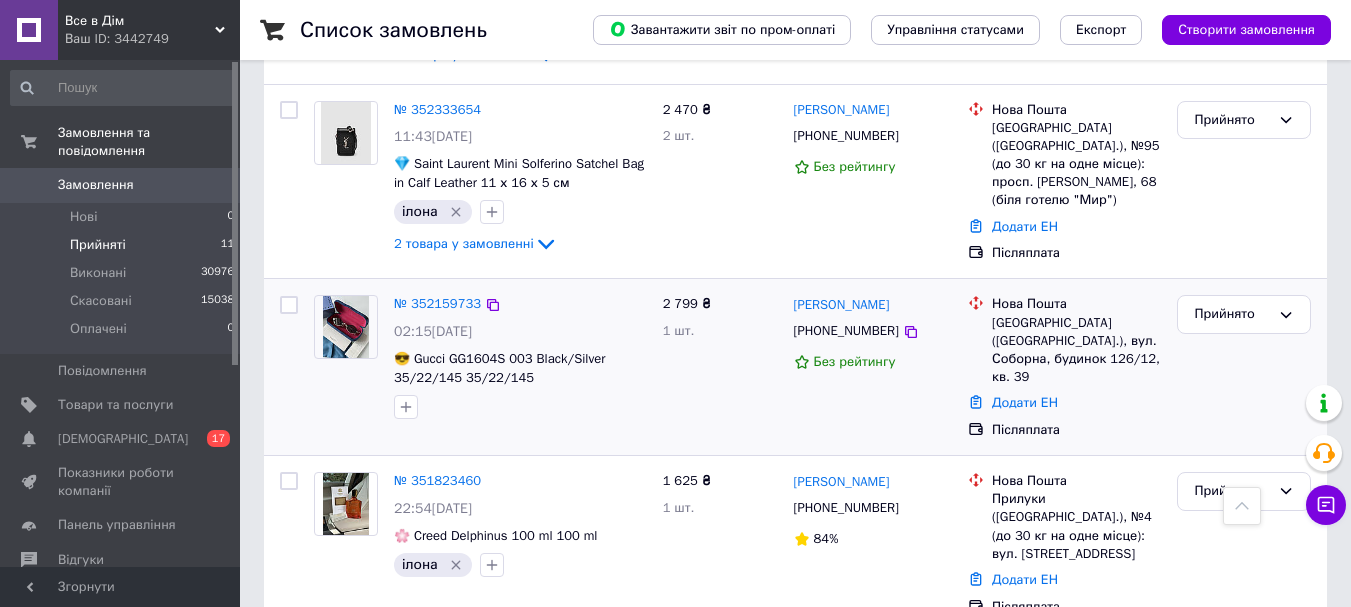 scroll, scrollTop: 1128, scrollLeft: 0, axis: vertical 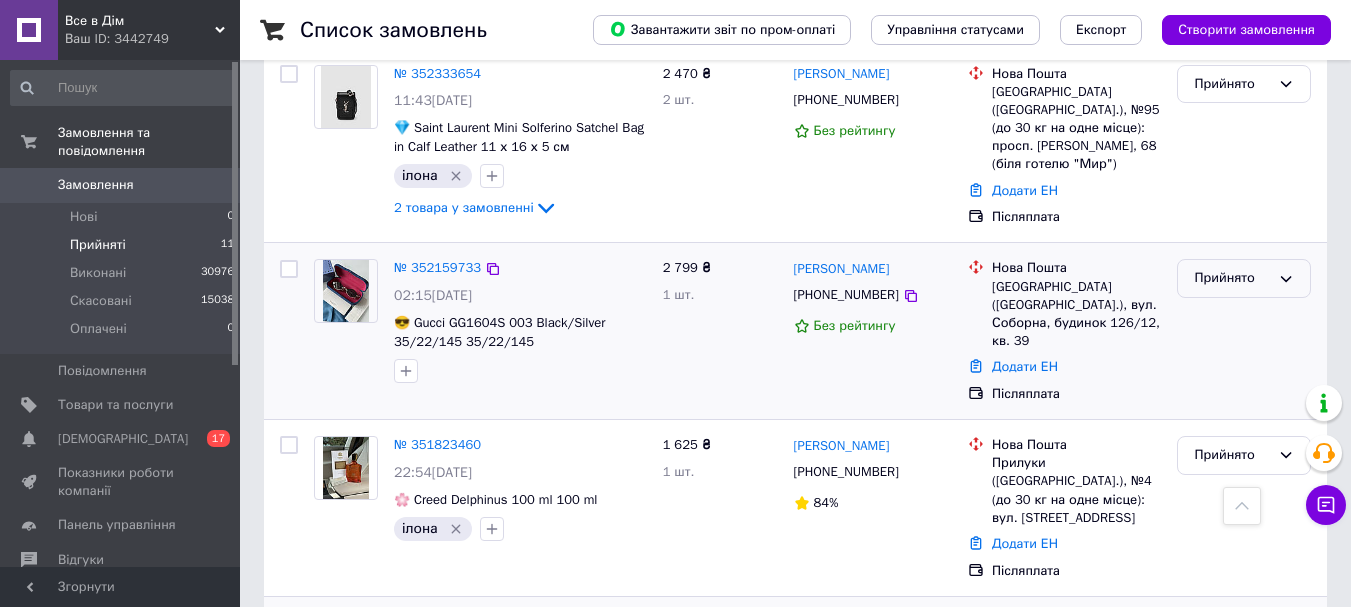 click 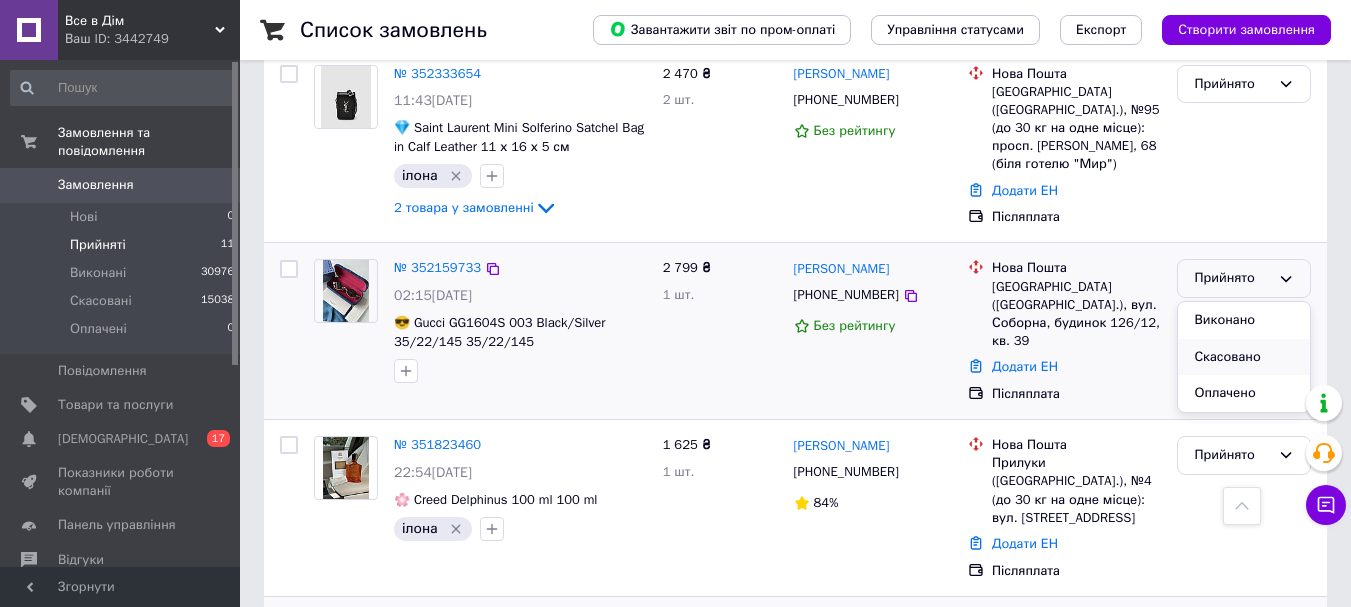 click on "Скасовано" at bounding box center (1244, 357) 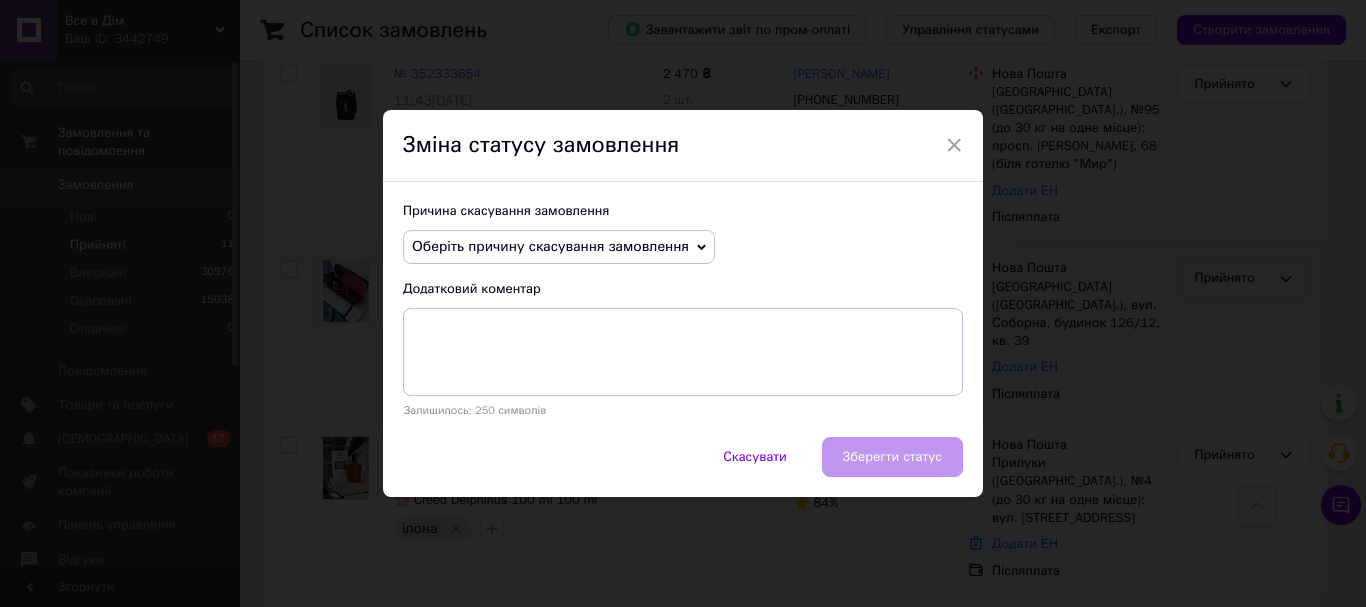 click 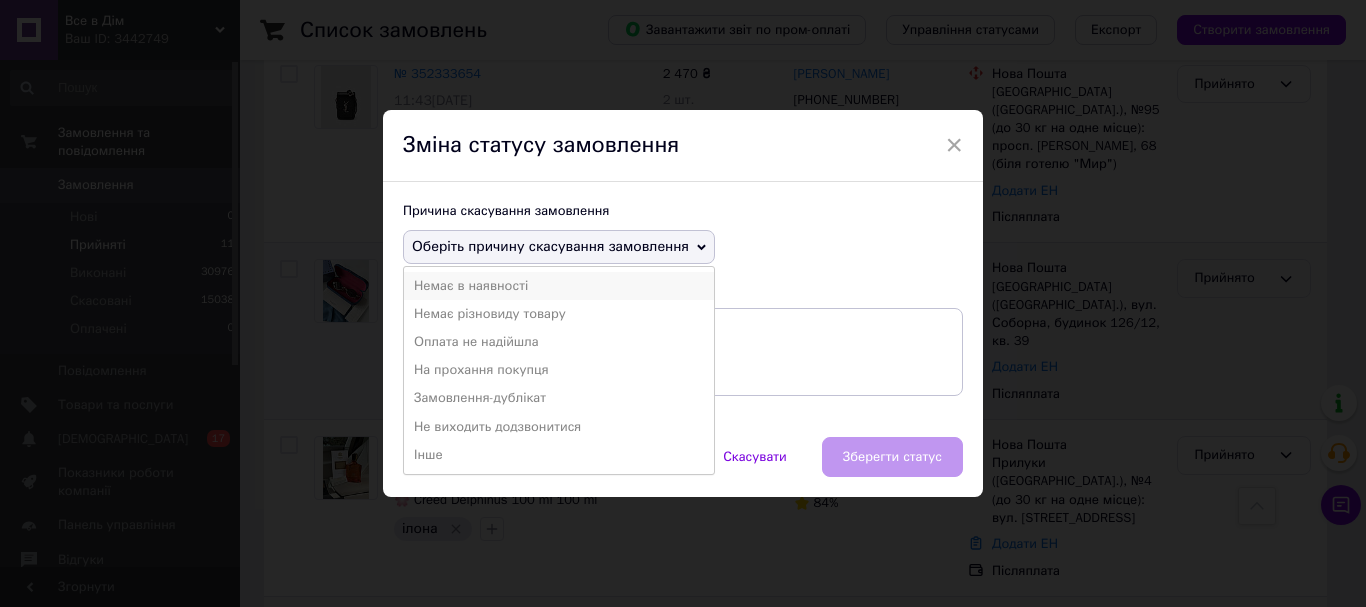 click on "Немає в наявності" at bounding box center (559, 286) 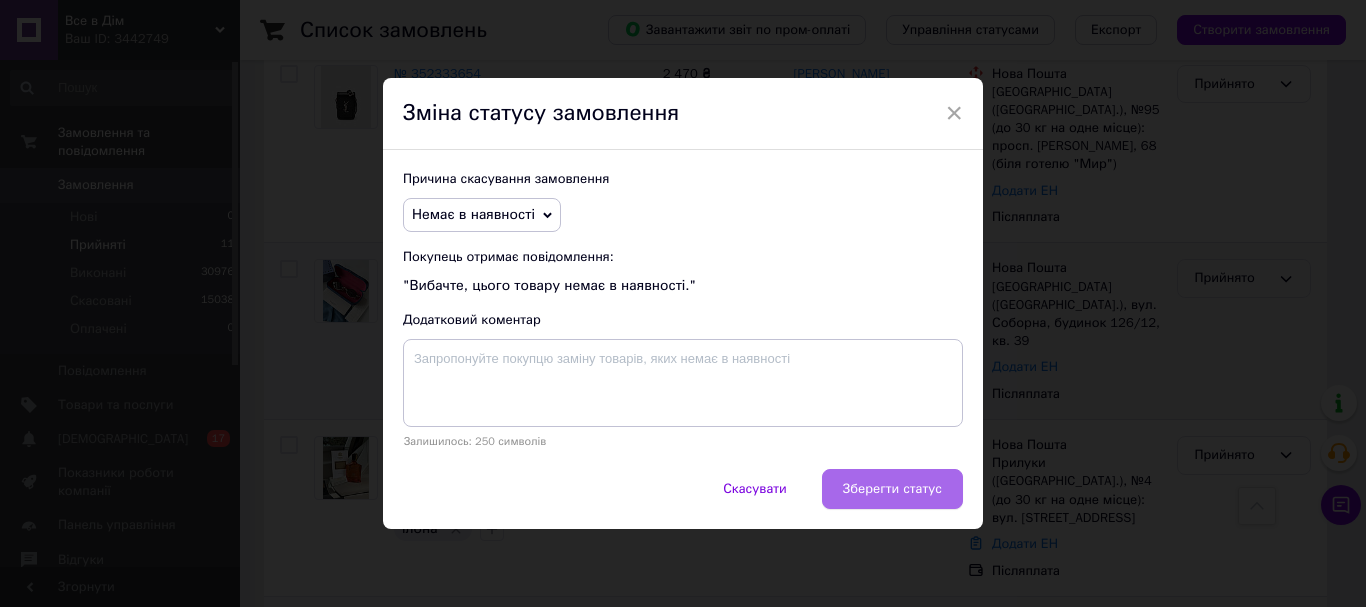 click on "Зберегти статус" at bounding box center (892, 489) 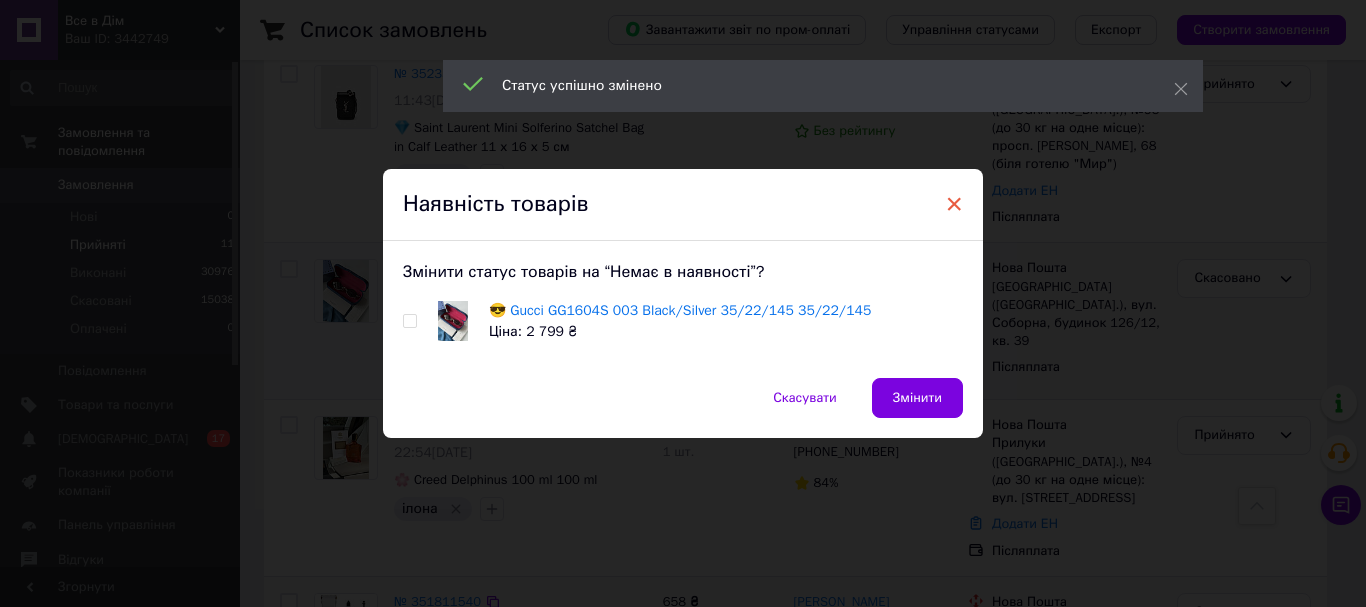 click on "×" at bounding box center (954, 204) 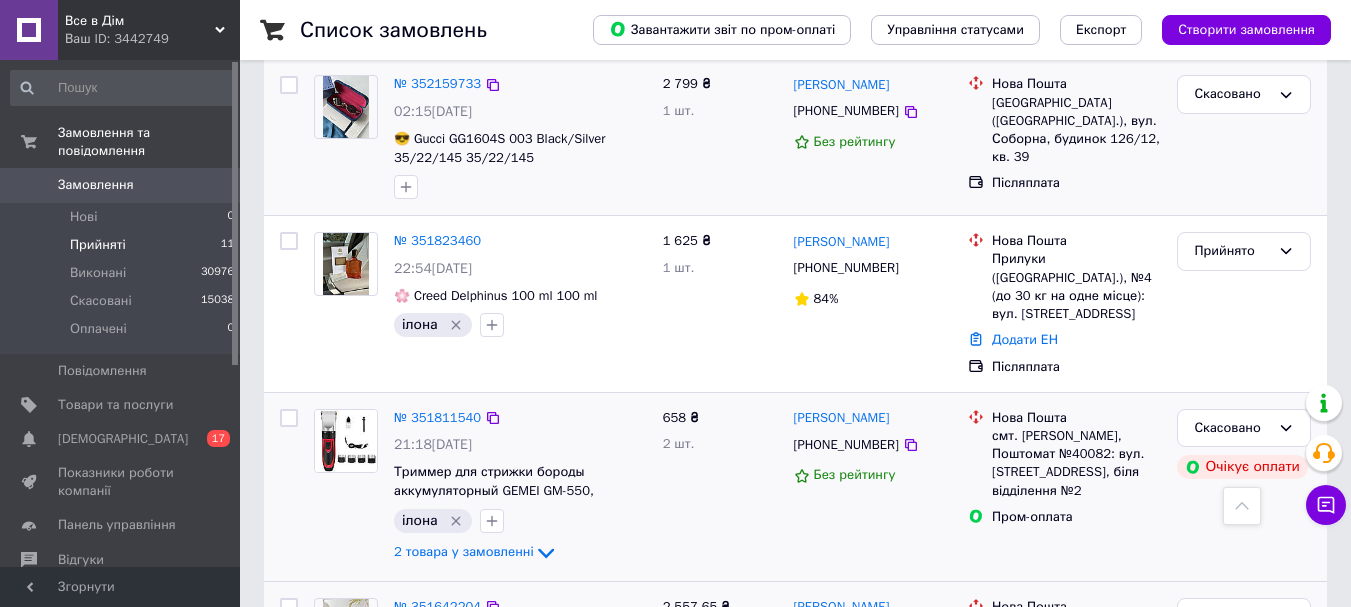 scroll, scrollTop: 1328, scrollLeft: 0, axis: vertical 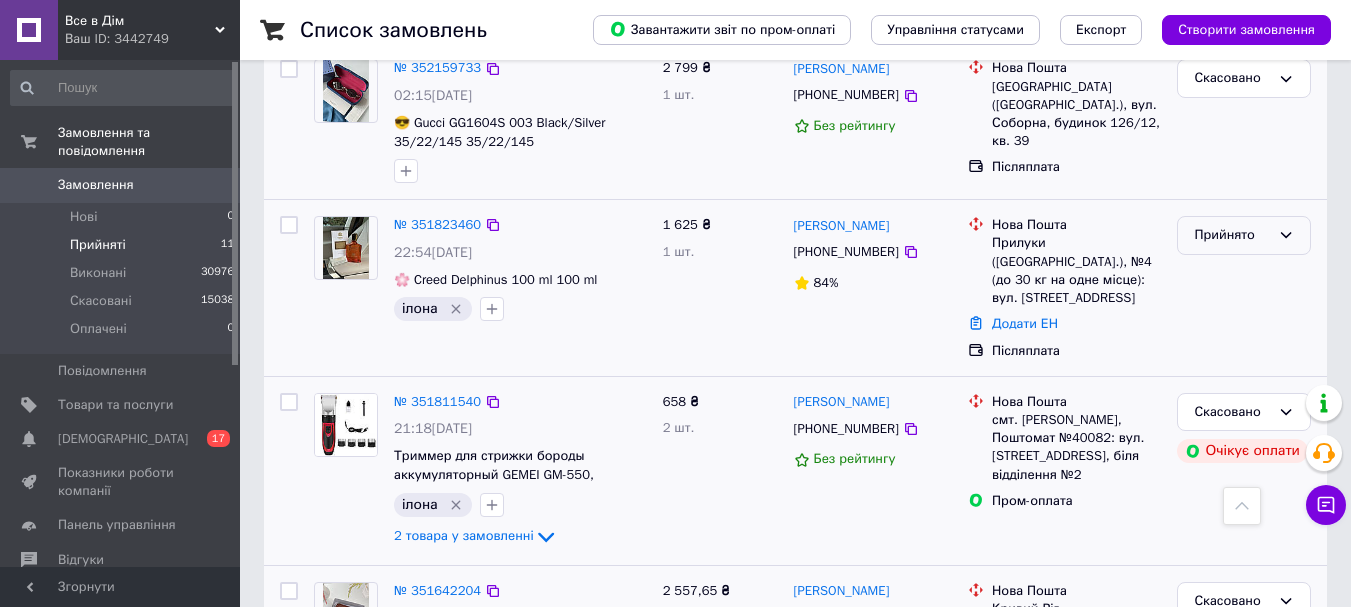 click 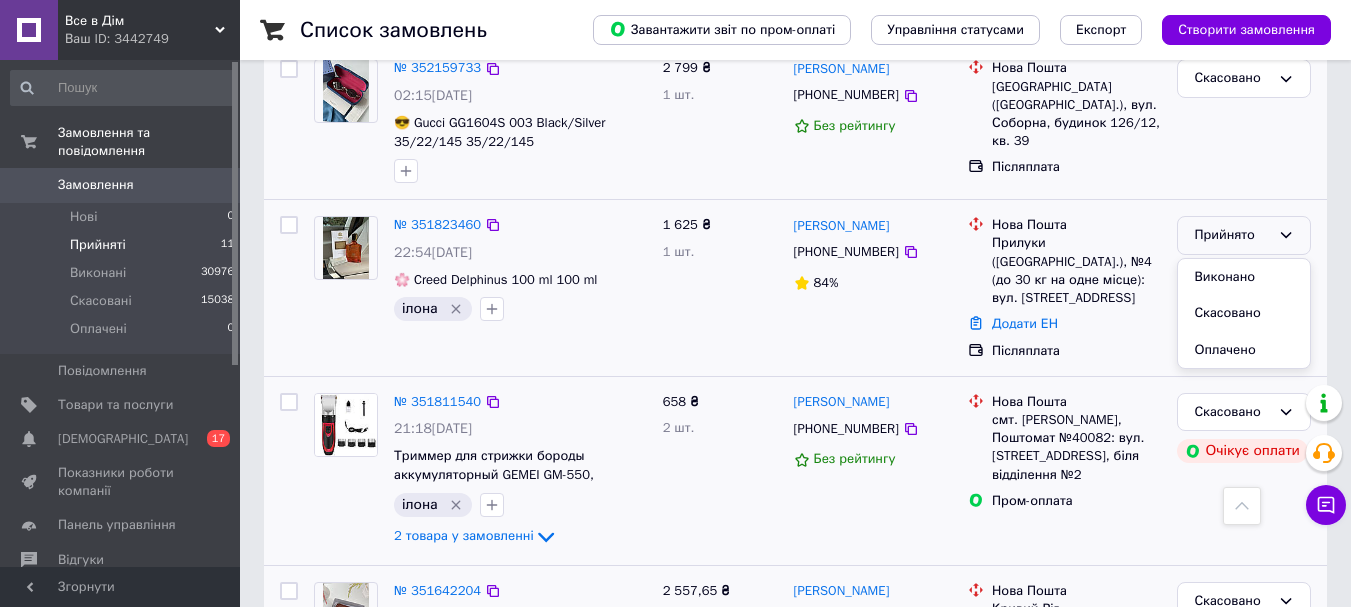 click on "1 625 ₴ 1 шт." at bounding box center [720, 288] 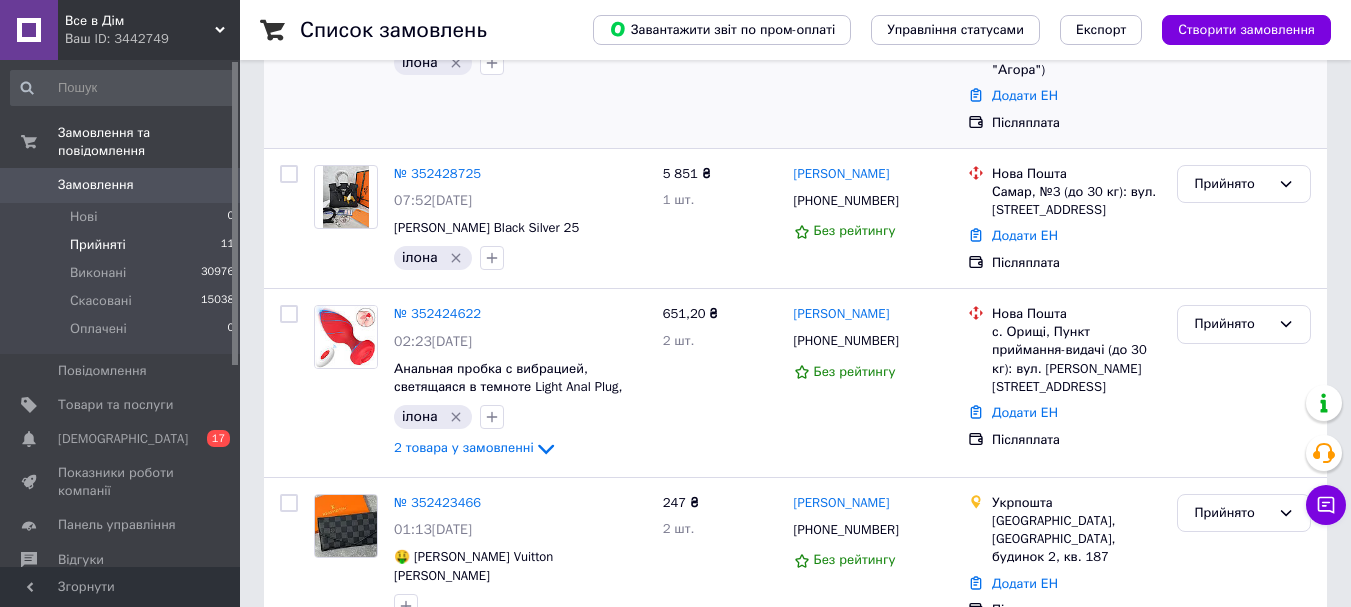 scroll, scrollTop: 528, scrollLeft: 0, axis: vertical 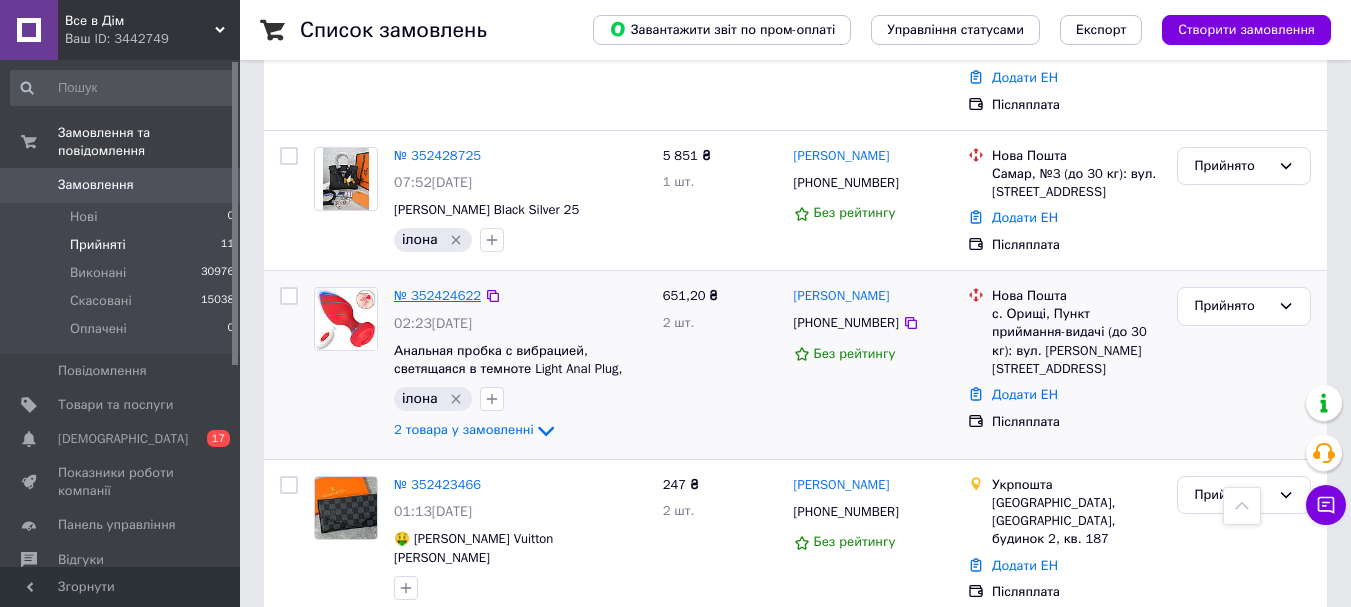 click on "№ 352424622" at bounding box center (437, 295) 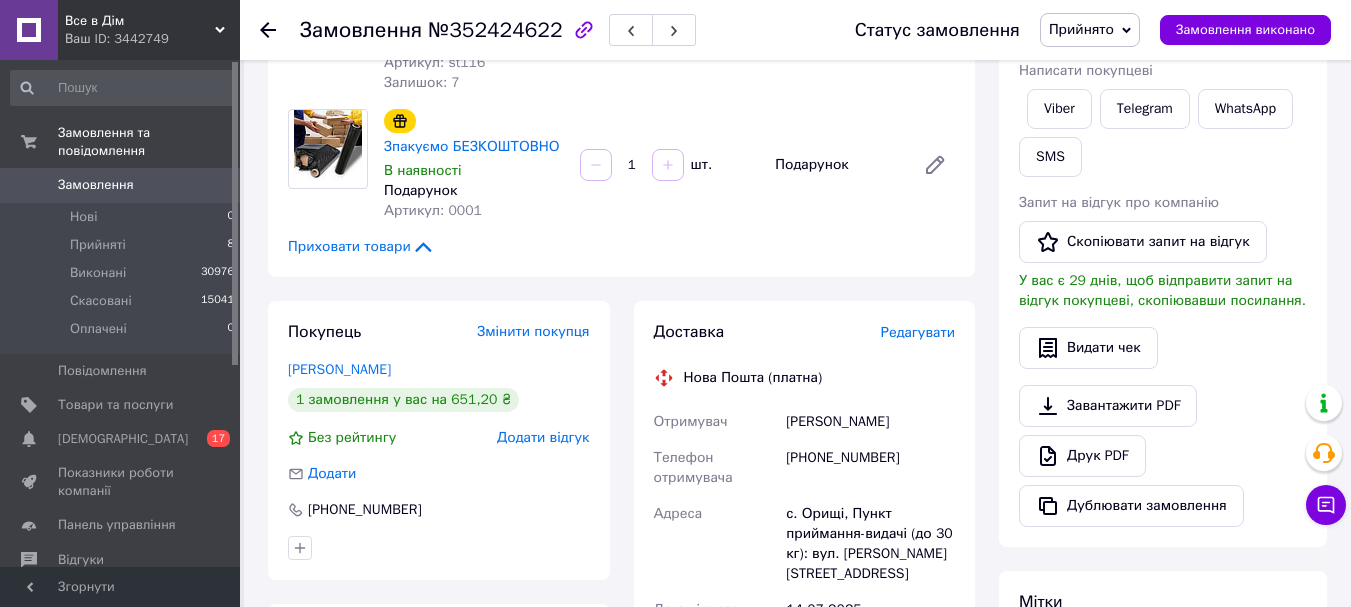 scroll, scrollTop: 328, scrollLeft: 0, axis: vertical 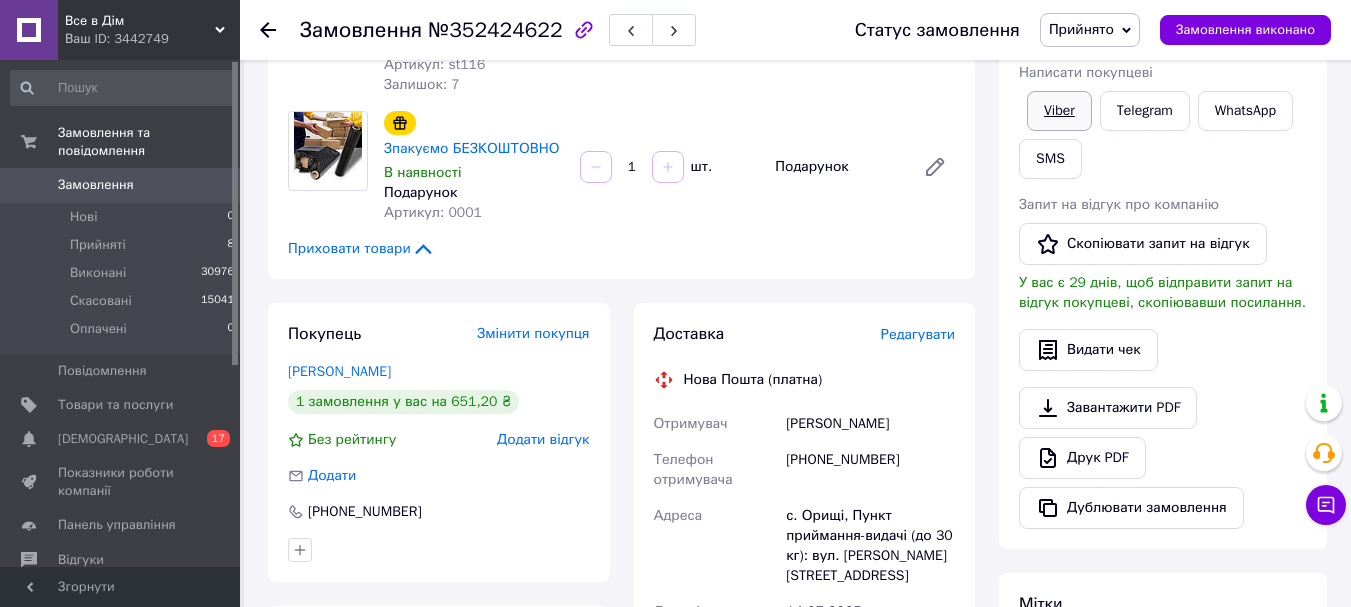 click on "Viber" at bounding box center [1059, 111] 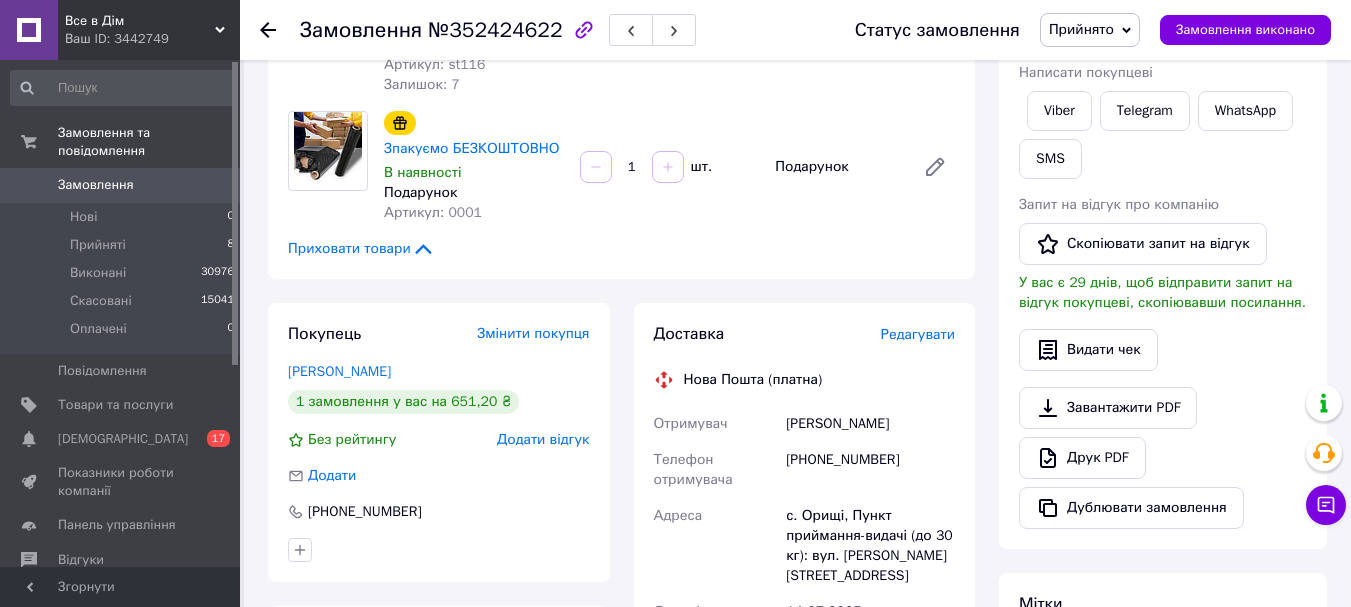 click on "Замовлення" at bounding box center (121, 185) 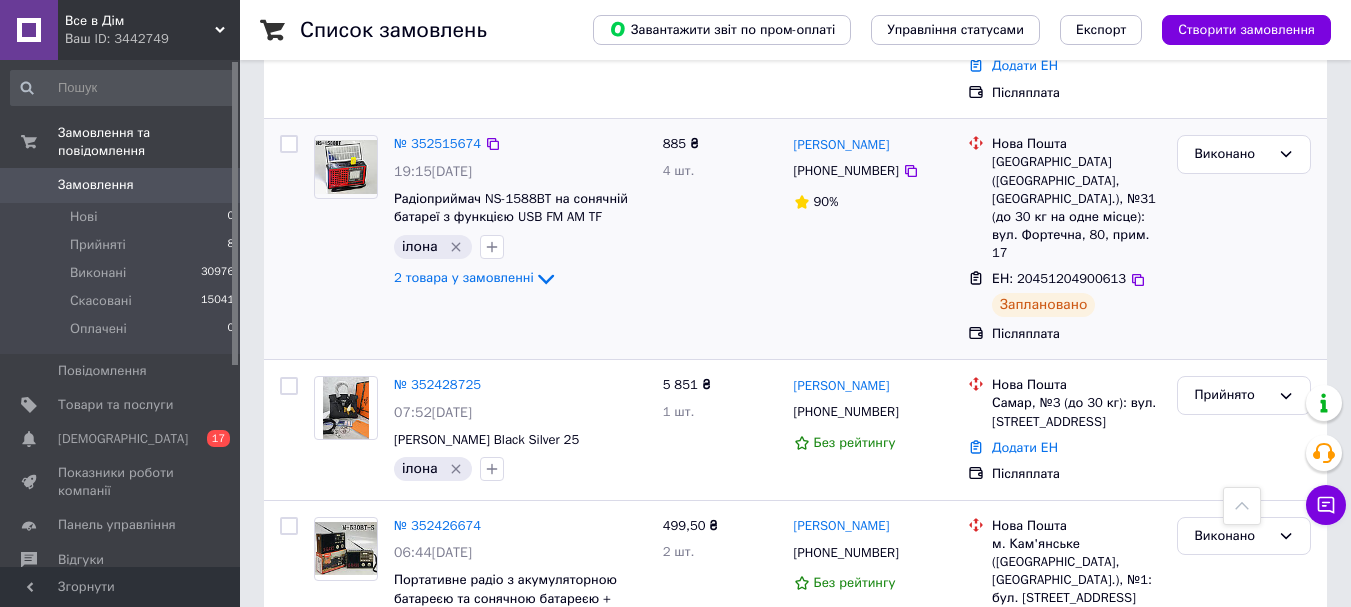 scroll, scrollTop: 400, scrollLeft: 0, axis: vertical 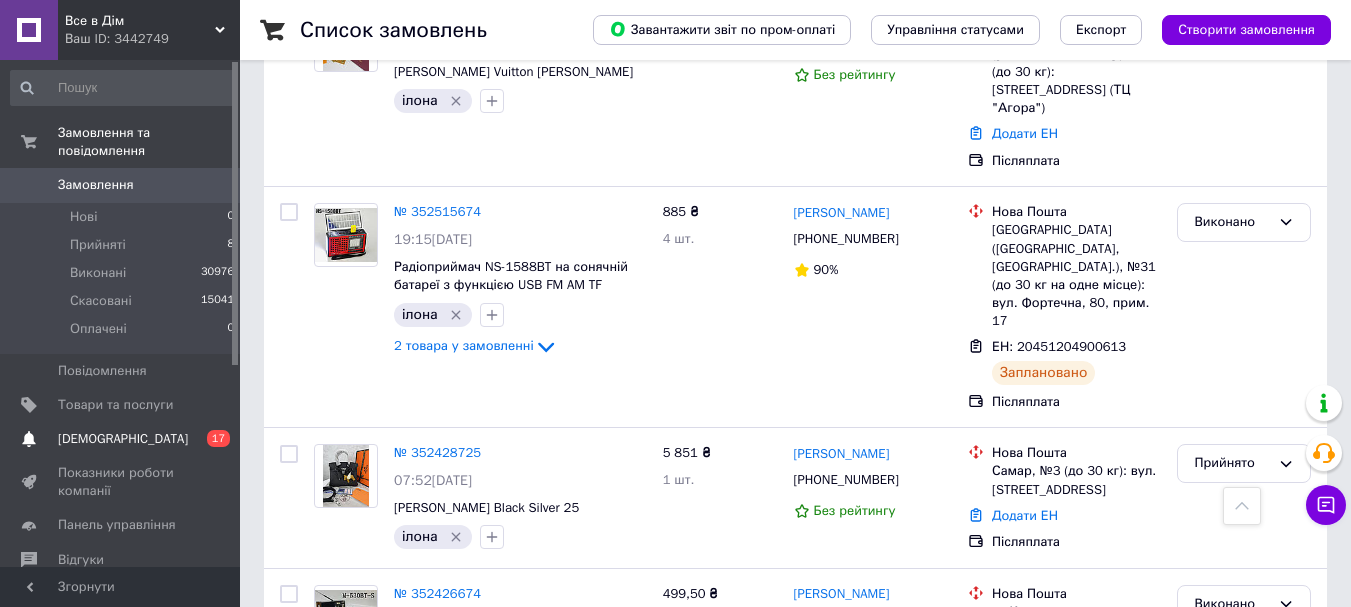 click on "[DEMOGRAPHIC_DATA]" at bounding box center (123, 439) 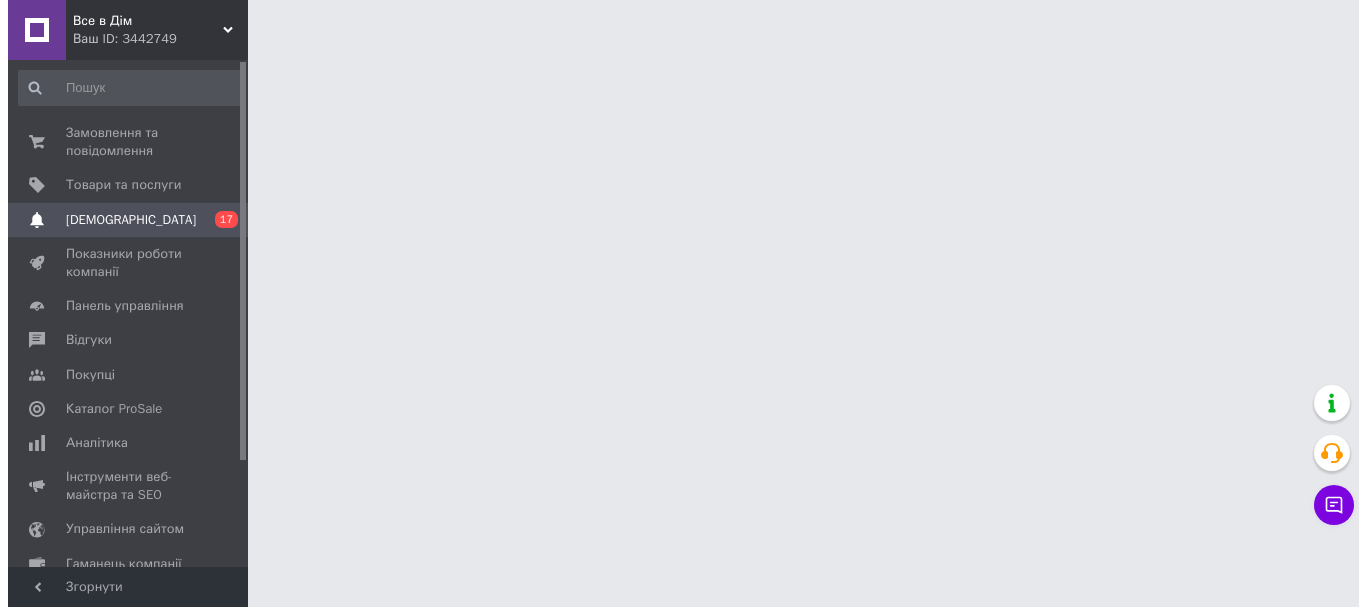 scroll, scrollTop: 0, scrollLeft: 0, axis: both 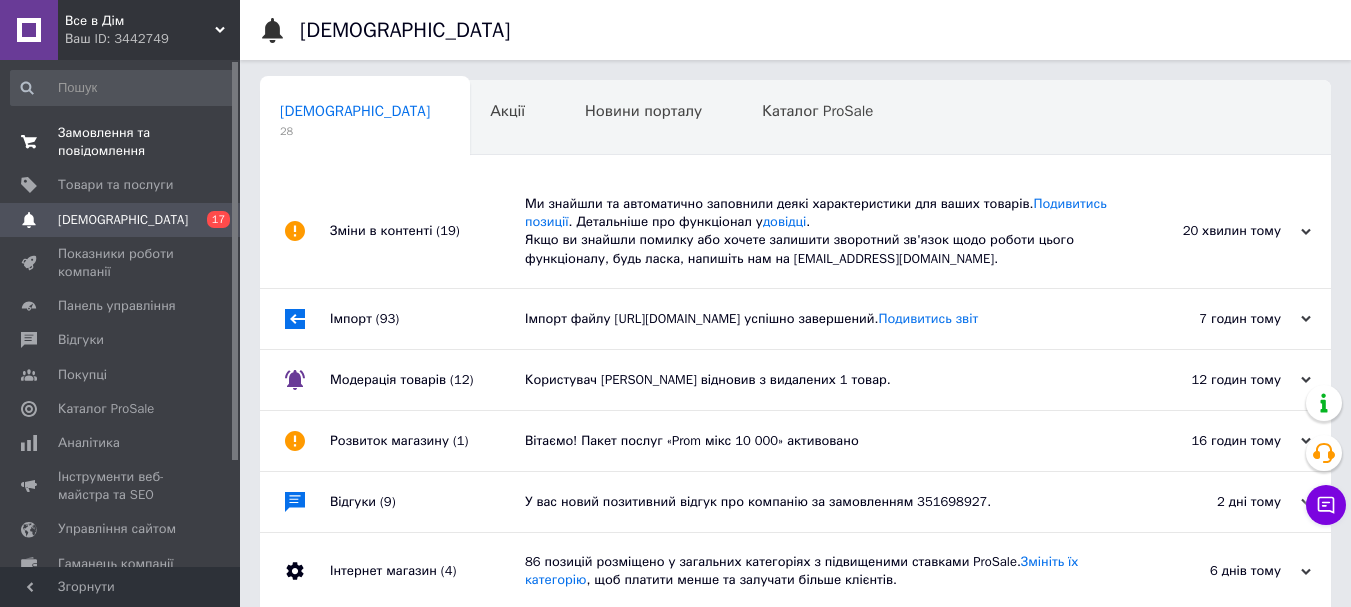 click on "Замовлення та повідомлення" at bounding box center (121, 142) 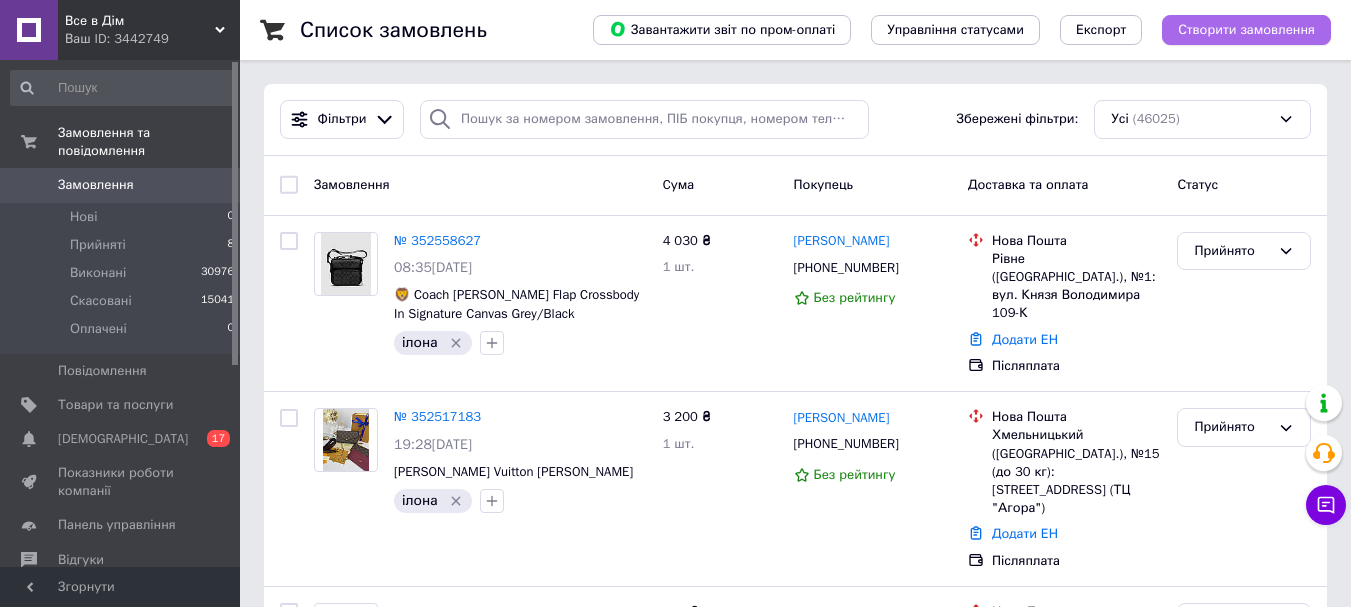 click on "№ 352558627 08:35[DATE] 🦁 Coach [PERSON_NAME] Flap Crossbody In Signature Canvas Grey/Black [PERSON_NAME]   4 030 ₴ 1 шт. [PERSON_NAME] [PHONE_NUMBER] Без рейтингу Нова Пошта Рівне ([GEOGRAPHIC_DATA].), №1: вул. Князя Володимира 109-К Додати ЕН Післяплата Прийнято" at bounding box center [795, 304] 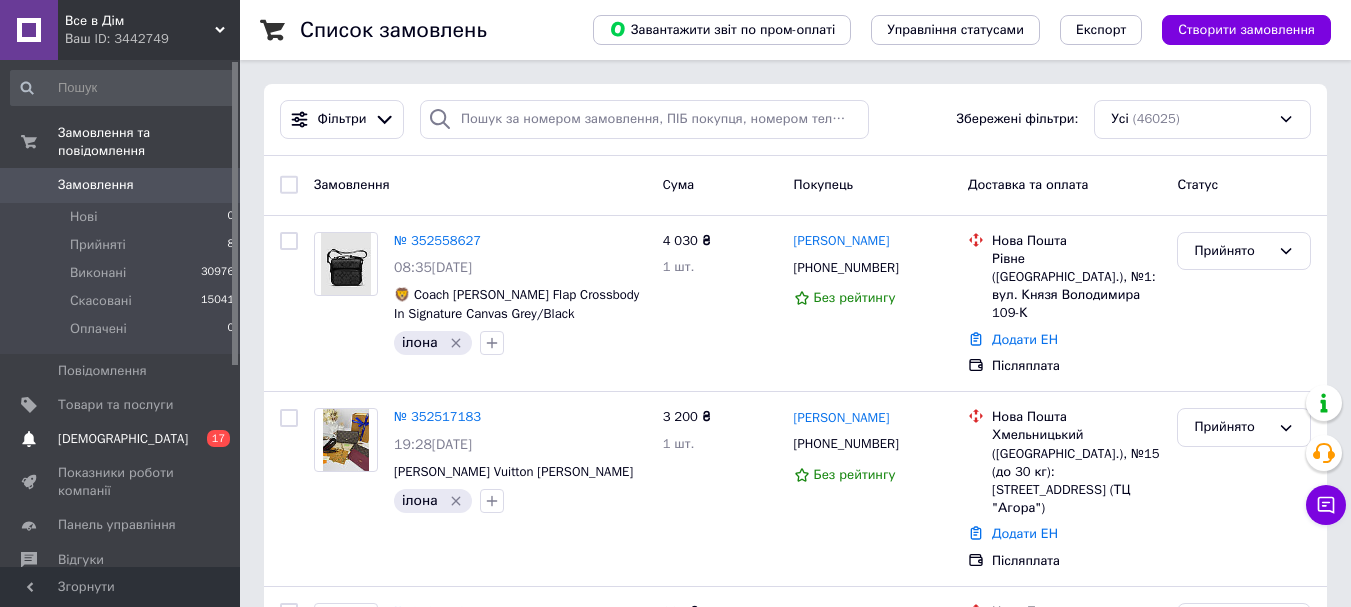 click on "[DEMOGRAPHIC_DATA]" at bounding box center [123, 439] 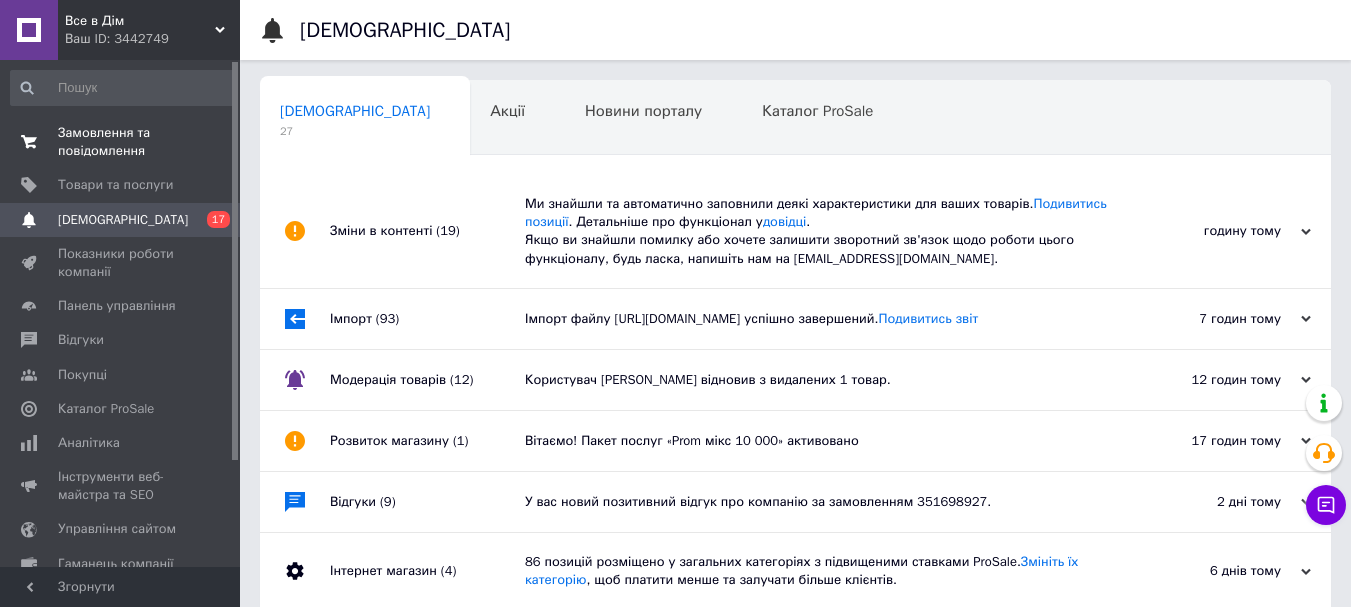 click on "Замовлення та повідомлення" at bounding box center (121, 142) 